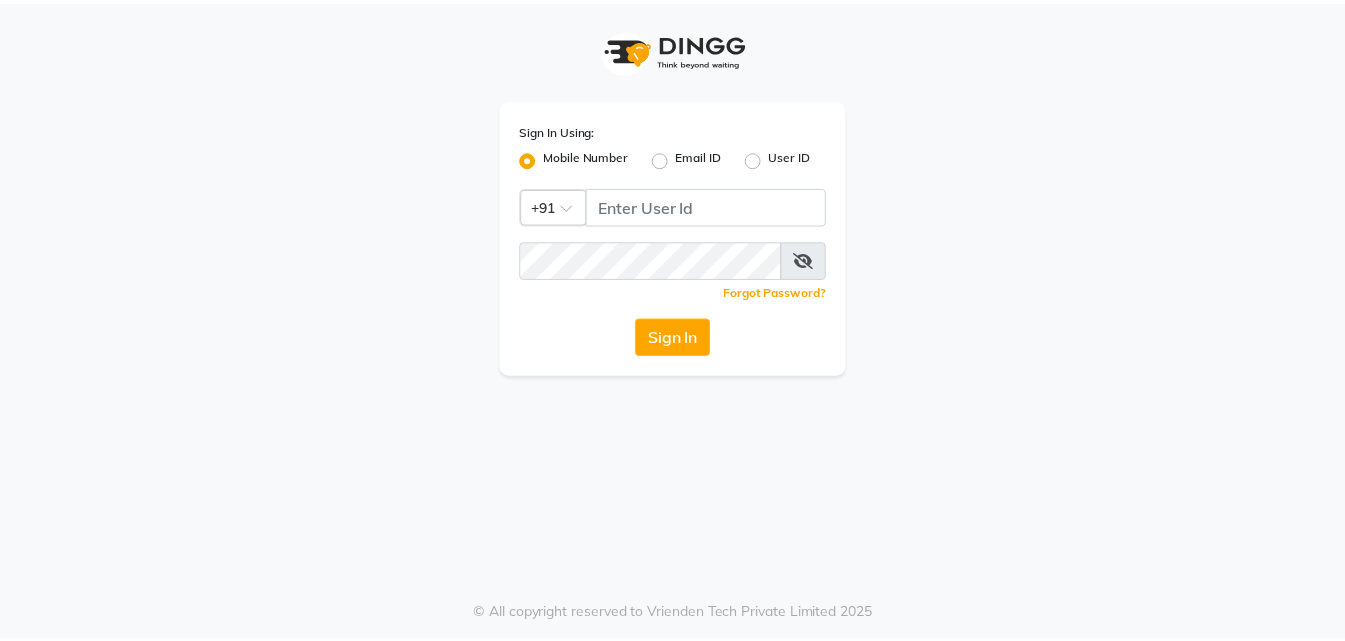 scroll, scrollTop: 0, scrollLeft: 0, axis: both 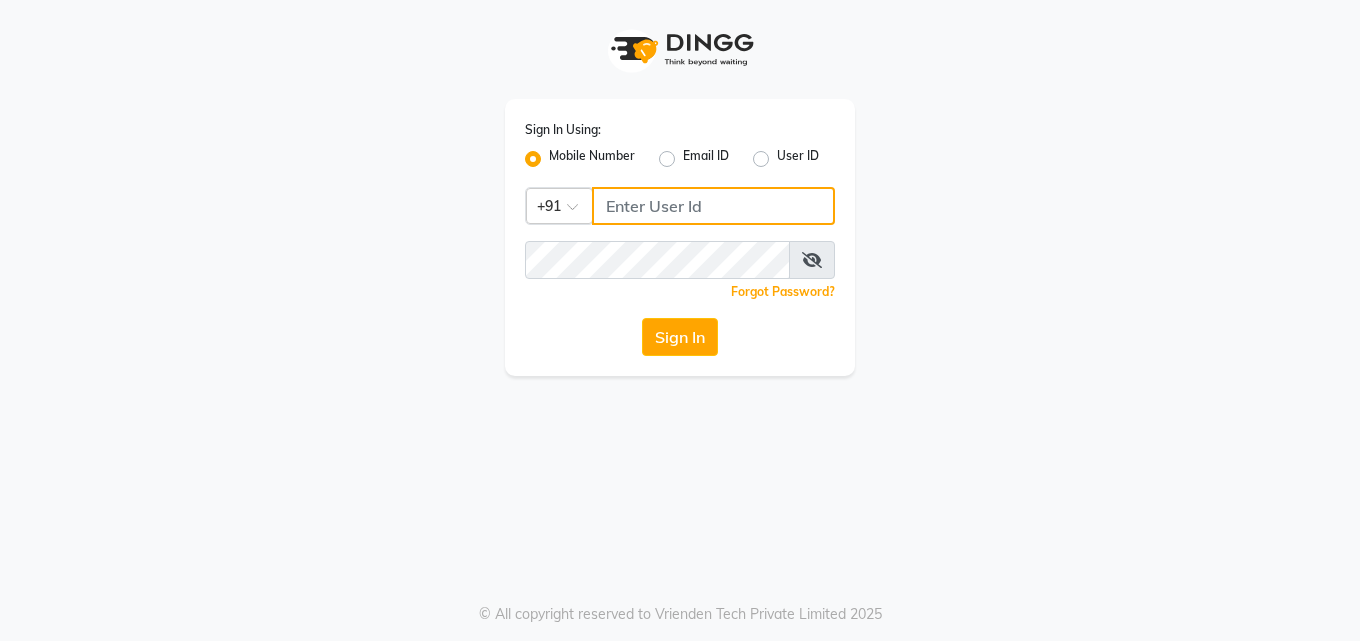 type on "[PHONE]" 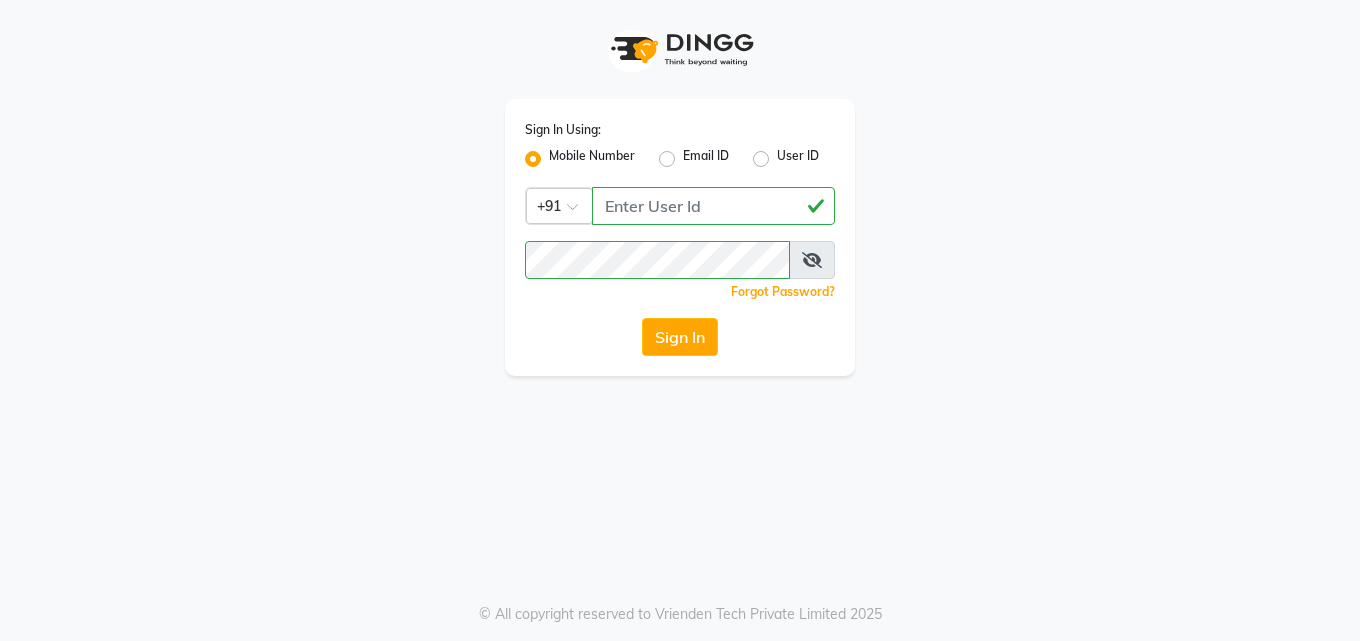 click on "Sign In" 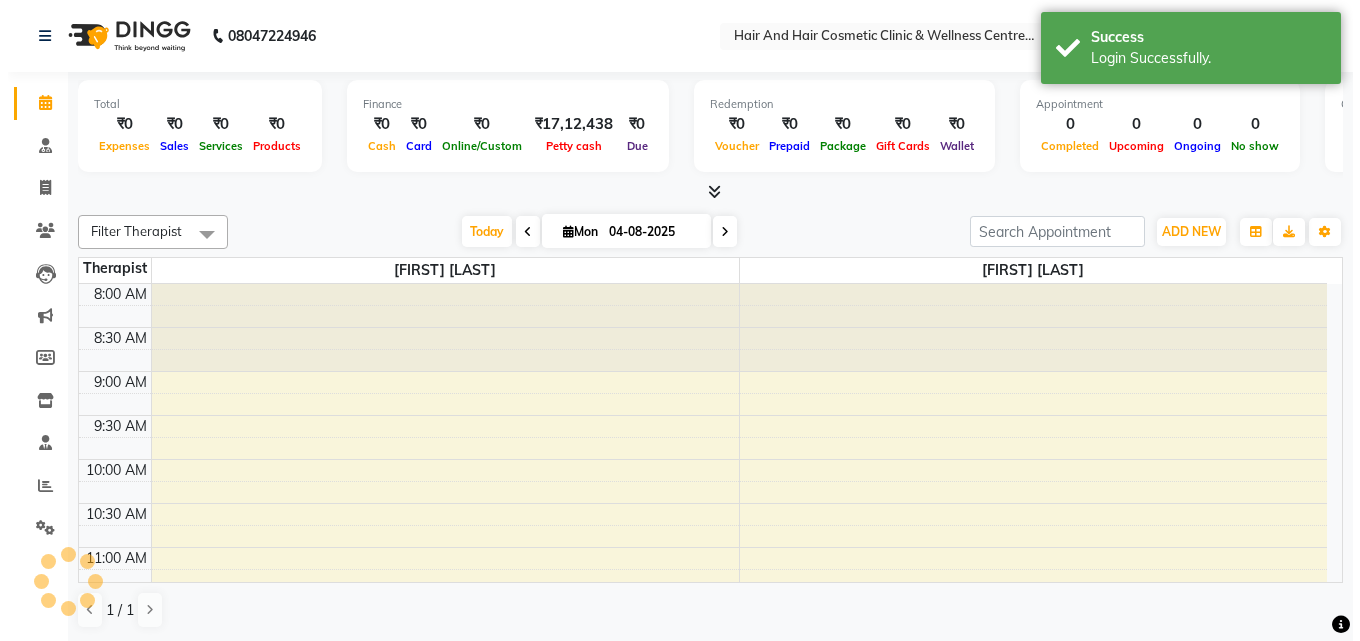 scroll, scrollTop: 0, scrollLeft: 0, axis: both 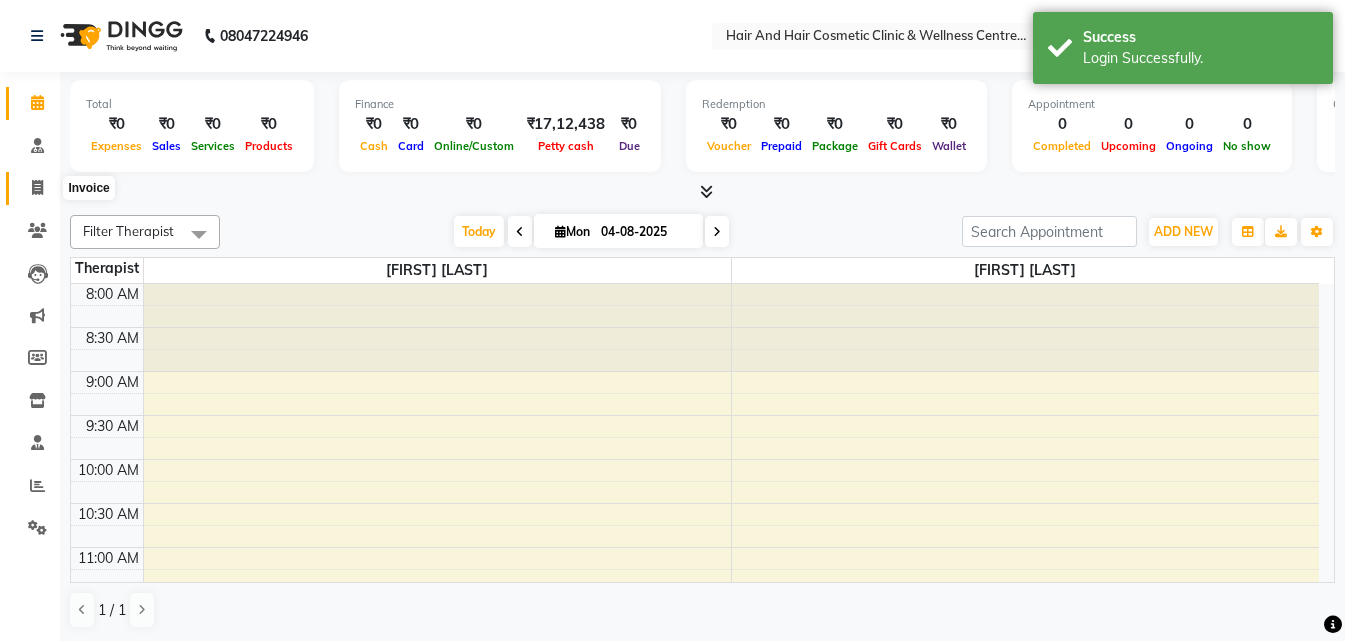 click 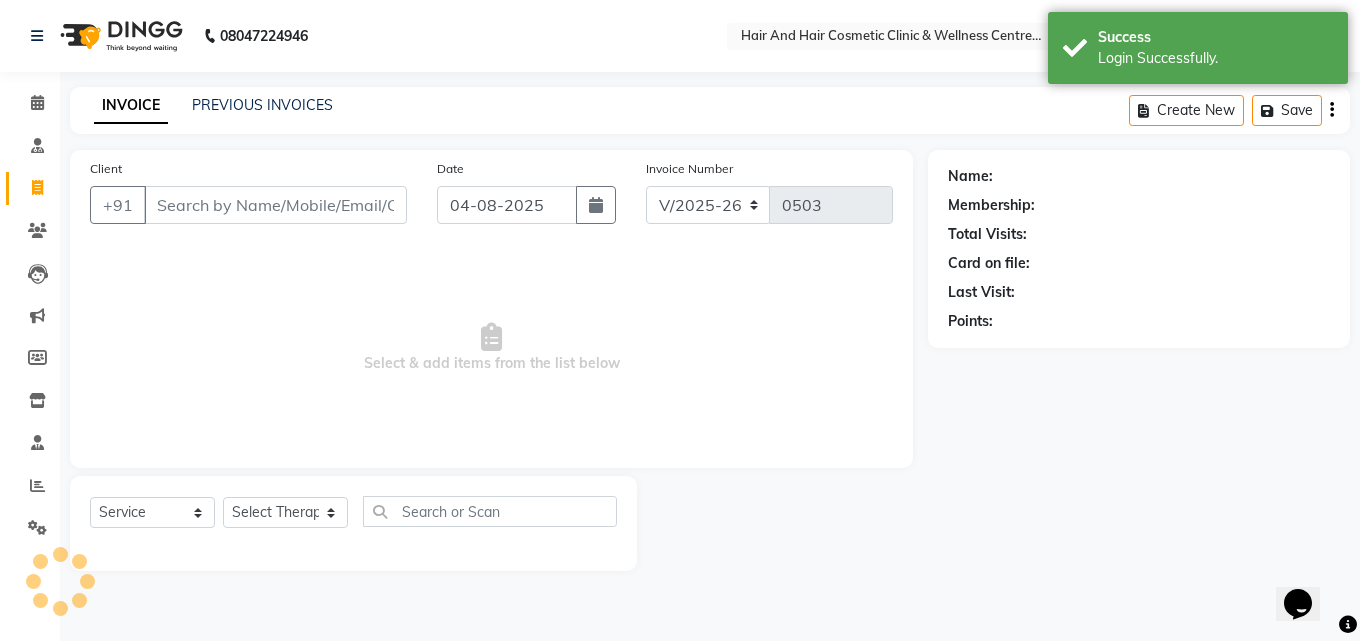scroll, scrollTop: 0, scrollLeft: 0, axis: both 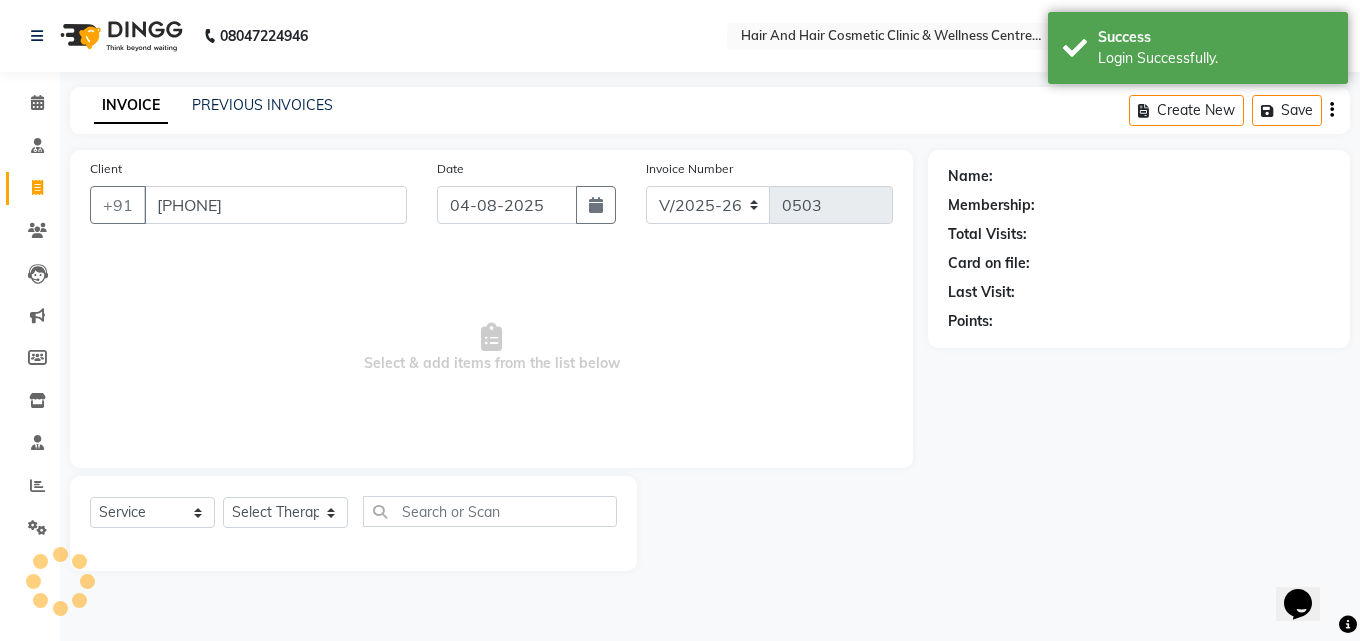 type on "9560459266" 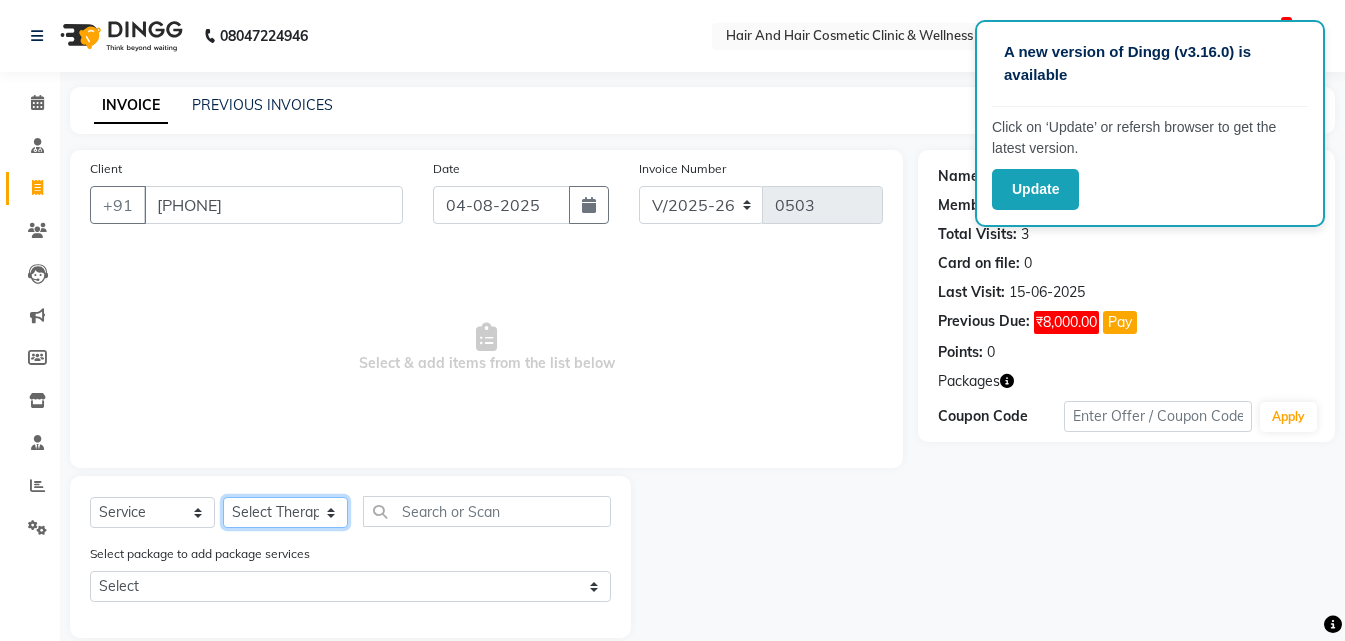 click on "Select Therapist [FIRST] [LAST]  DR [FIRST] [LAST]  DR [FIRST] [LAST] Frontdesk [FIRST] [LAST]  [FIRST] [LAST] [FIRST] [LAST] [FIRST] [LAST]" 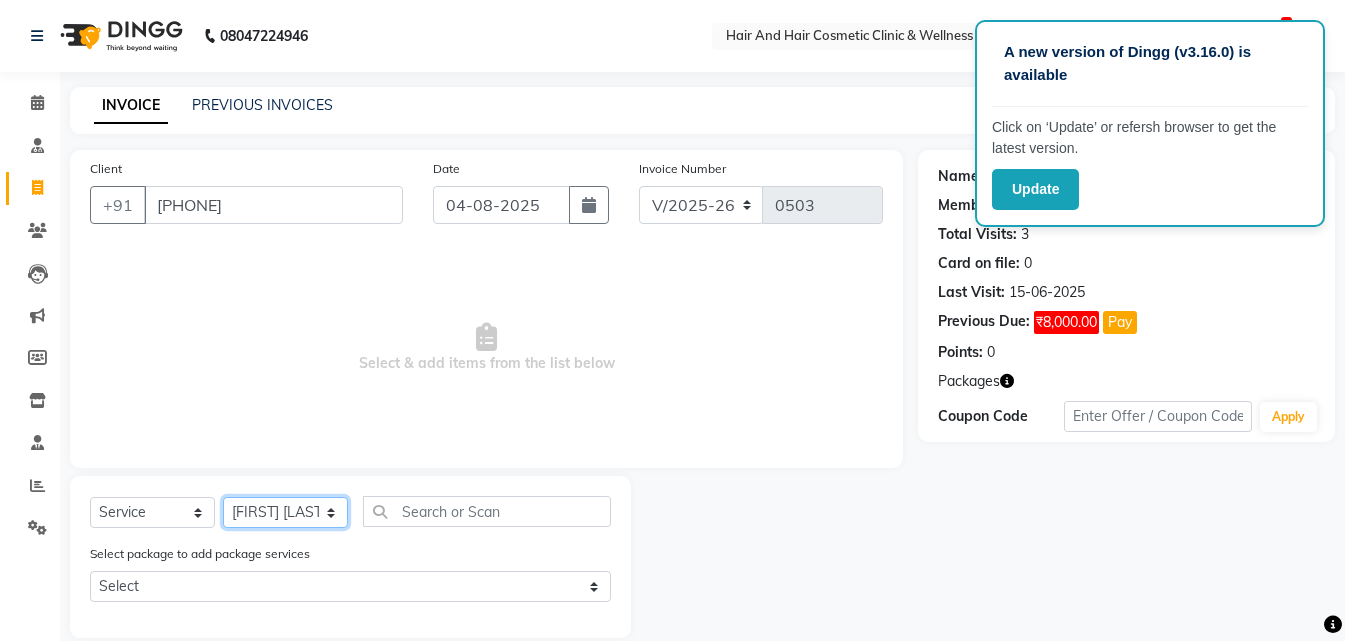 click on "Select Therapist [FIRST] [LAST]  DR [FIRST] [LAST]  DR [FIRST] [LAST] Frontdesk [FIRST] [LAST]  [FIRST] [LAST] [FIRST] [LAST] [FIRST] [LAST]" 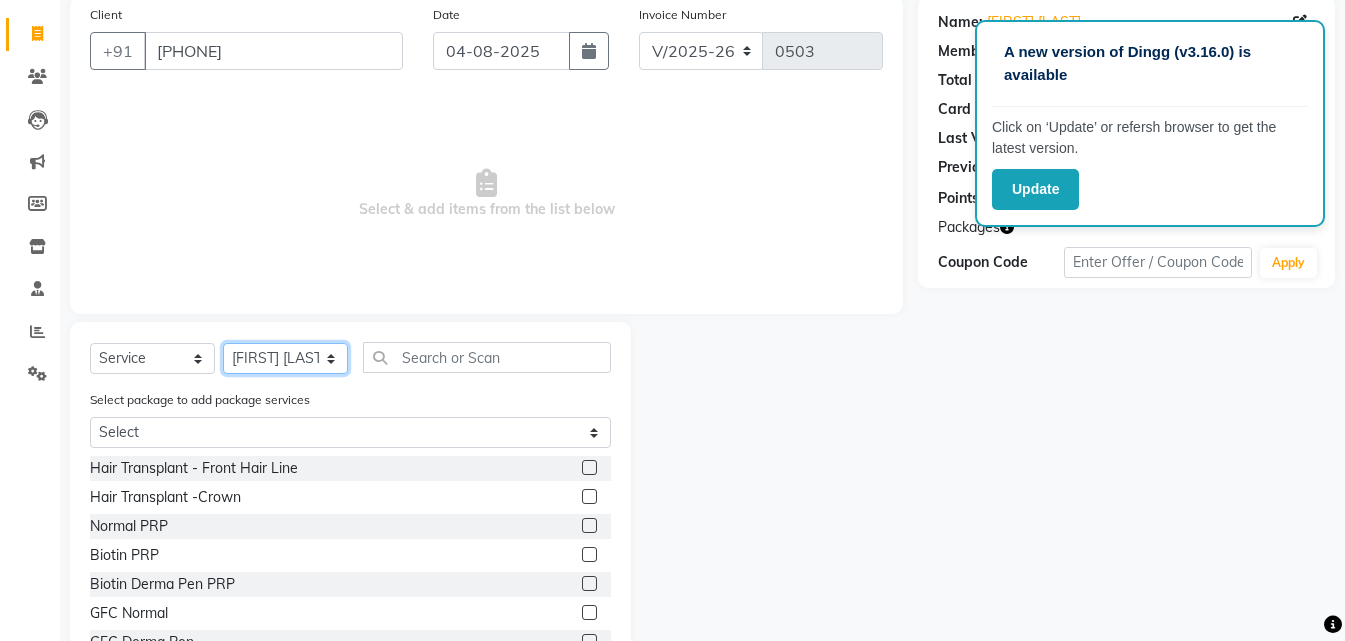 scroll, scrollTop: 227, scrollLeft: 0, axis: vertical 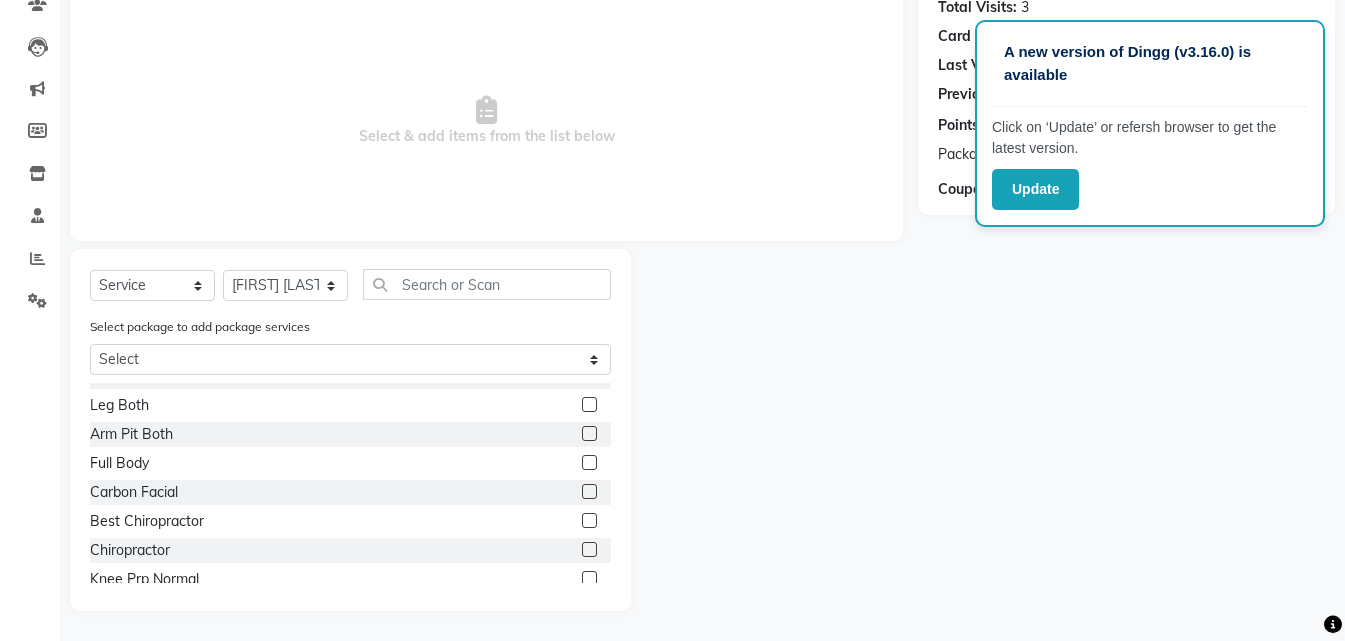 click 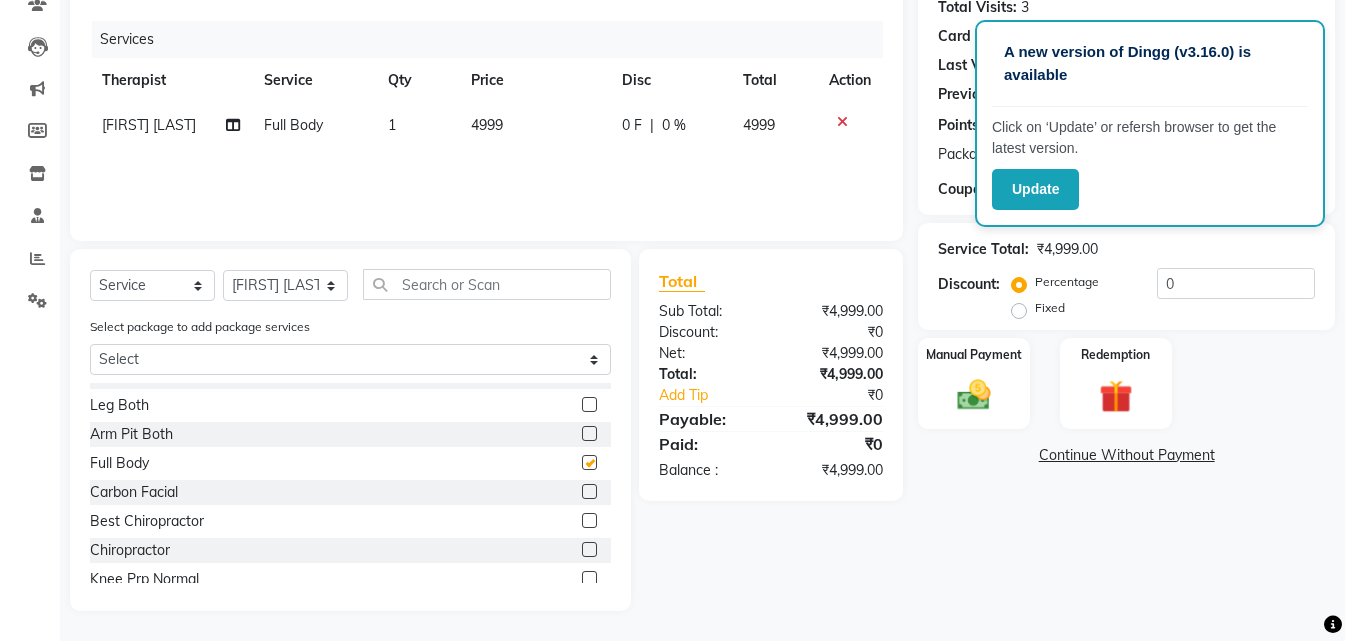 checkbox on "false" 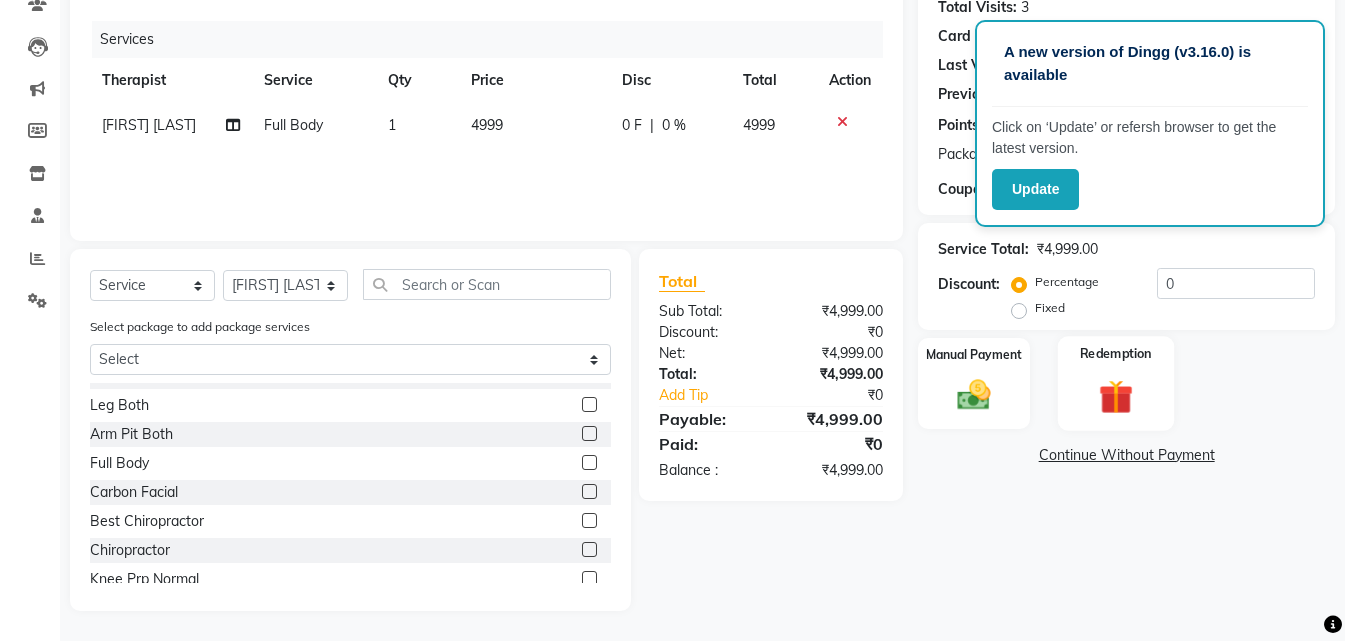 click 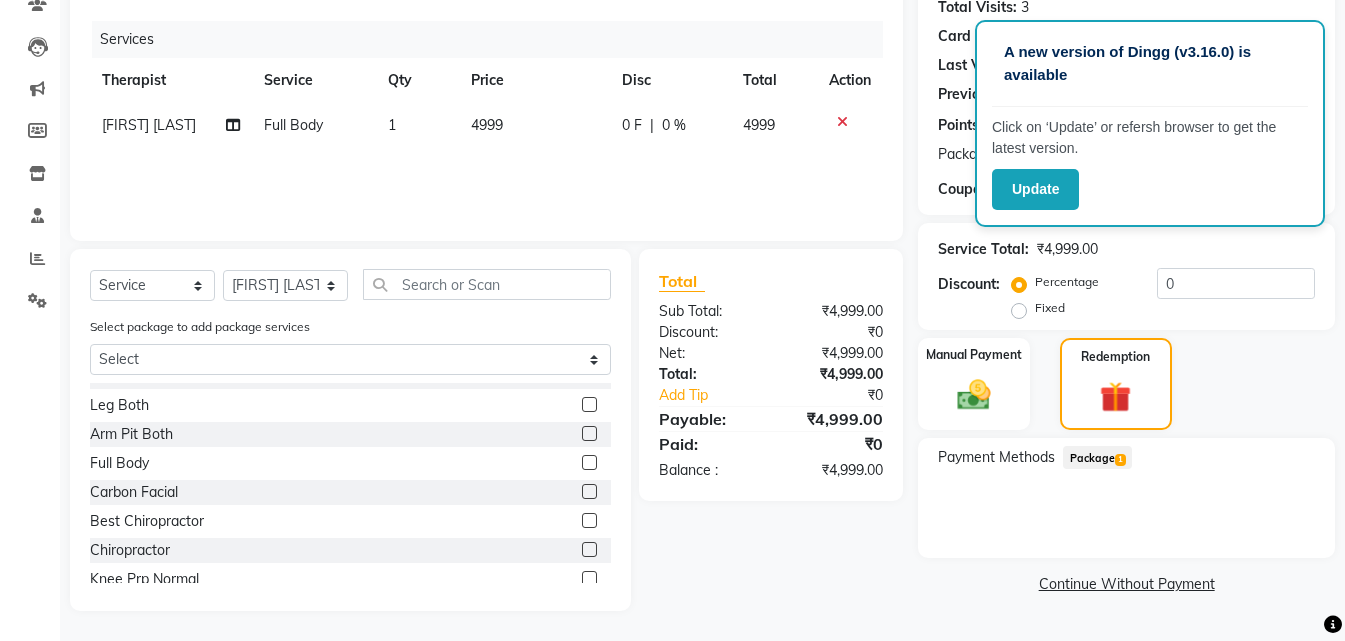 click on "1" 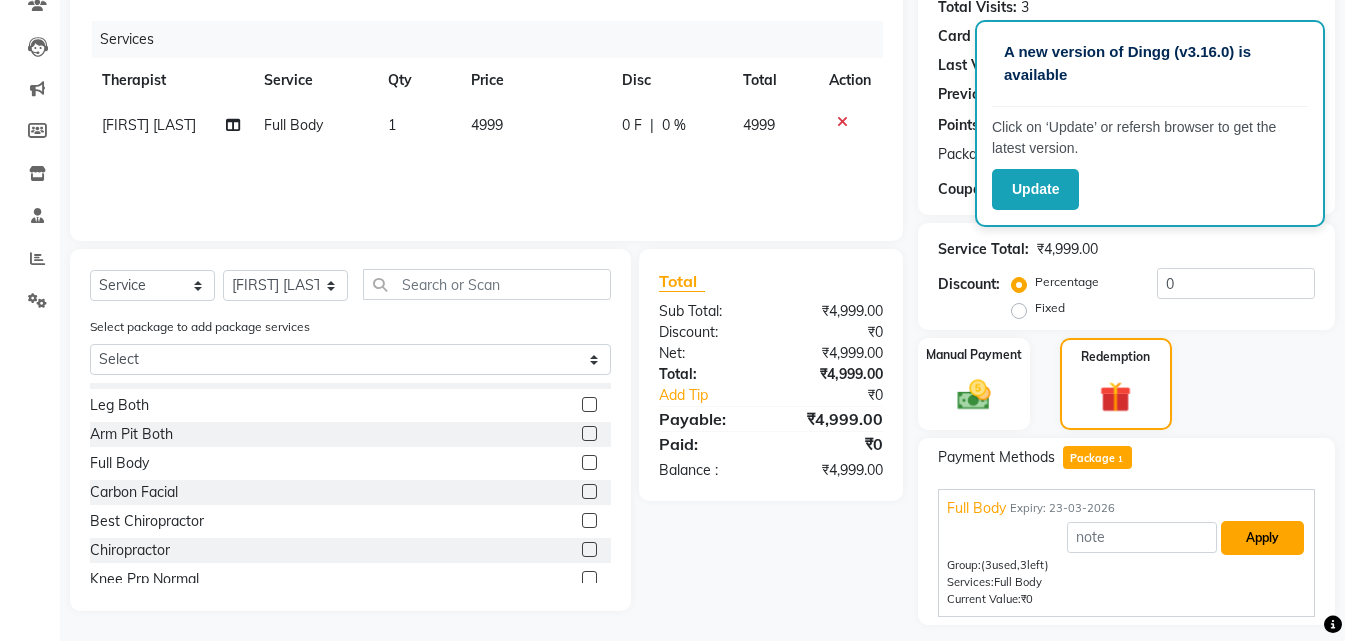 click on "Apply" at bounding box center [1262, 538] 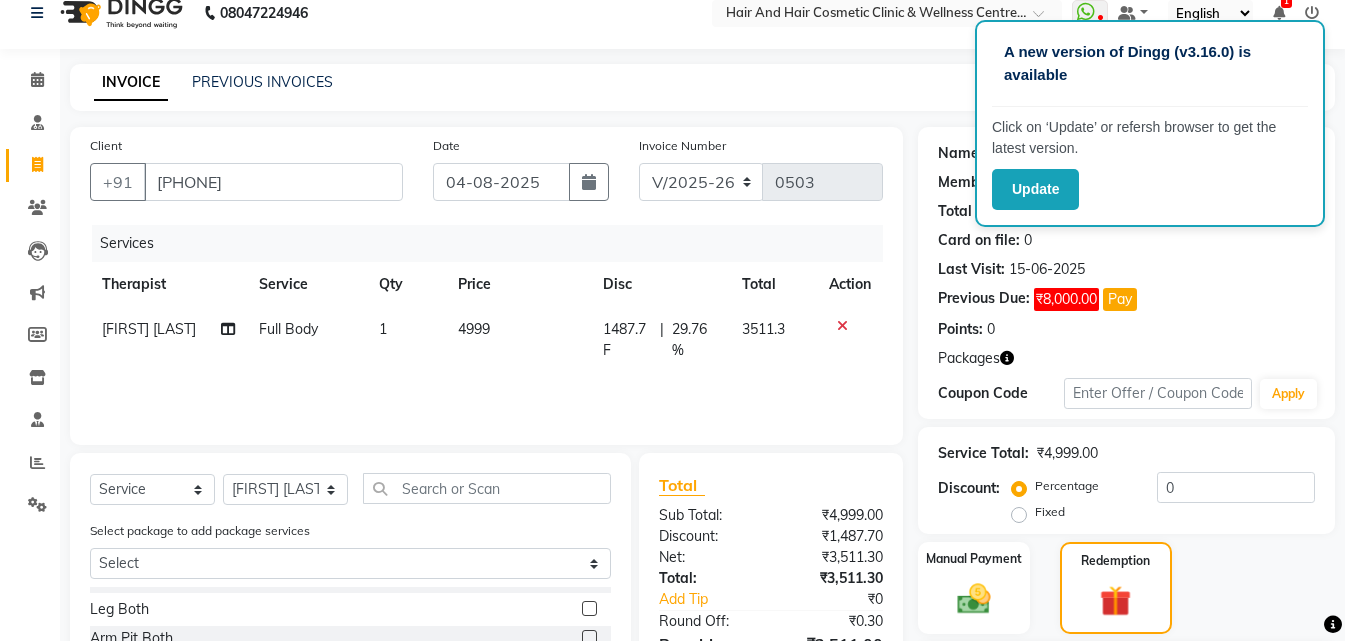 scroll, scrollTop: 0, scrollLeft: 0, axis: both 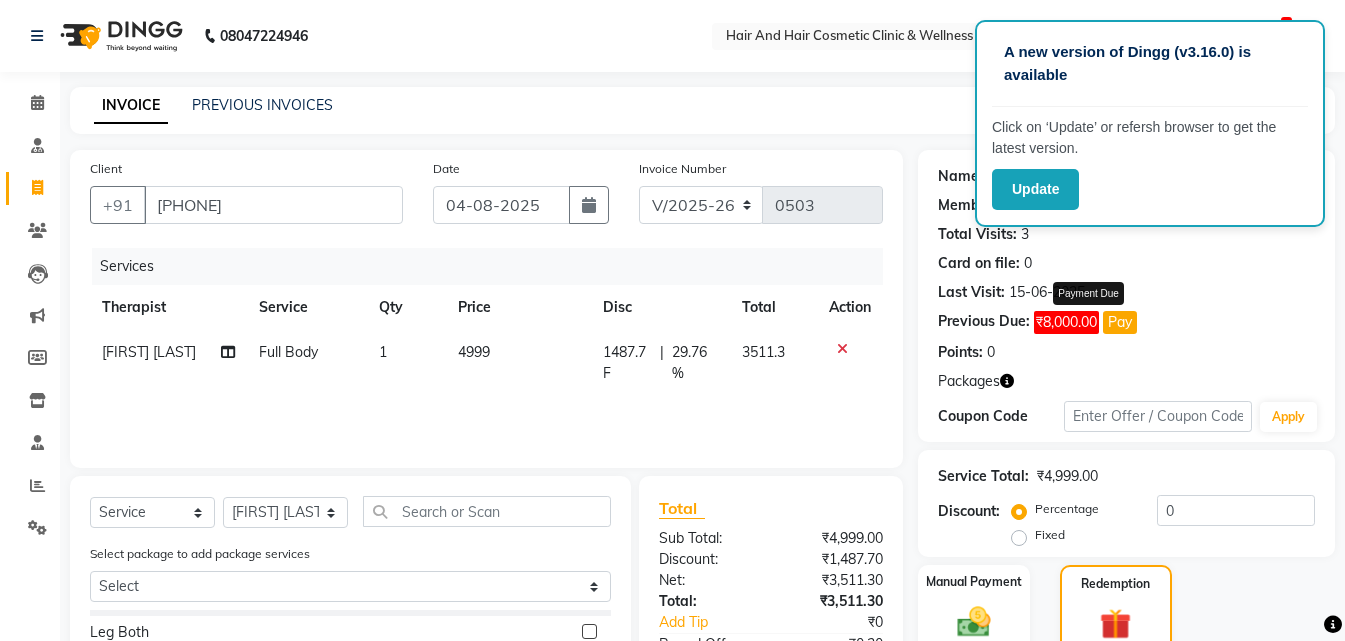 click on "Pay" 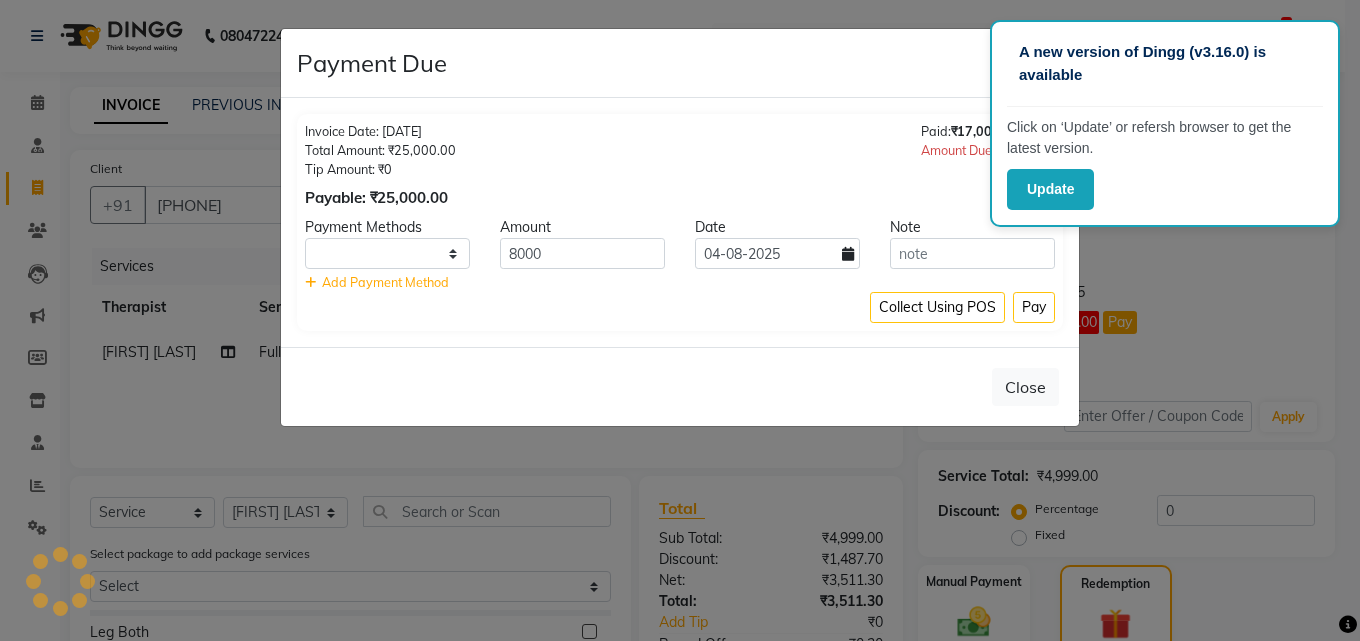 select on "1" 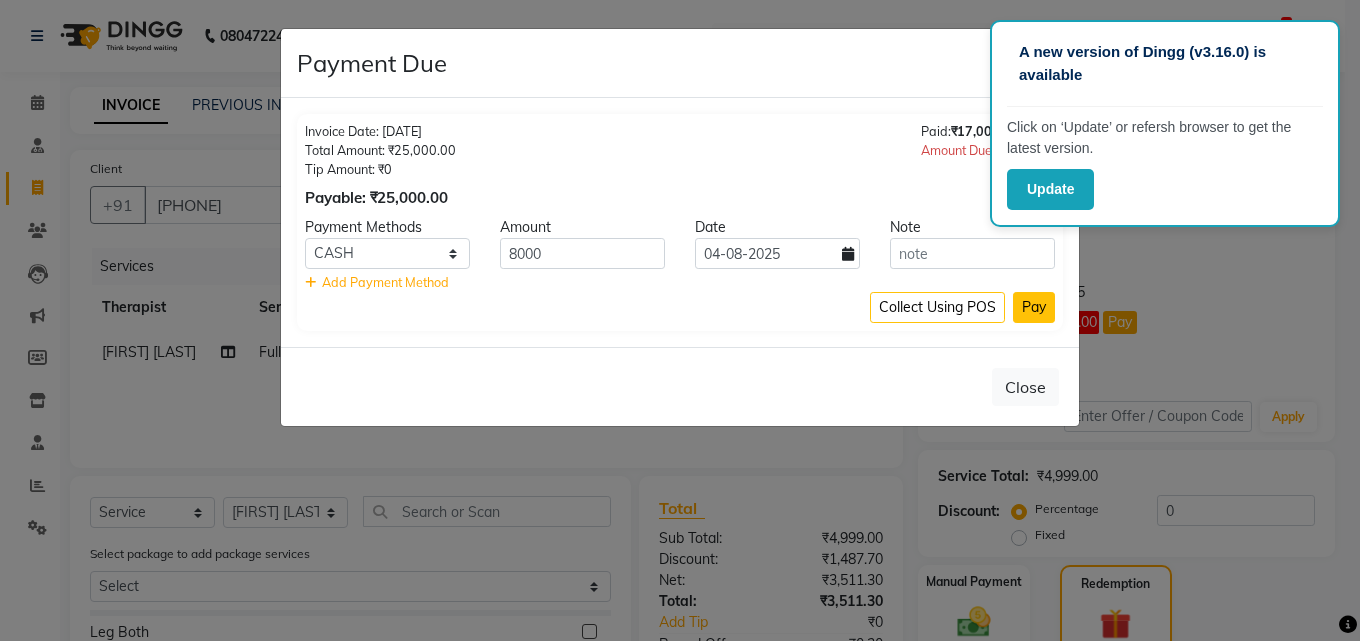 click on "Pay" 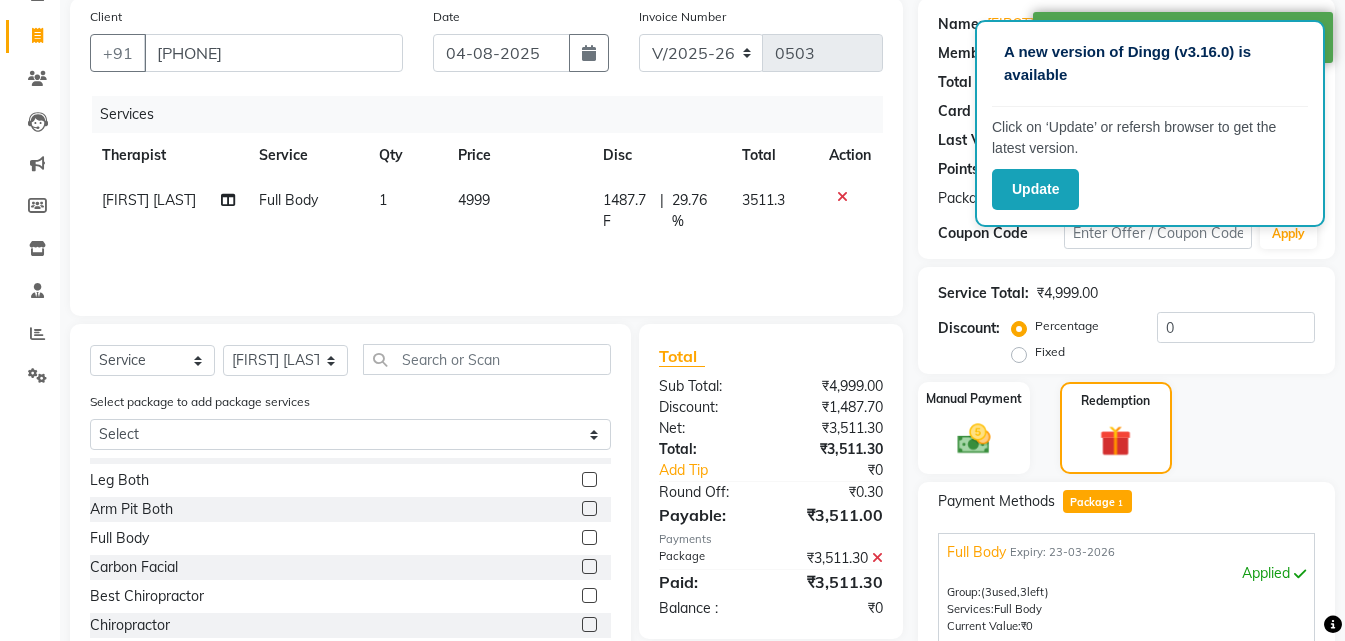 scroll, scrollTop: 347, scrollLeft: 0, axis: vertical 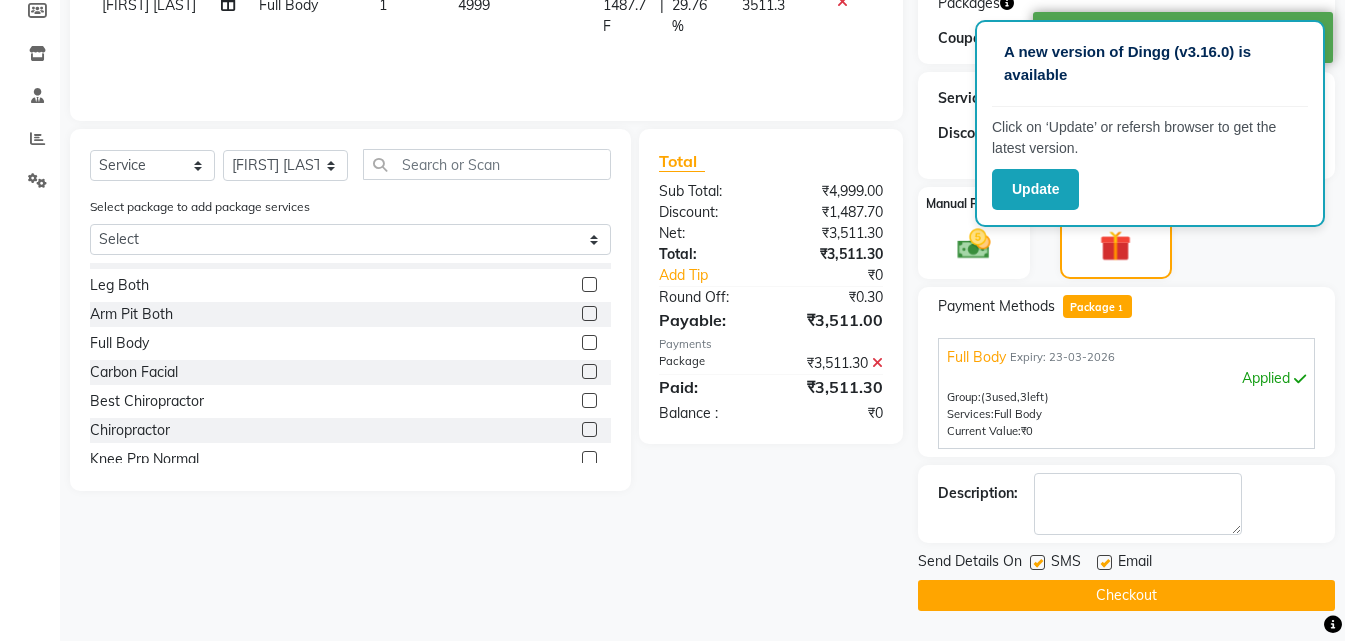 click 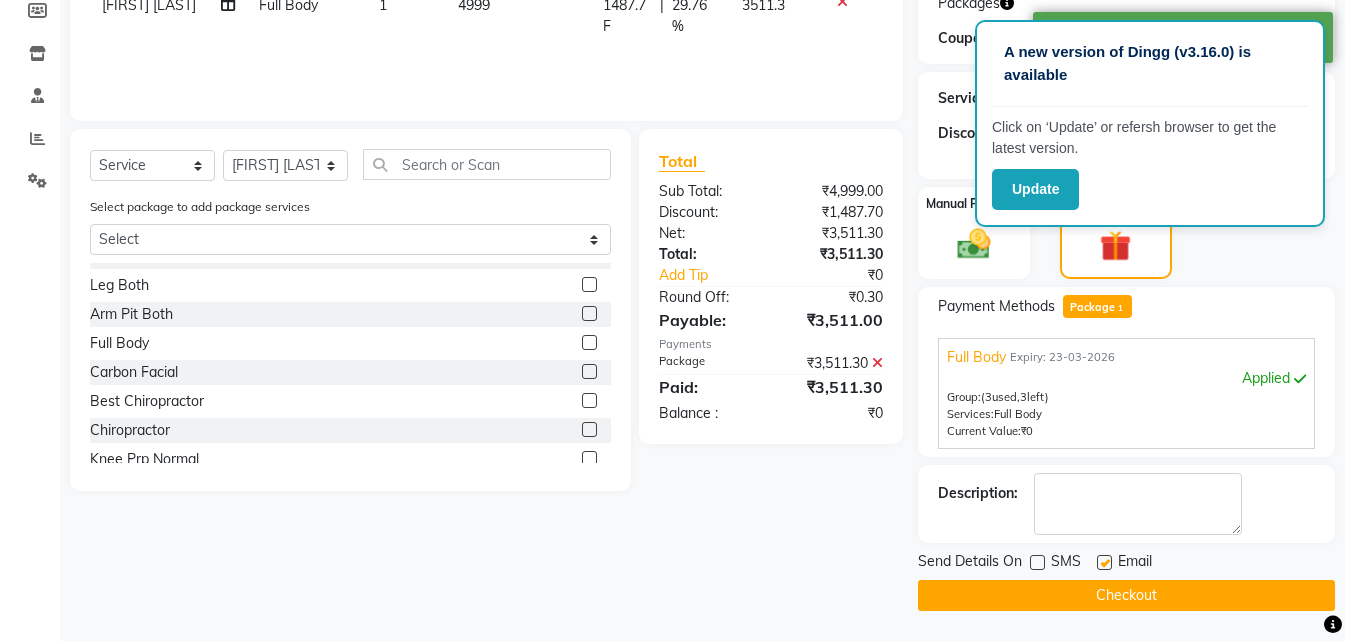 click on "Checkout" 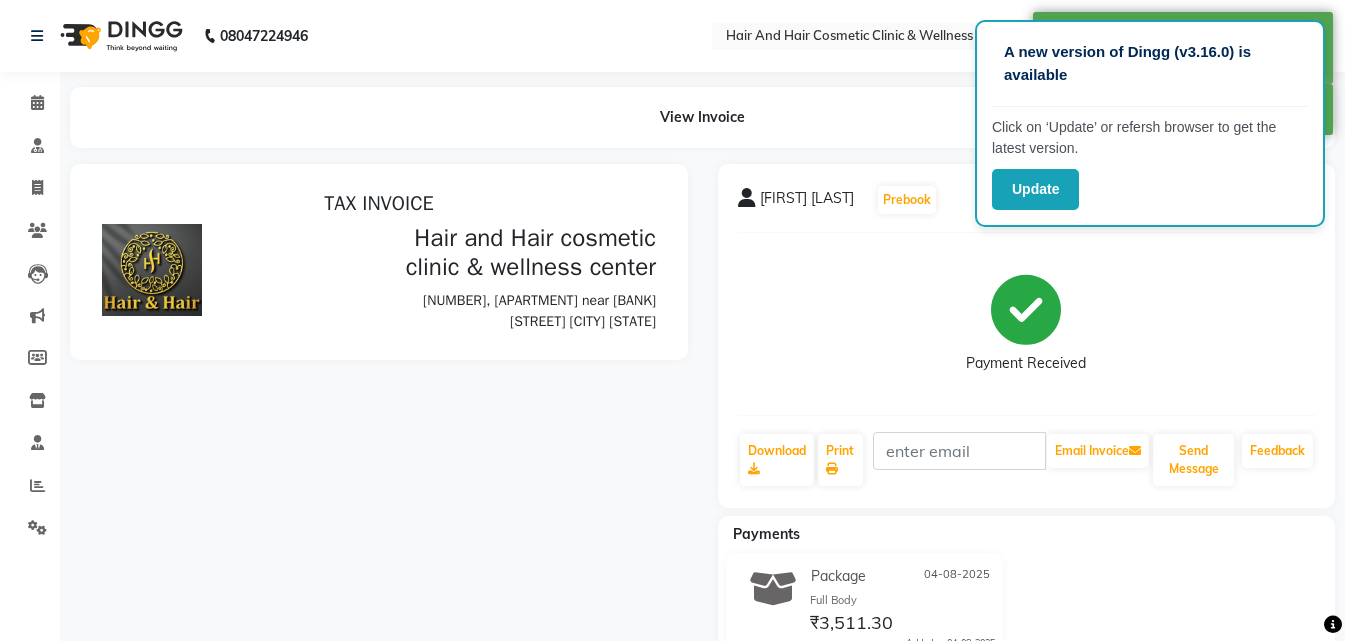 scroll, scrollTop: 0, scrollLeft: 0, axis: both 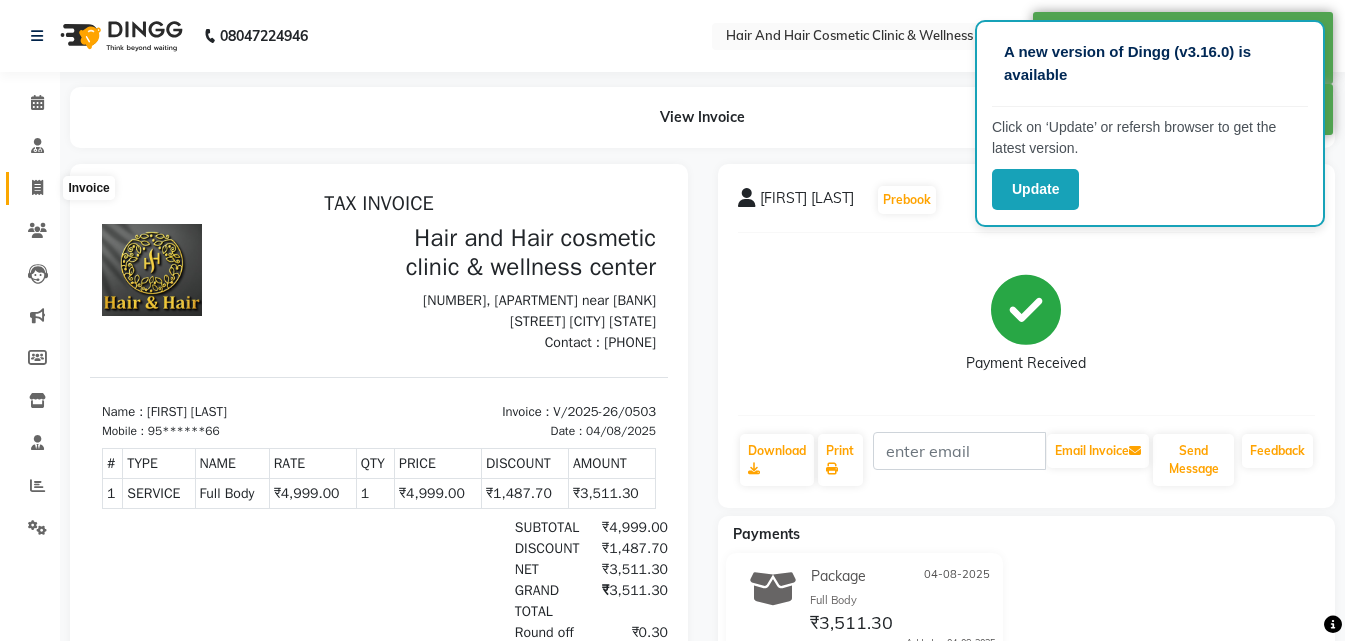 click 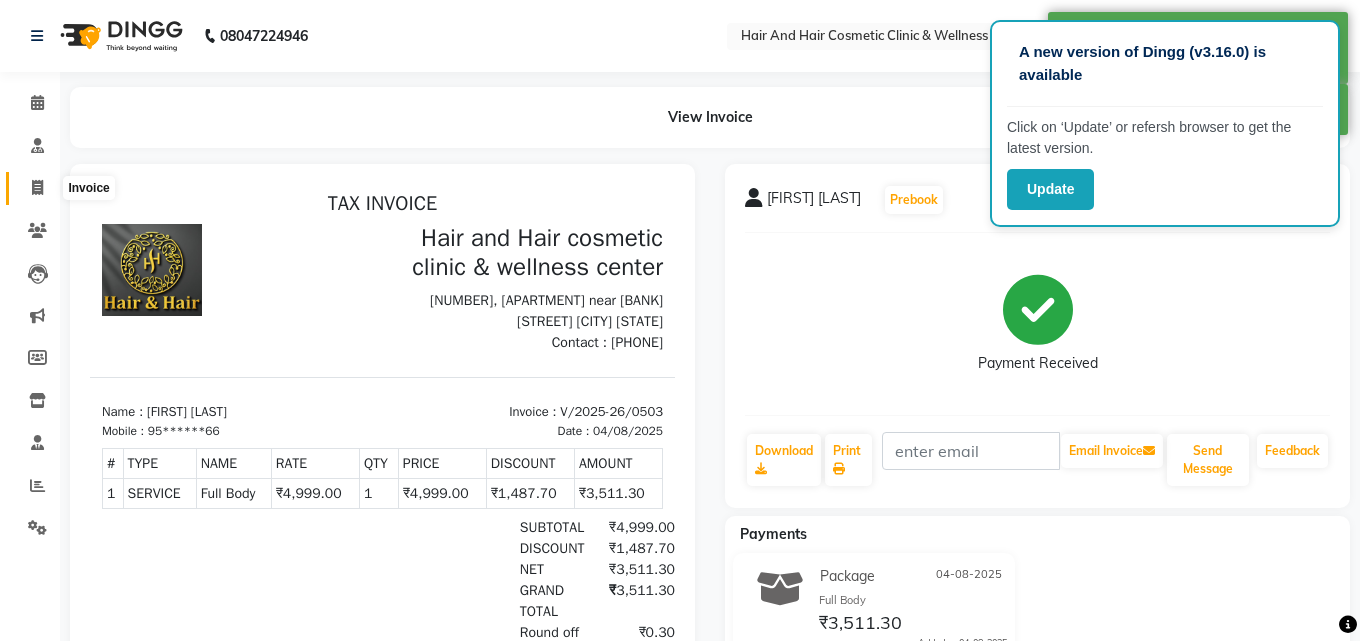 select on "5272" 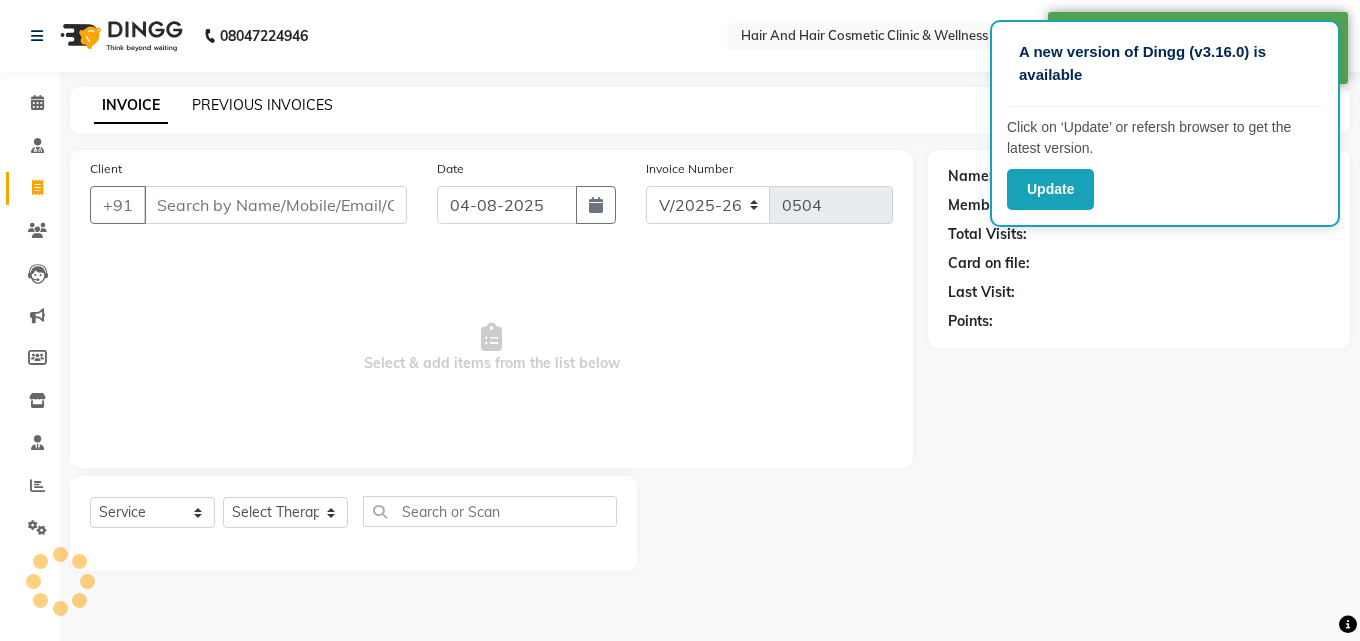 click on "PREVIOUS INVOICES" 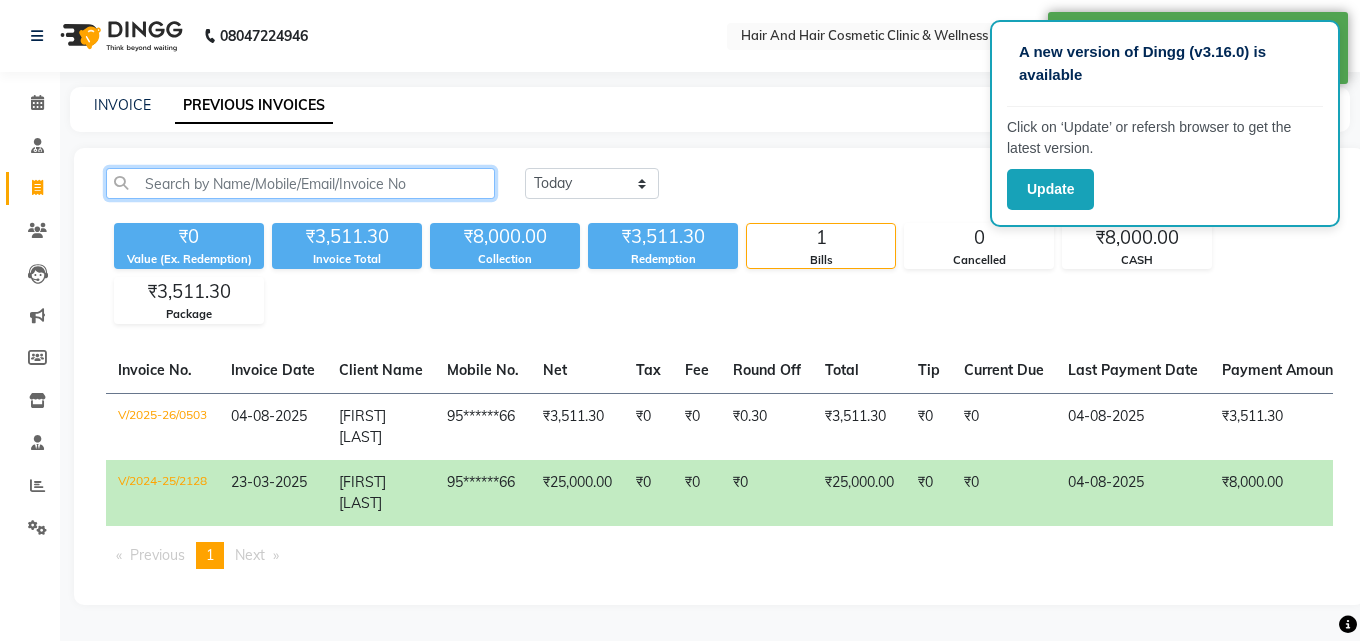 click 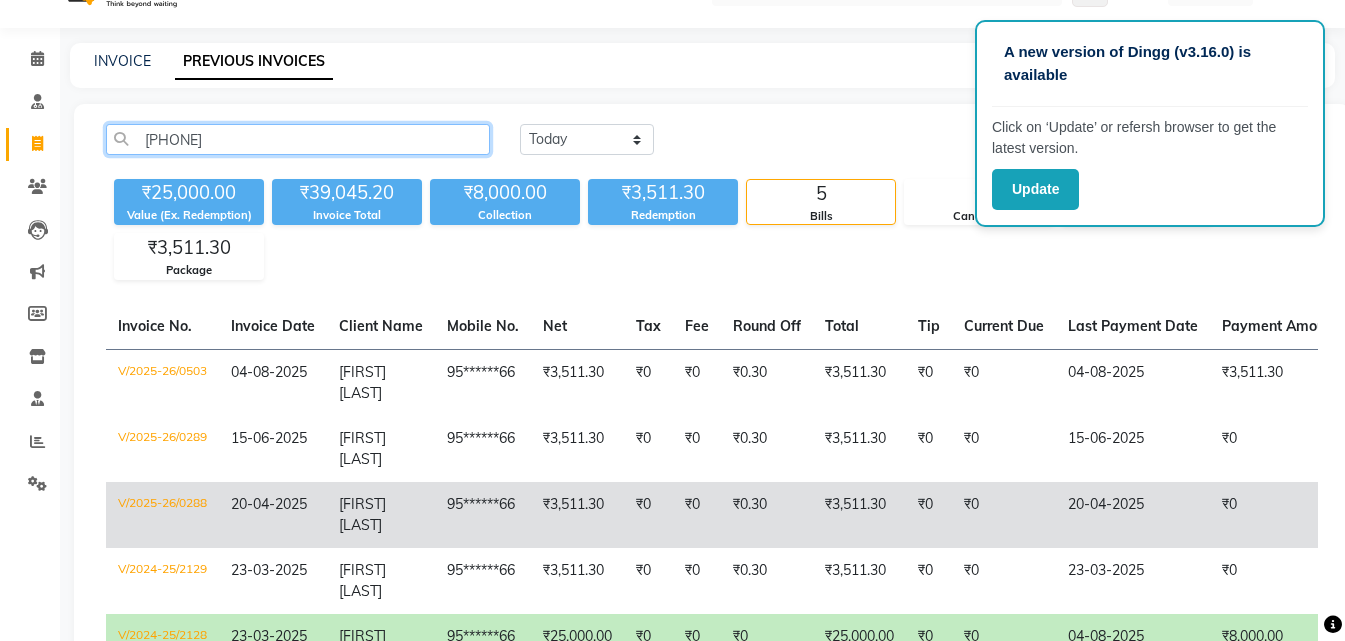scroll, scrollTop: 107, scrollLeft: 0, axis: vertical 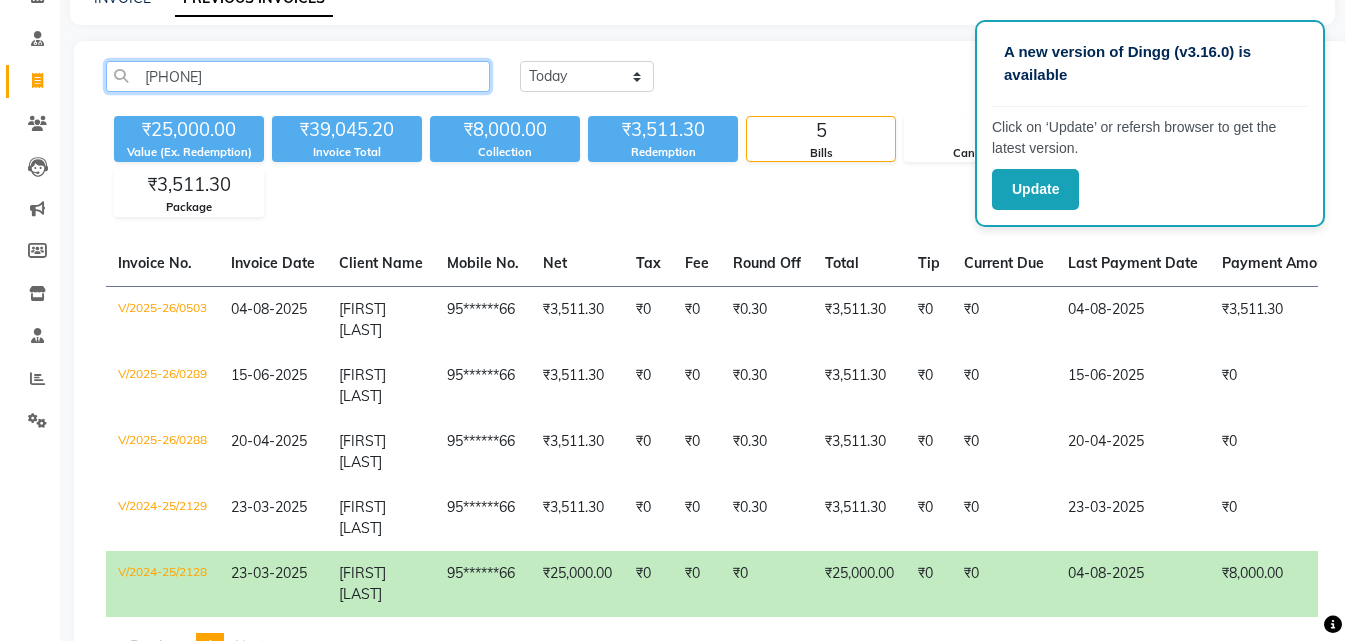 type on "9560459266" 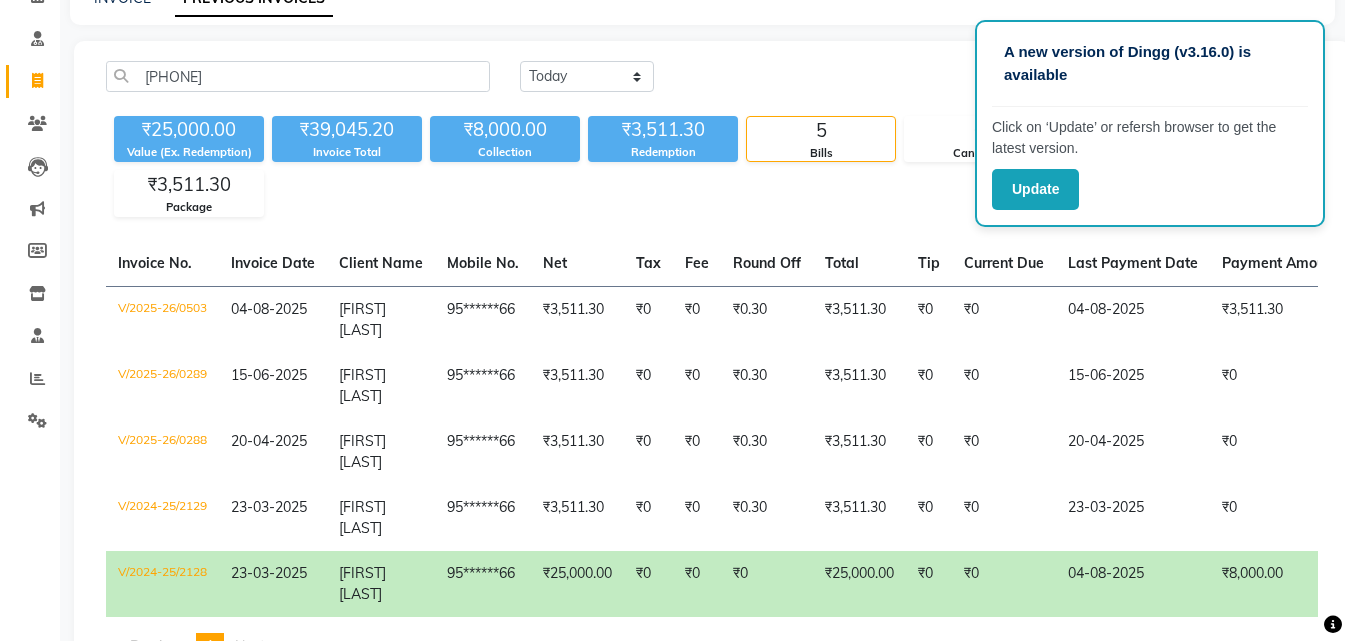 click on "₹0" 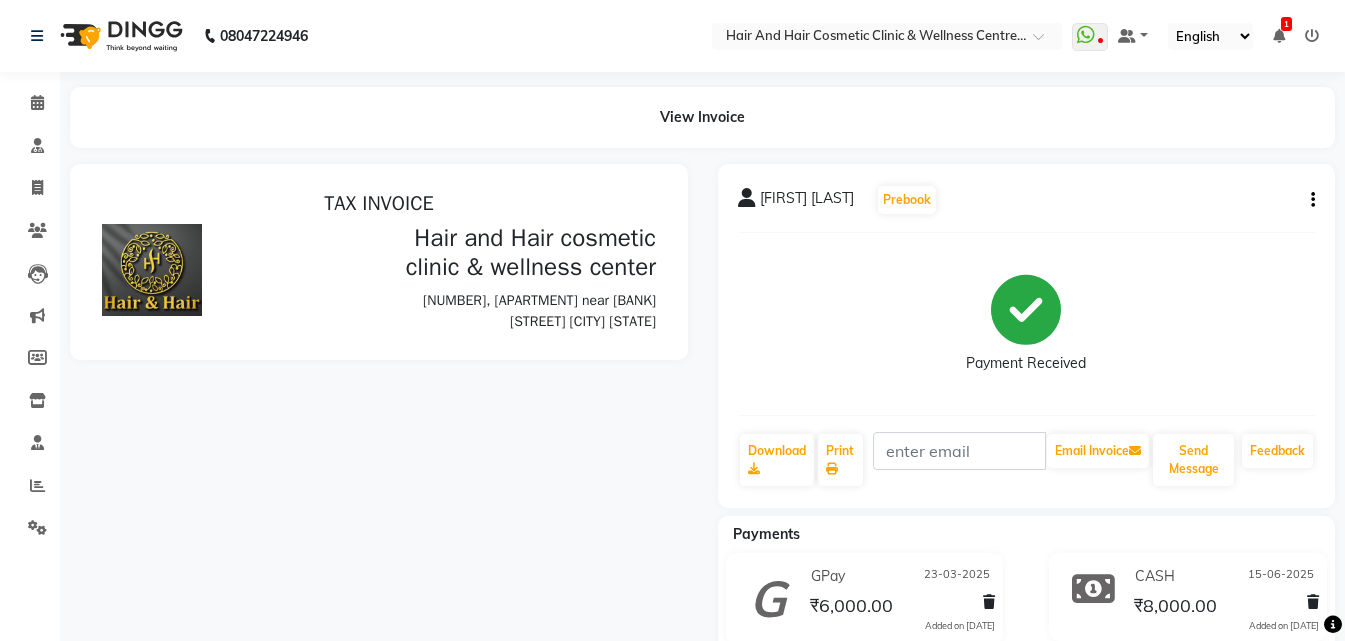 scroll, scrollTop: 0, scrollLeft: 0, axis: both 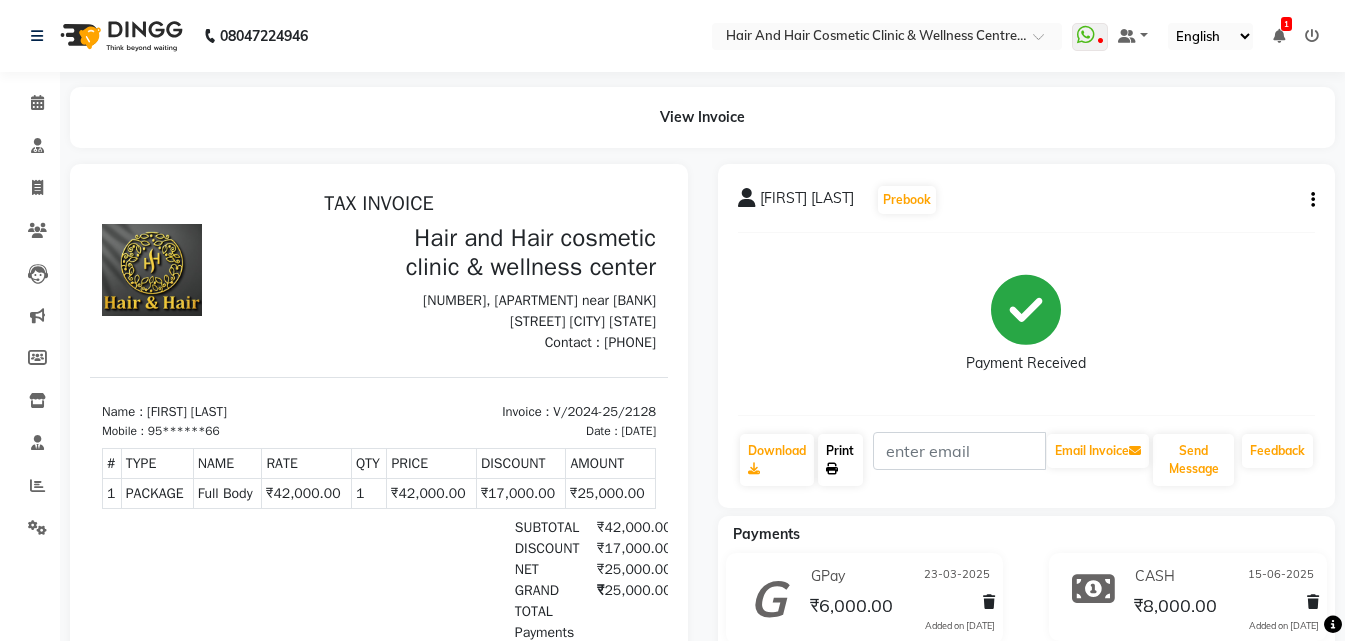 click on "Print" 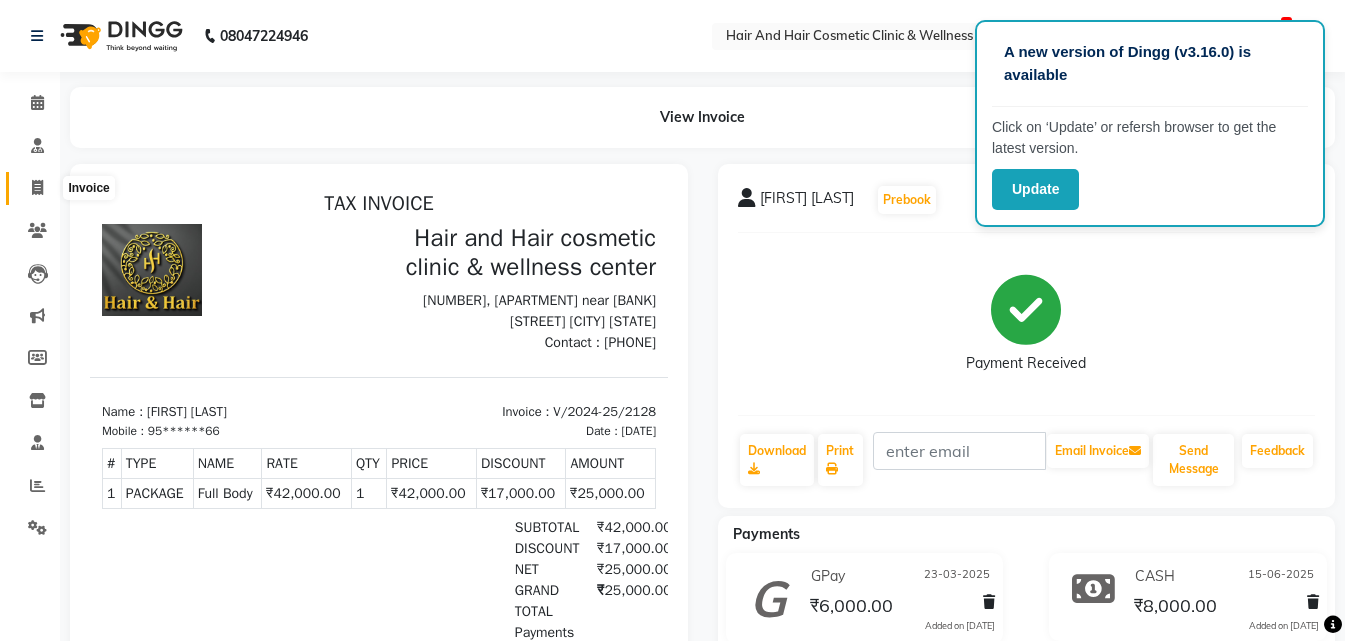 click 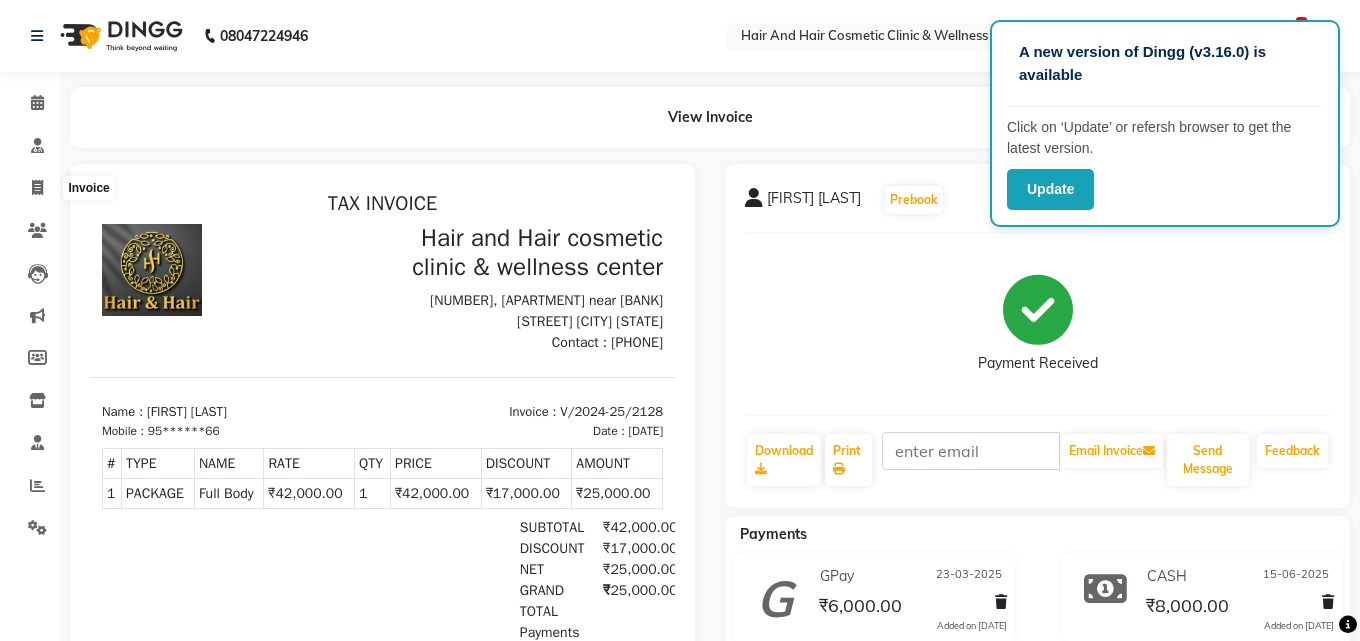 select on "5272" 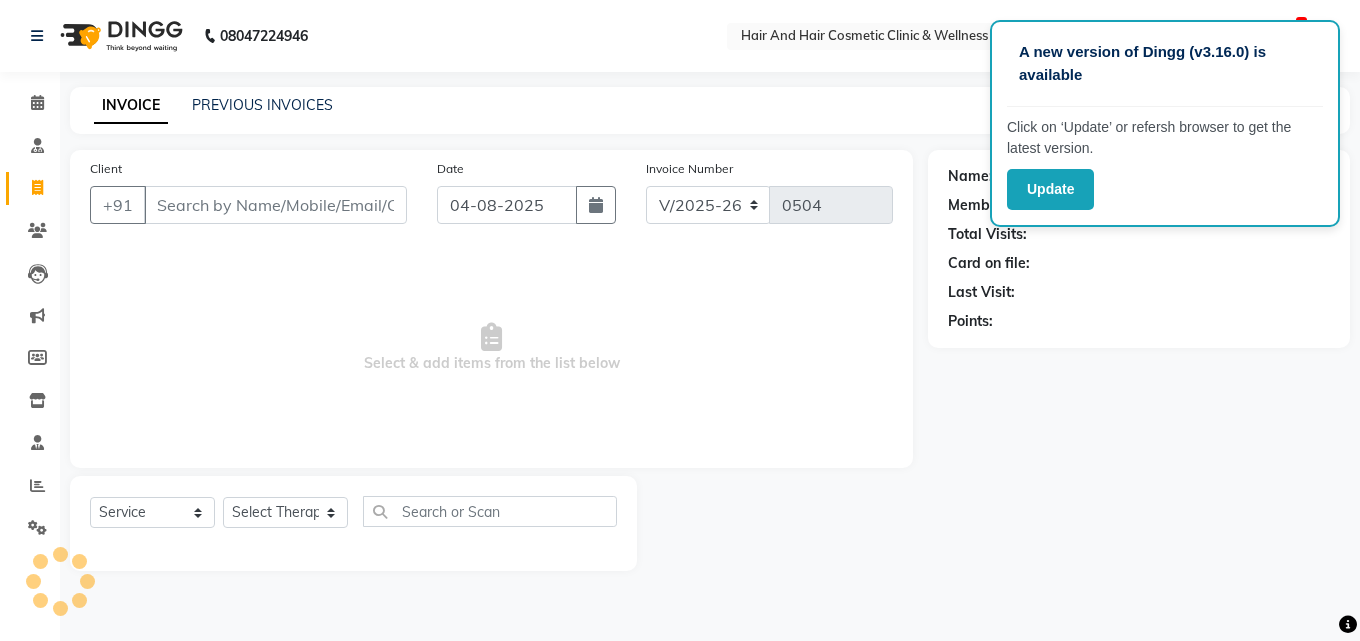 click on "Client" at bounding box center (275, 205) 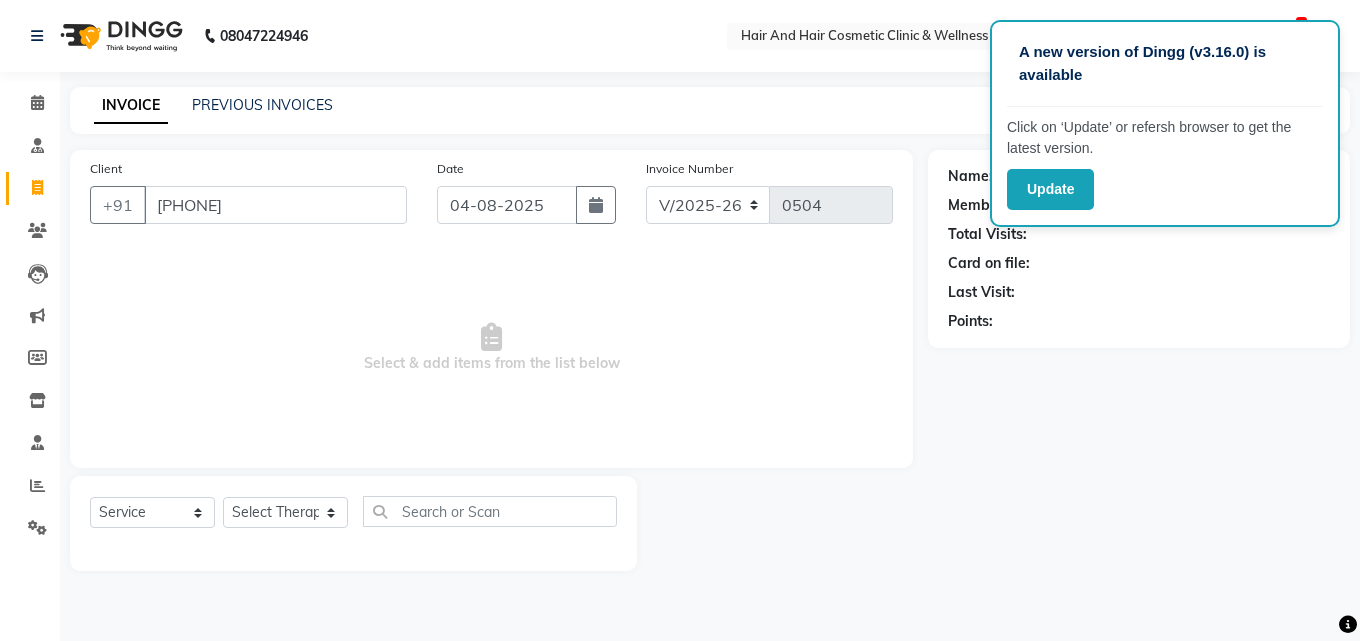 type on "[PHONE]" 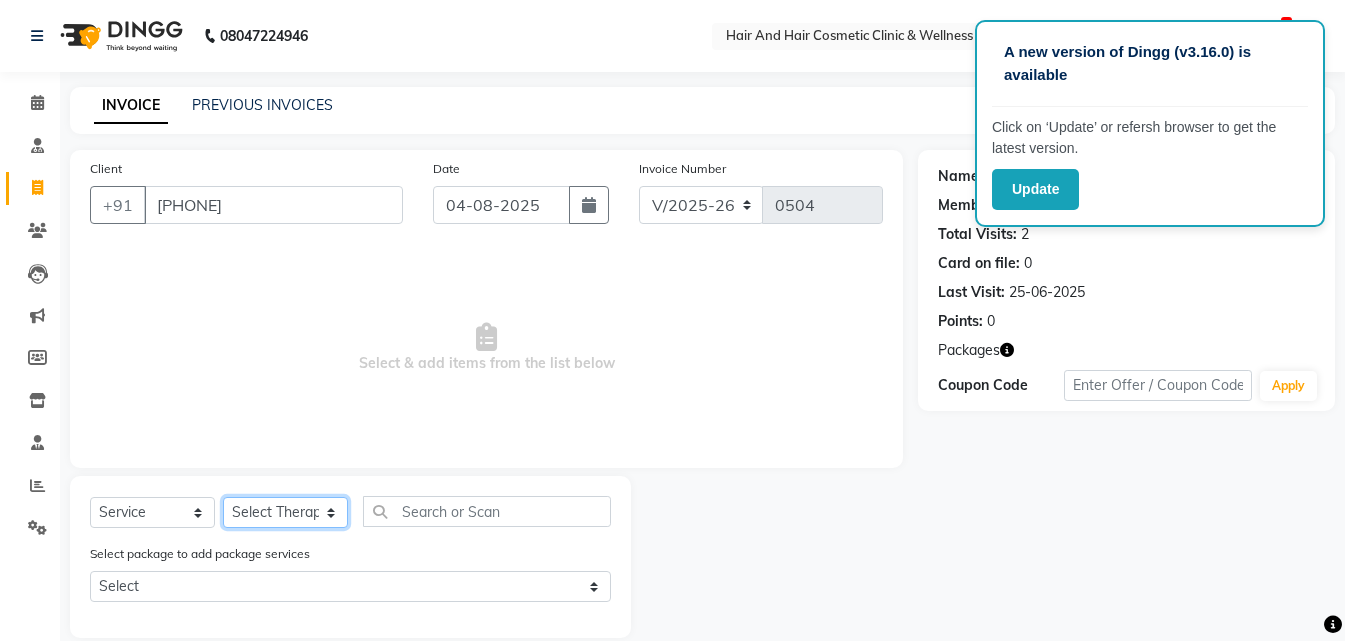 click on "Select Therapist [FIRST] [LAST]  DR [FIRST] [LAST]  DR [FIRST] [LAST] Frontdesk [FIRST] [LAST]  [FIRST] [LAST] [FIRST] [LAST] [FIRST] [LAST]" 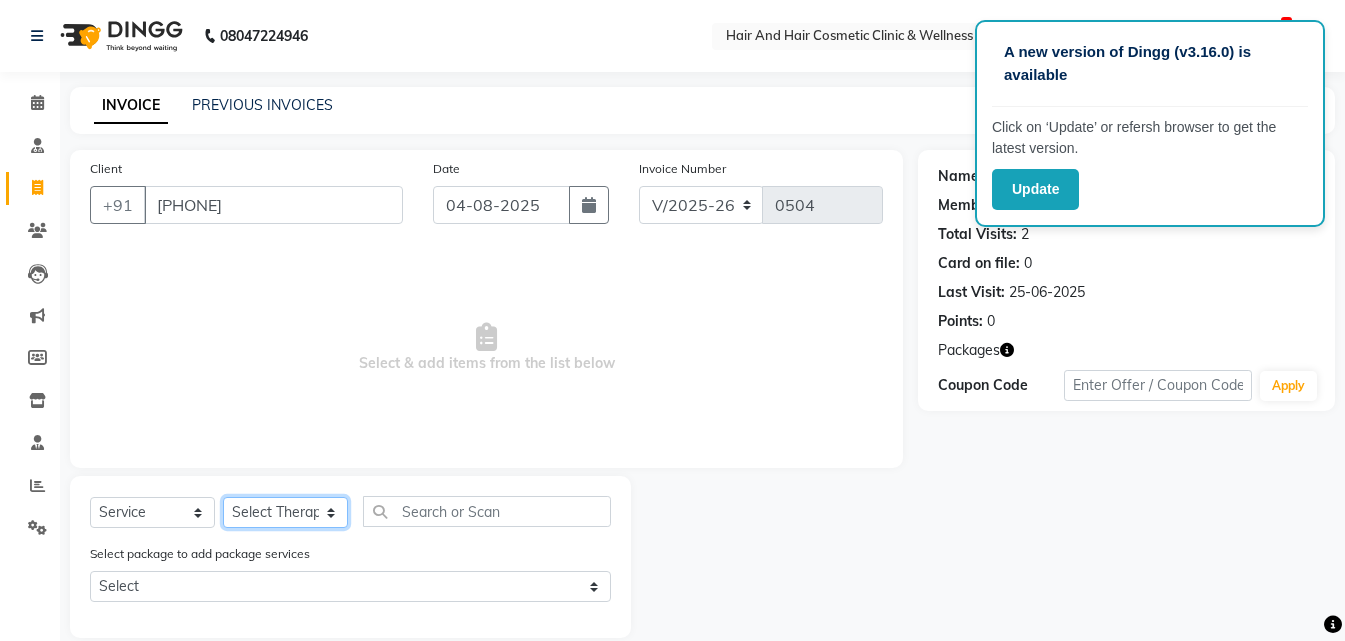 select on "34516" 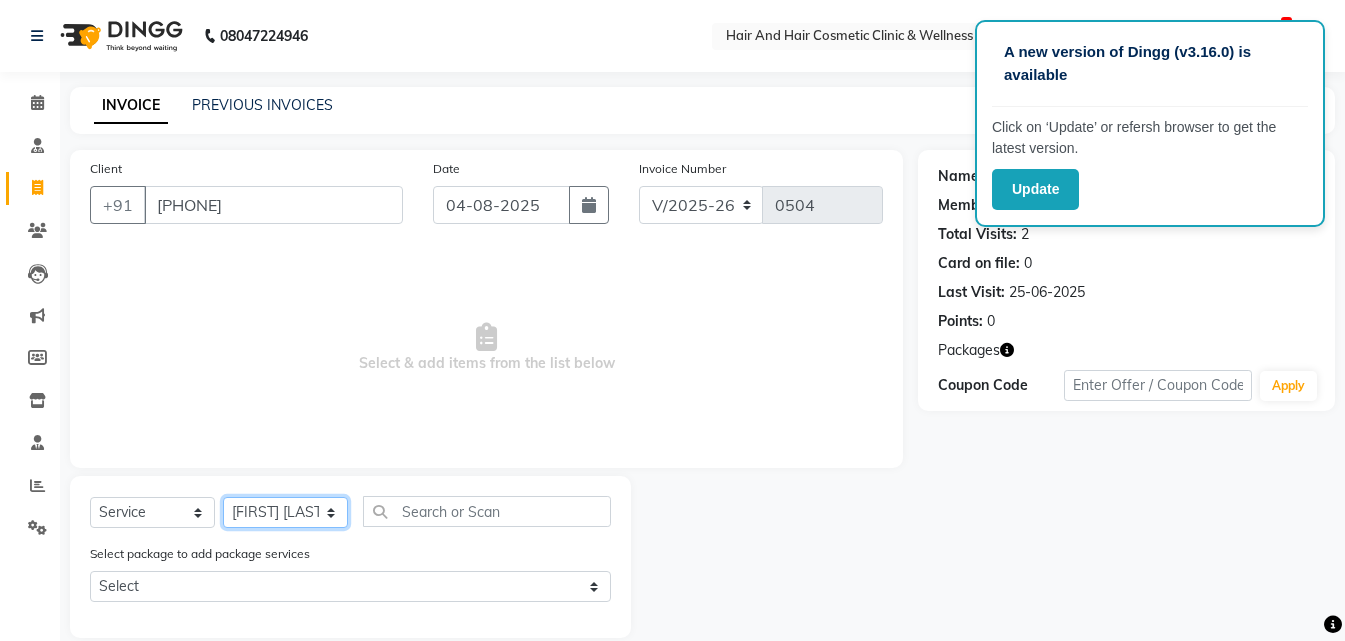 click on "Select Therapist [FIRST] [LAST]  DR [FIRST] [LAST]  DR [FIRST] [LAST] Frontdesk [FIRST] [LAST]  [FIRST] [LAST] [FIRST] [LAST] [FIRST] [LAST]" 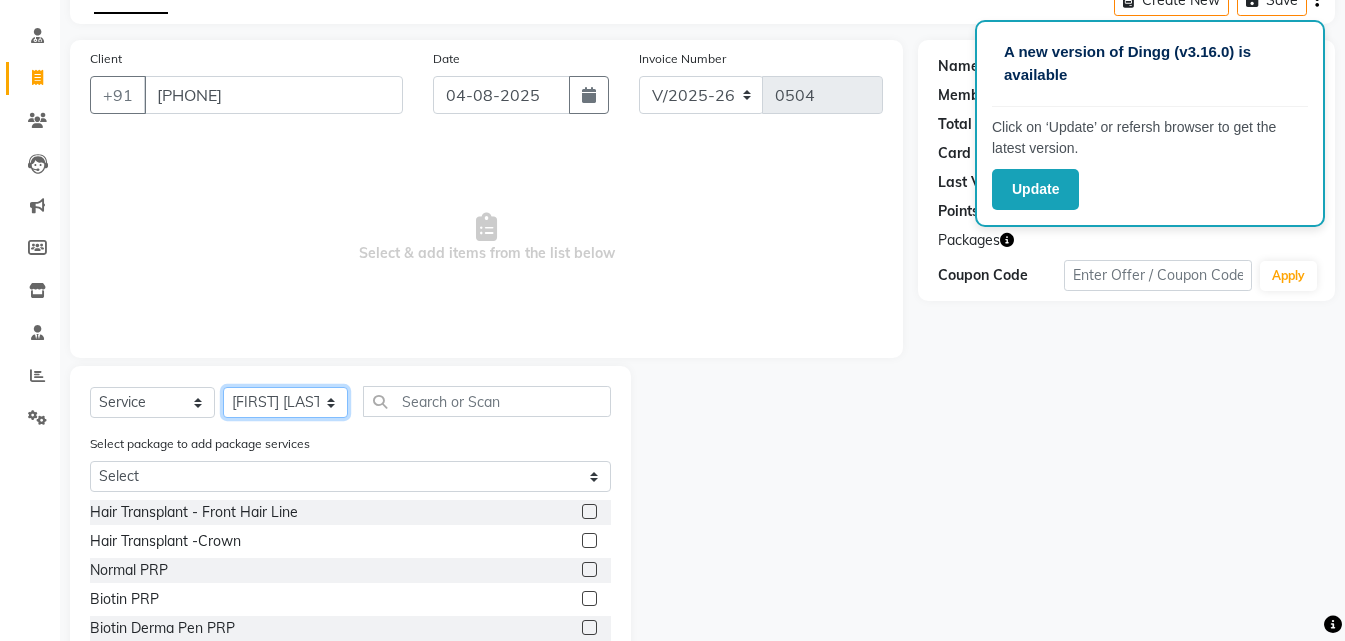 scroll, scrollTop: 227, scrollLeft: 0, axis: vertical 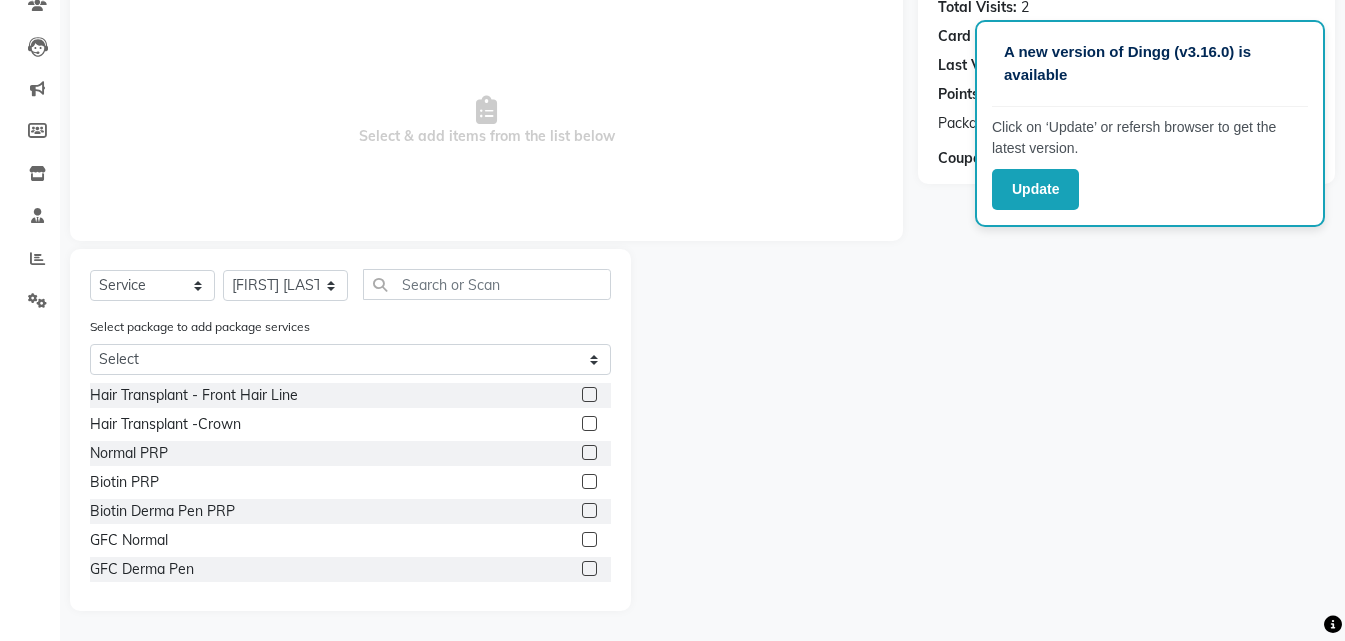 click 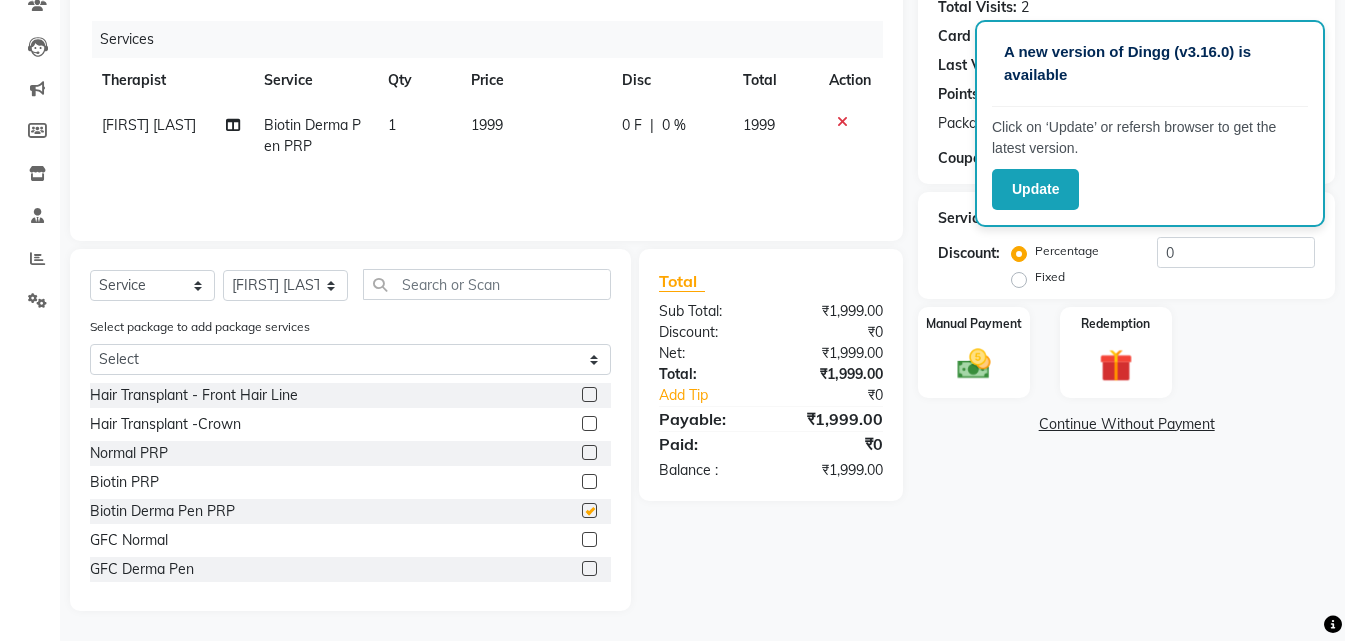 checkbox on "false" 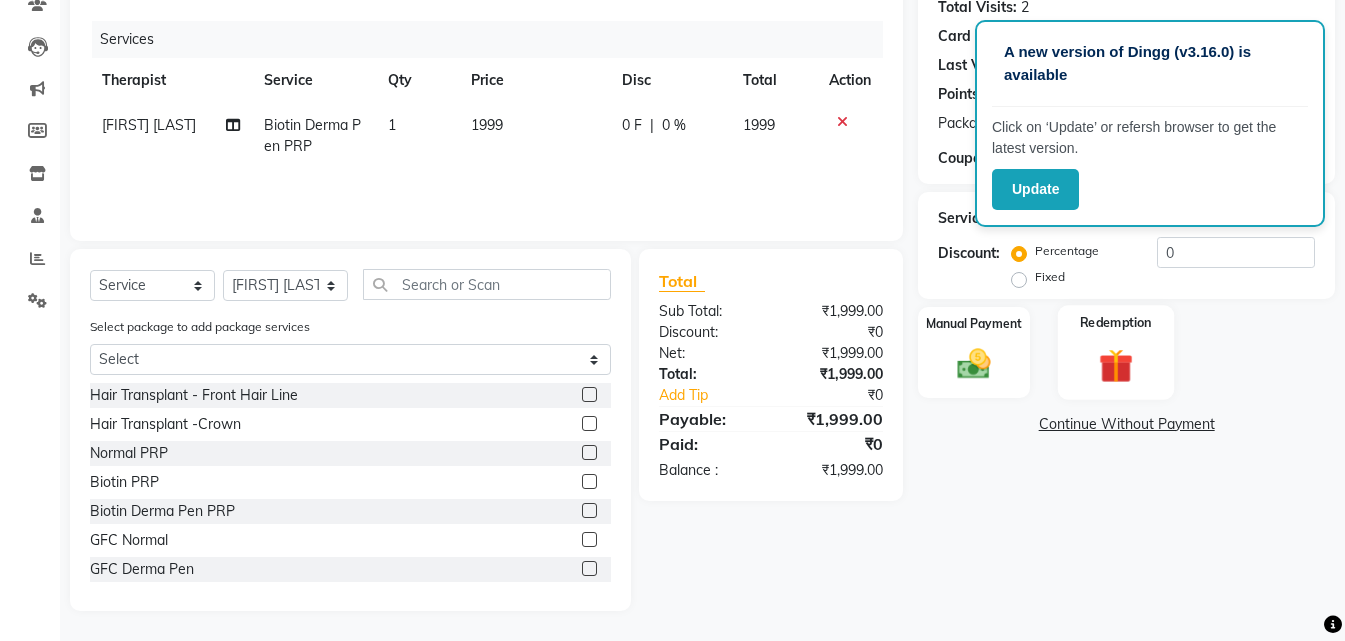 click 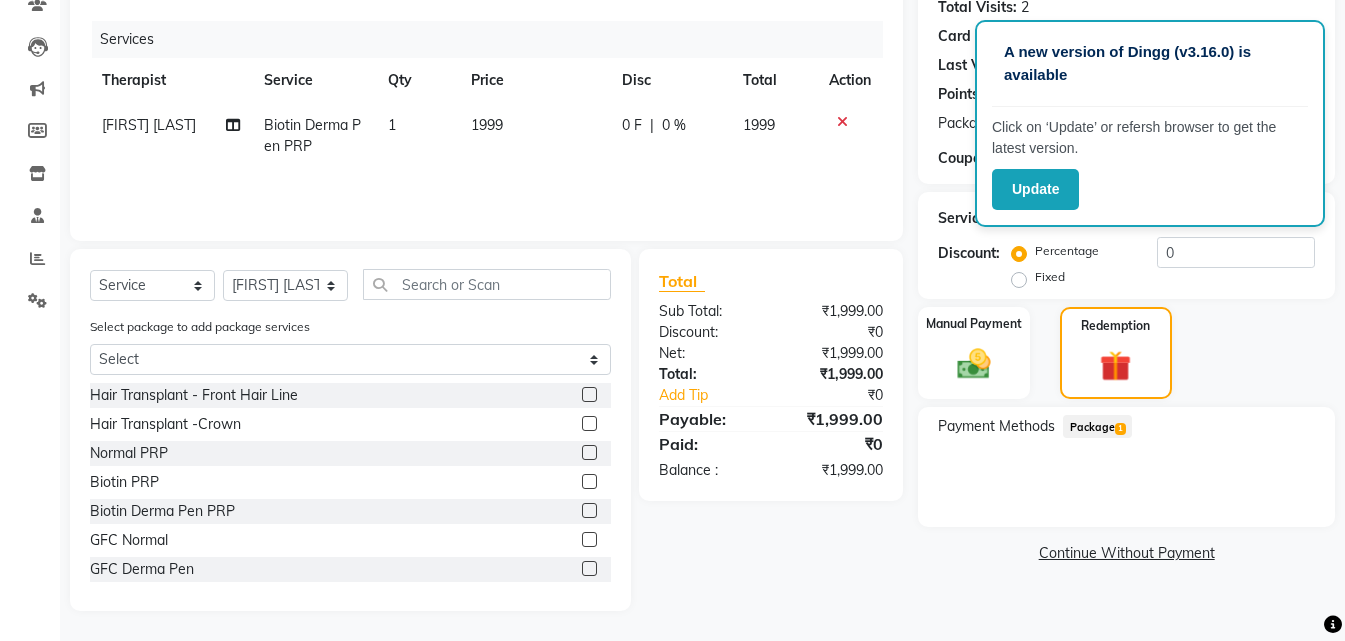 click on "Package  1" 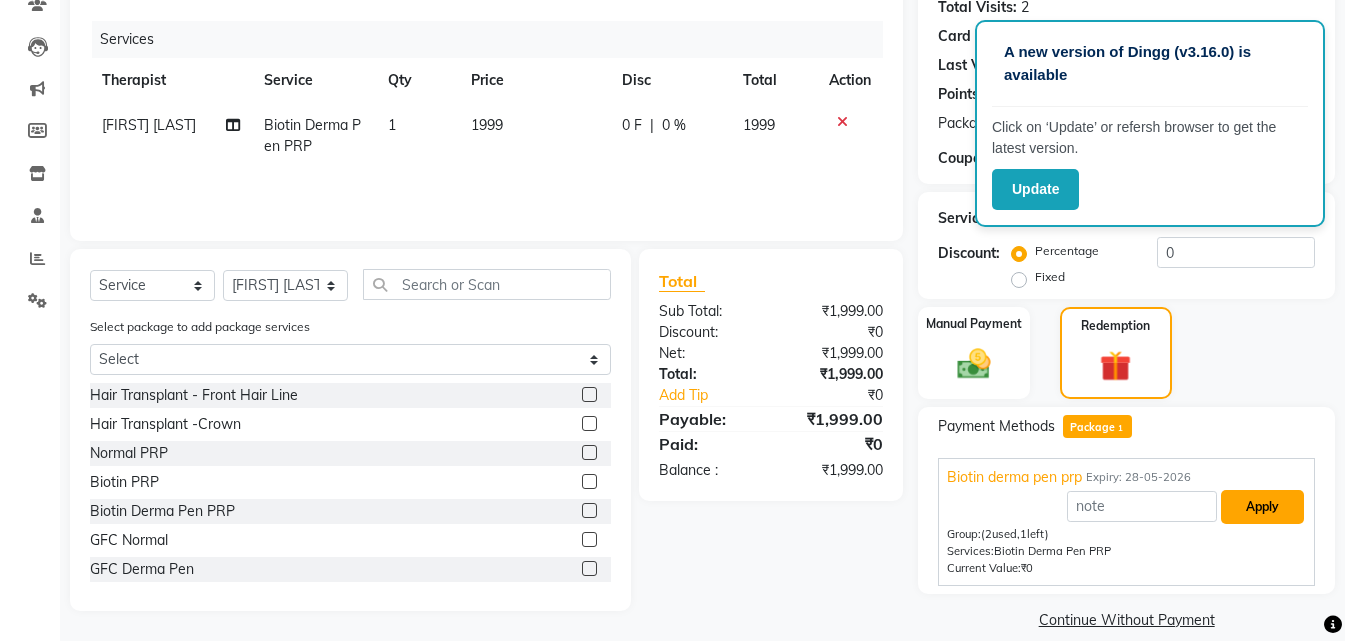 click on "Apply" at bounding box center [1262, 507] 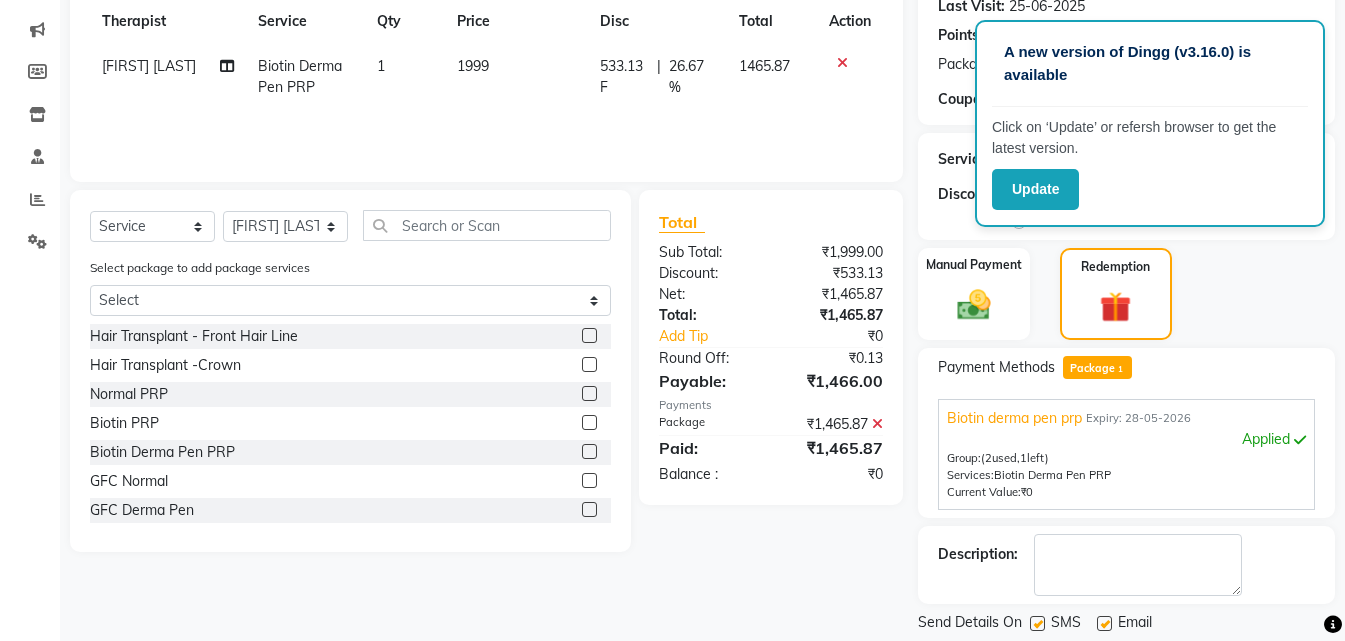 scroll, scrollTop: 347, scrollLeft: 0, axis: vertical 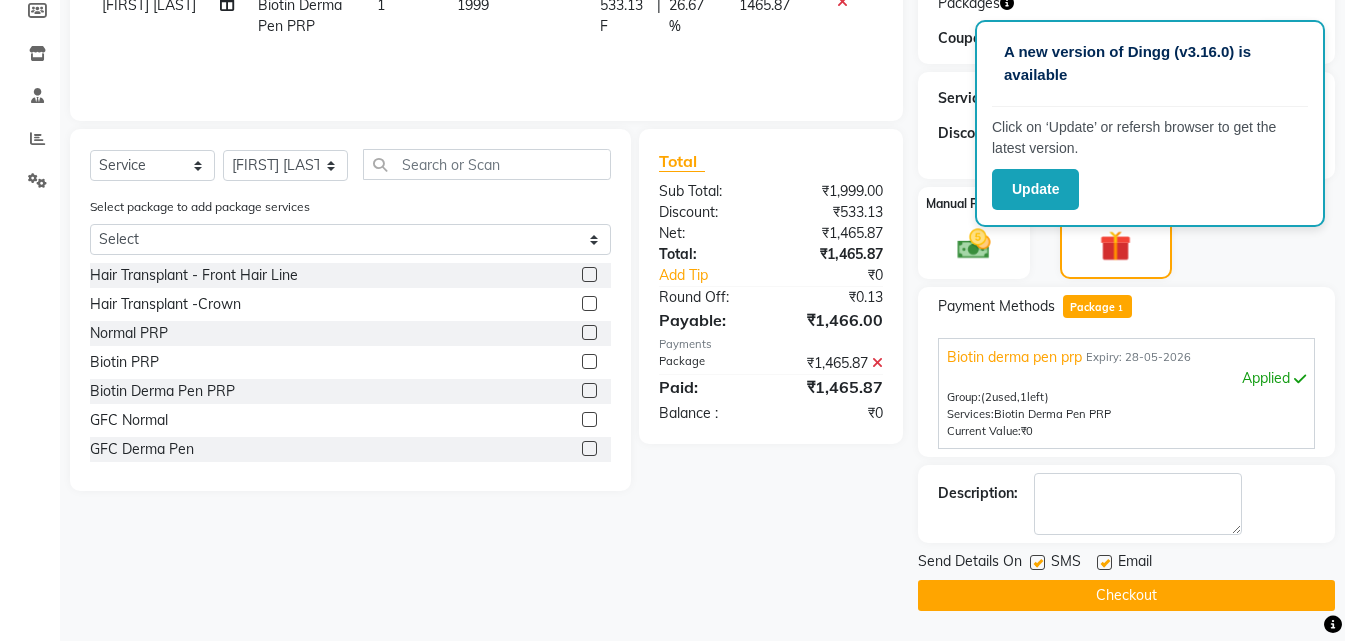 click 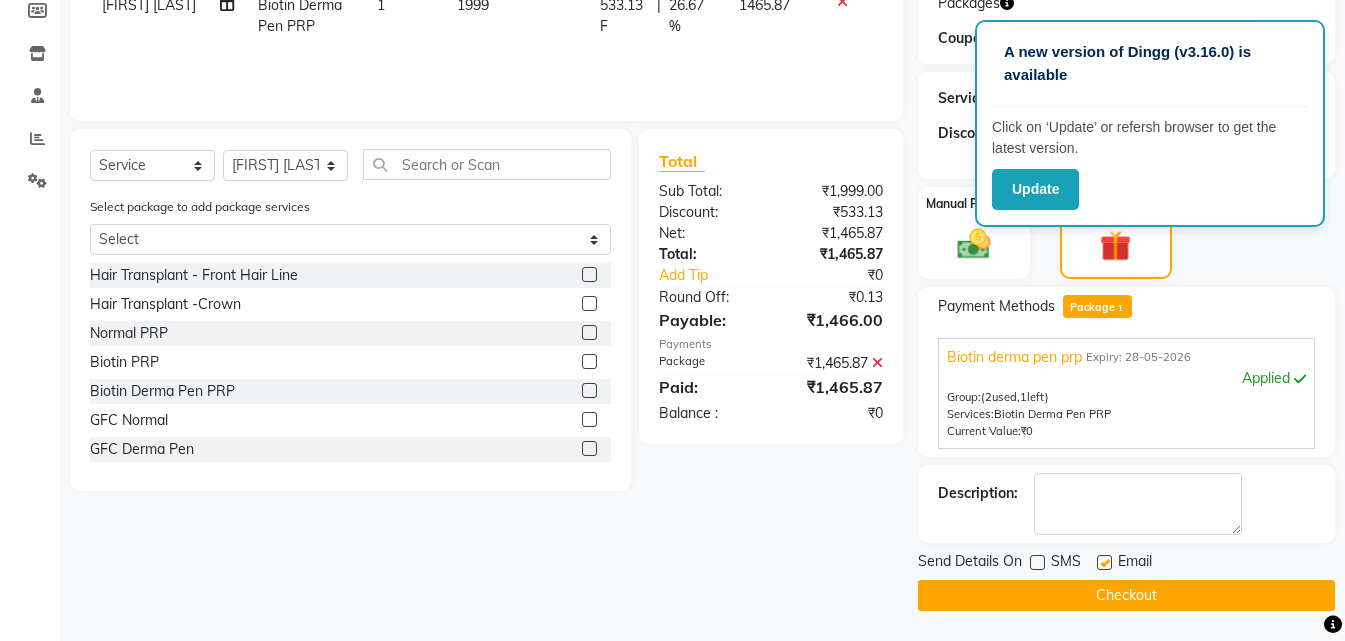 click on "Checkout" 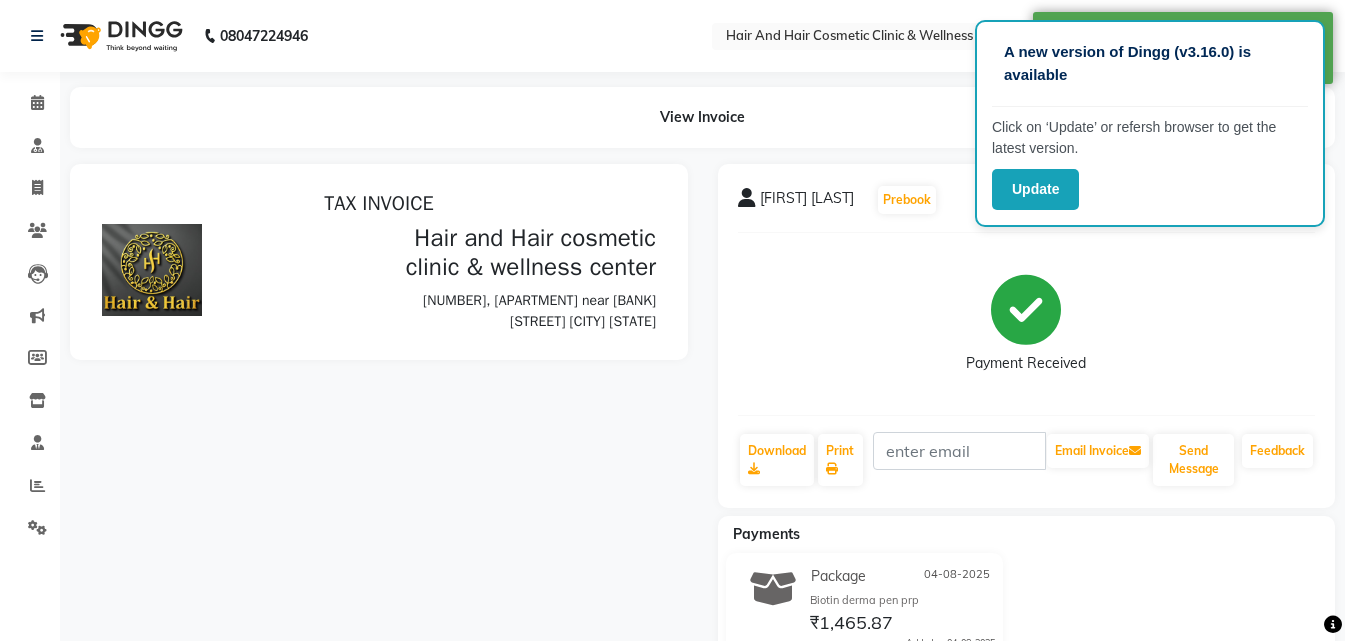 scroll, scrollTop: 0, scrollLeft: 0, axis: both 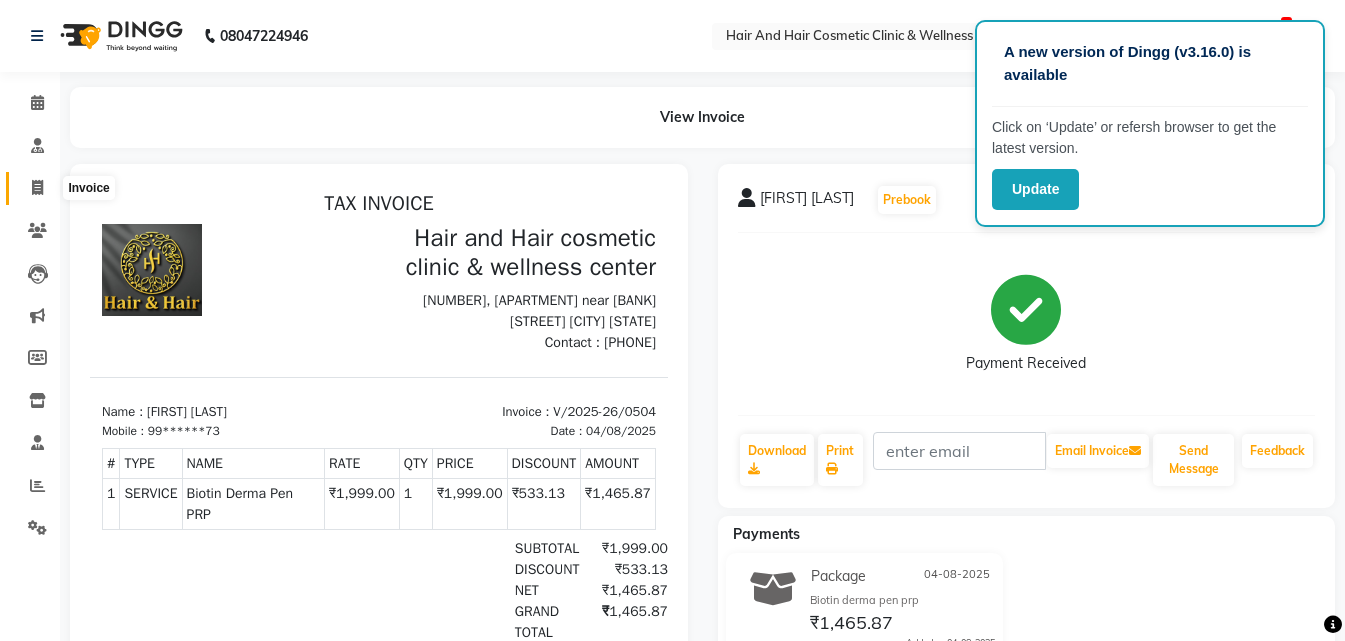 click 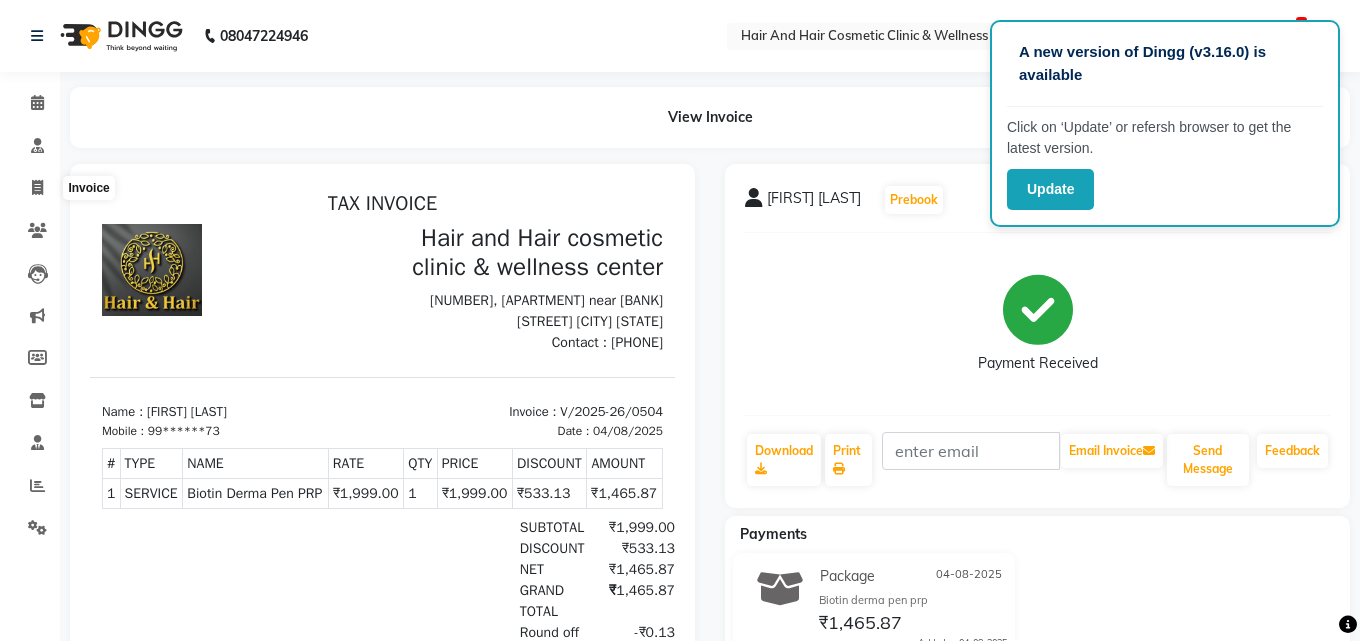select on "5272" 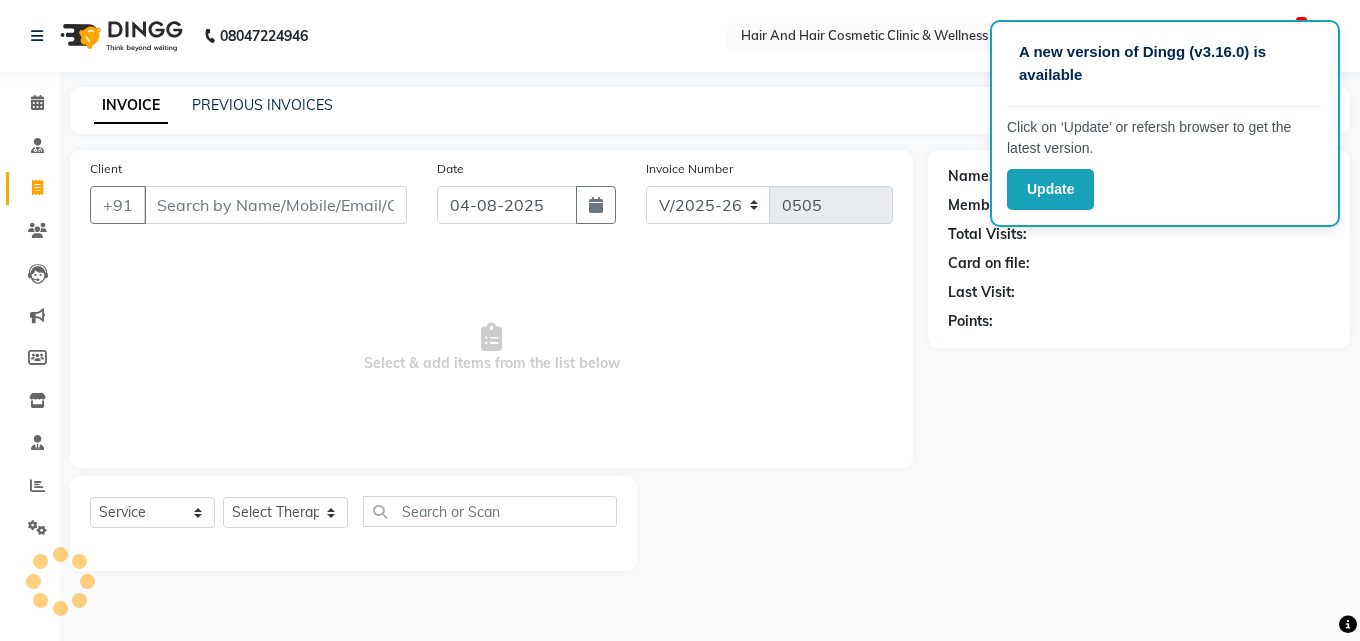 click on "Client" at bounding box center (275, 205) 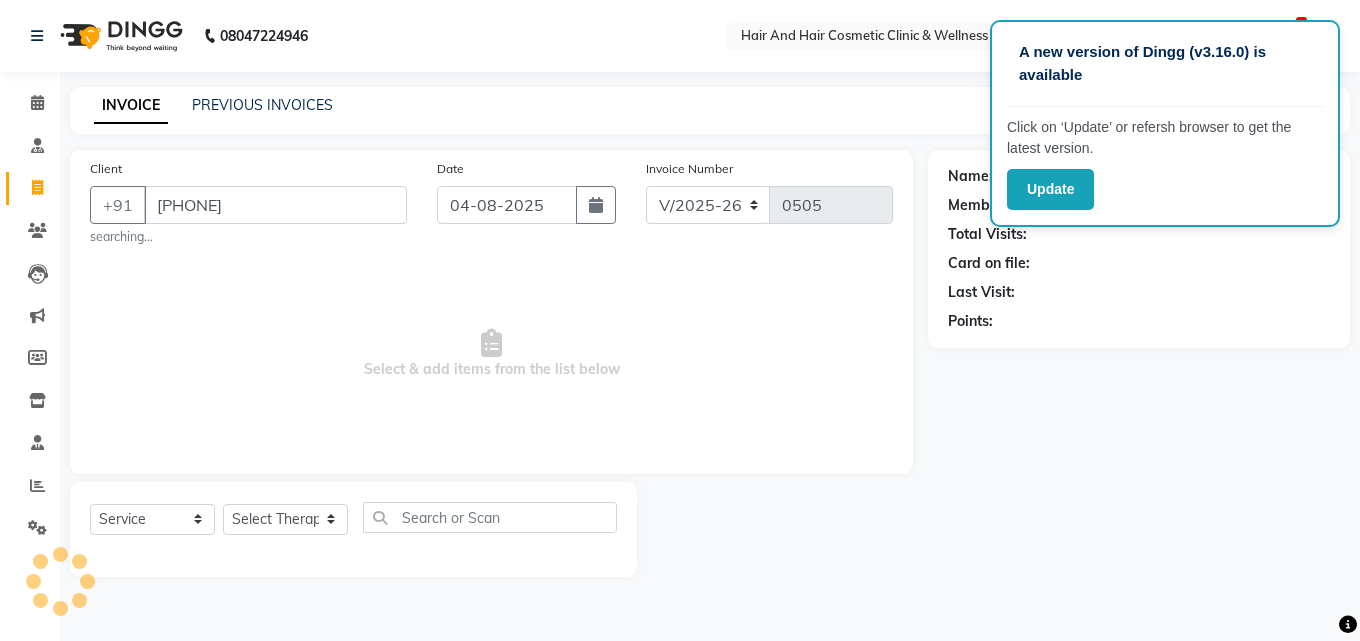 type on "[PHONE]" 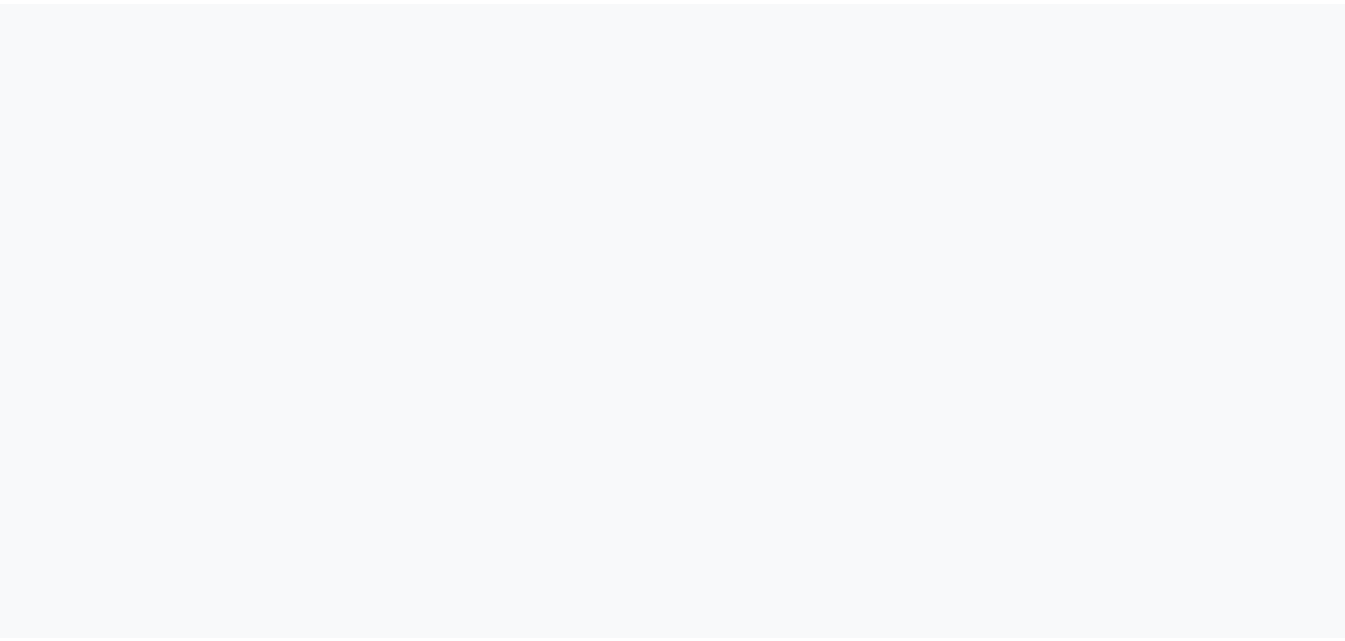 scroll, scrollTop: 0, scrollLeft: 0, axis: both 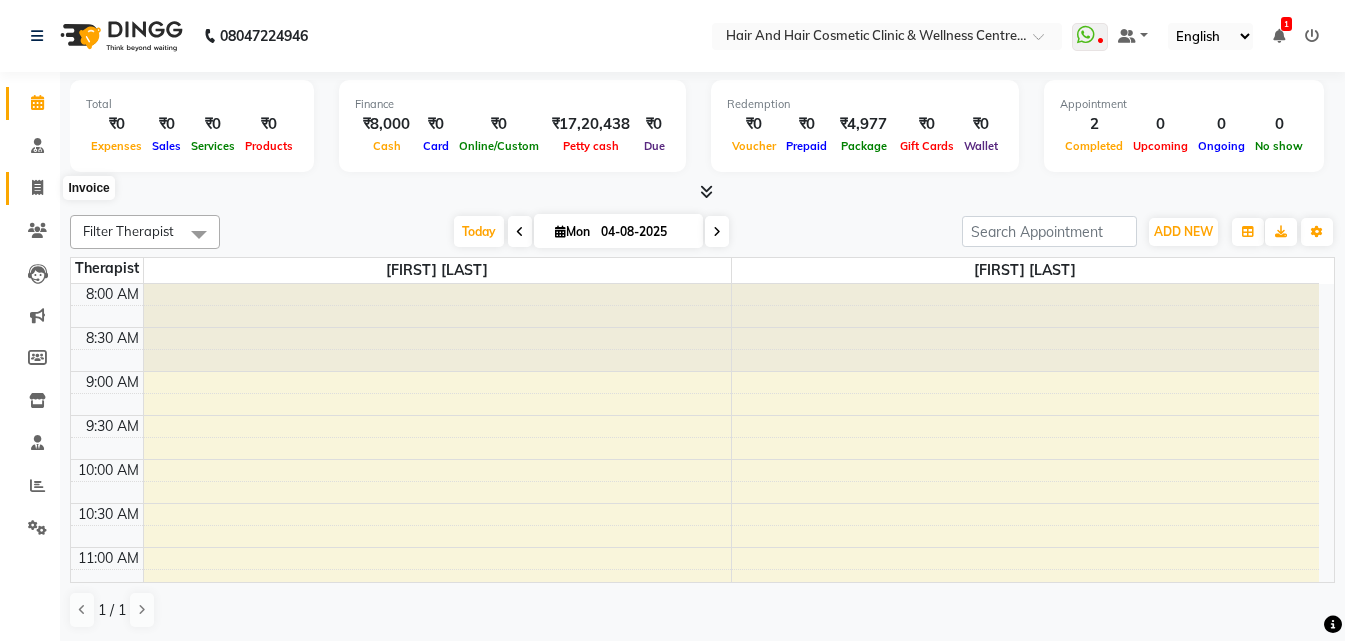 click 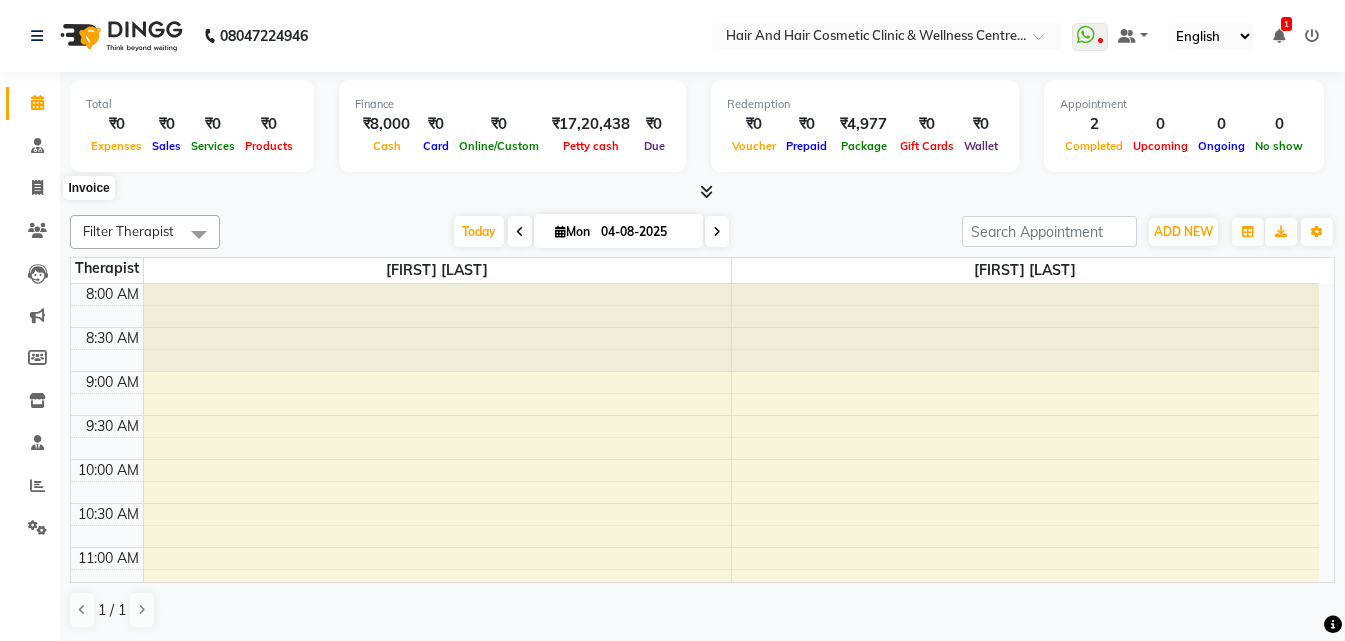 select on "service" 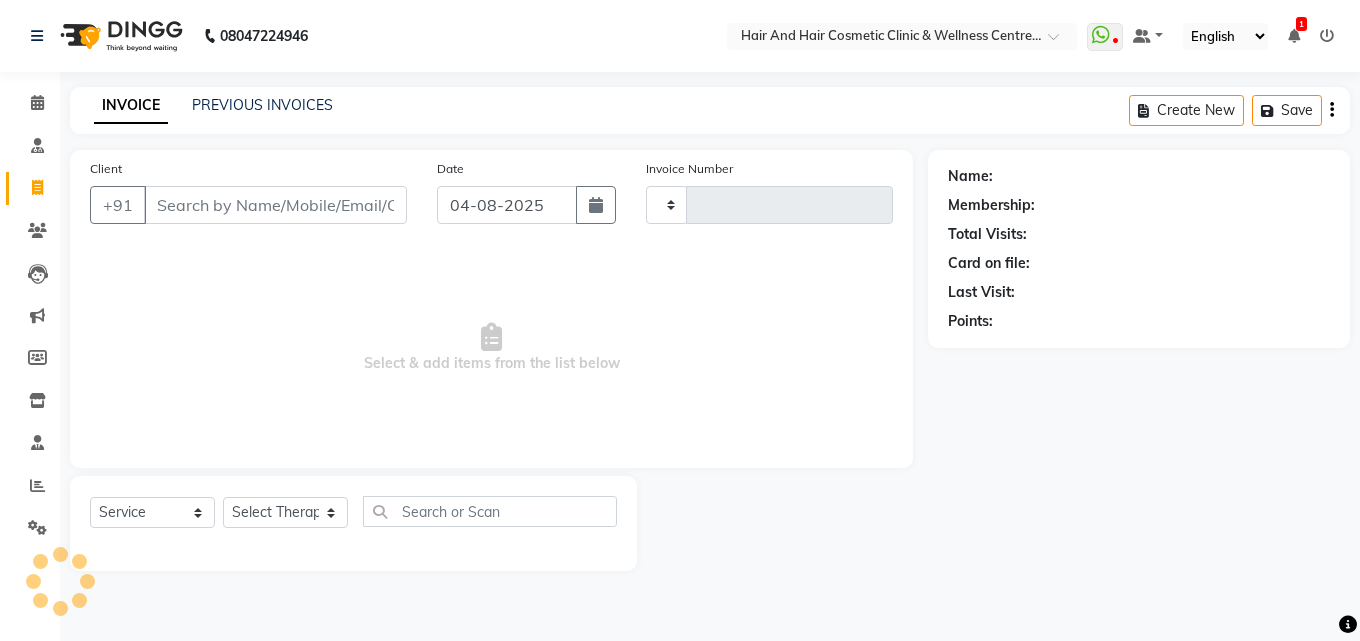 click on "Client" at bounding box center (275, 205) 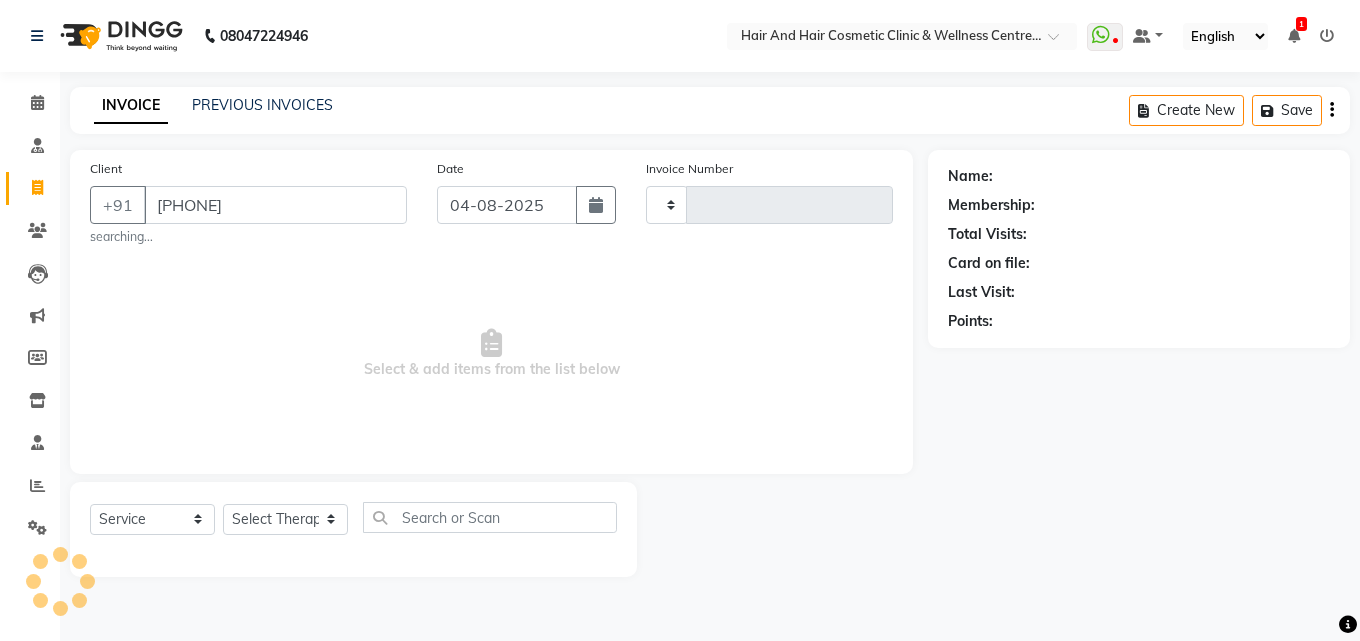 type on "[PHONE]" 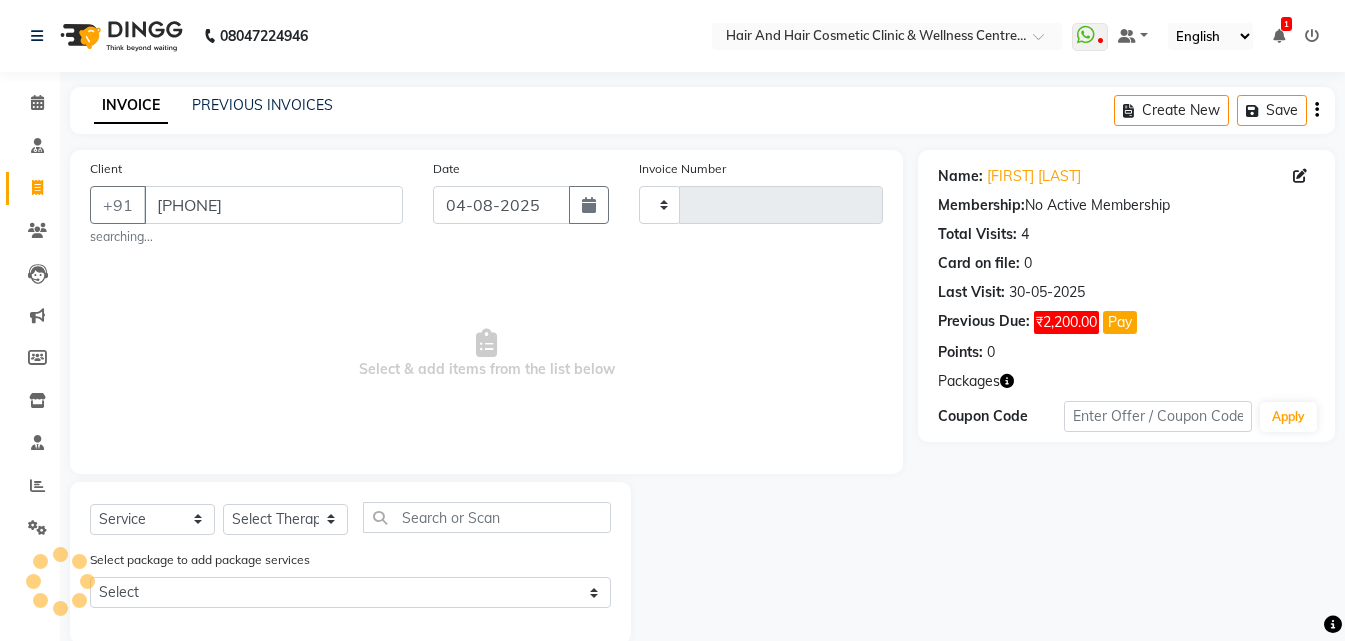 type on "0505" 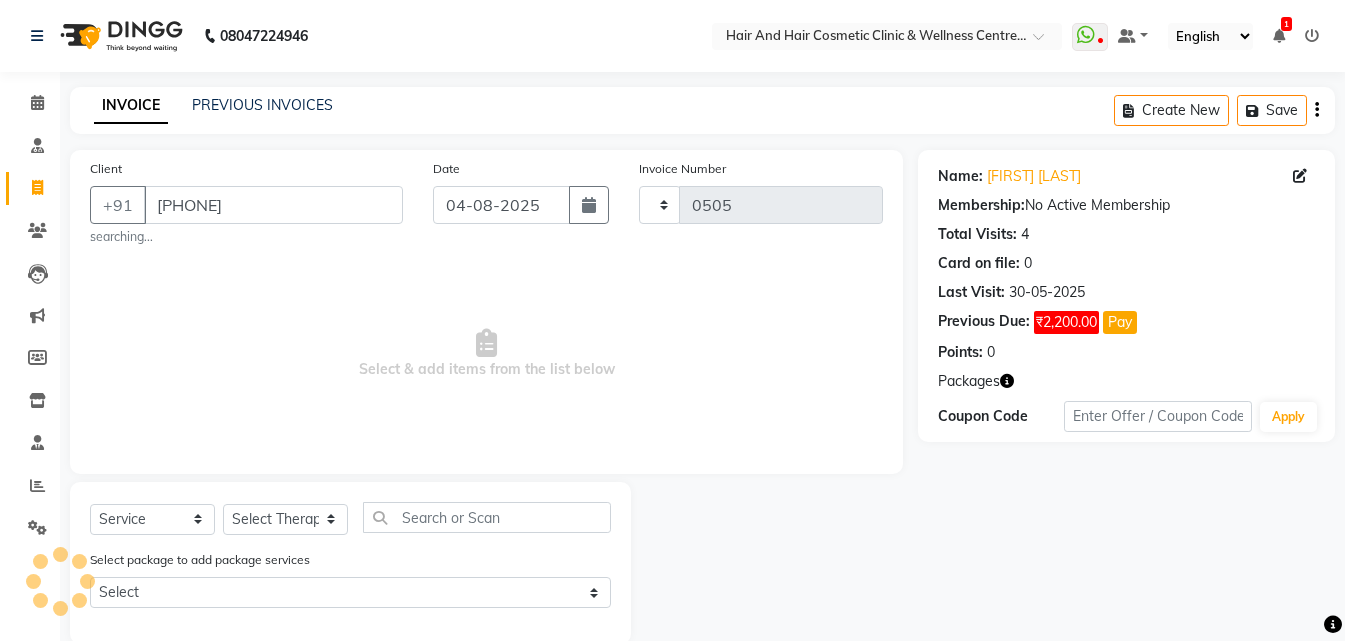 select on "5272" 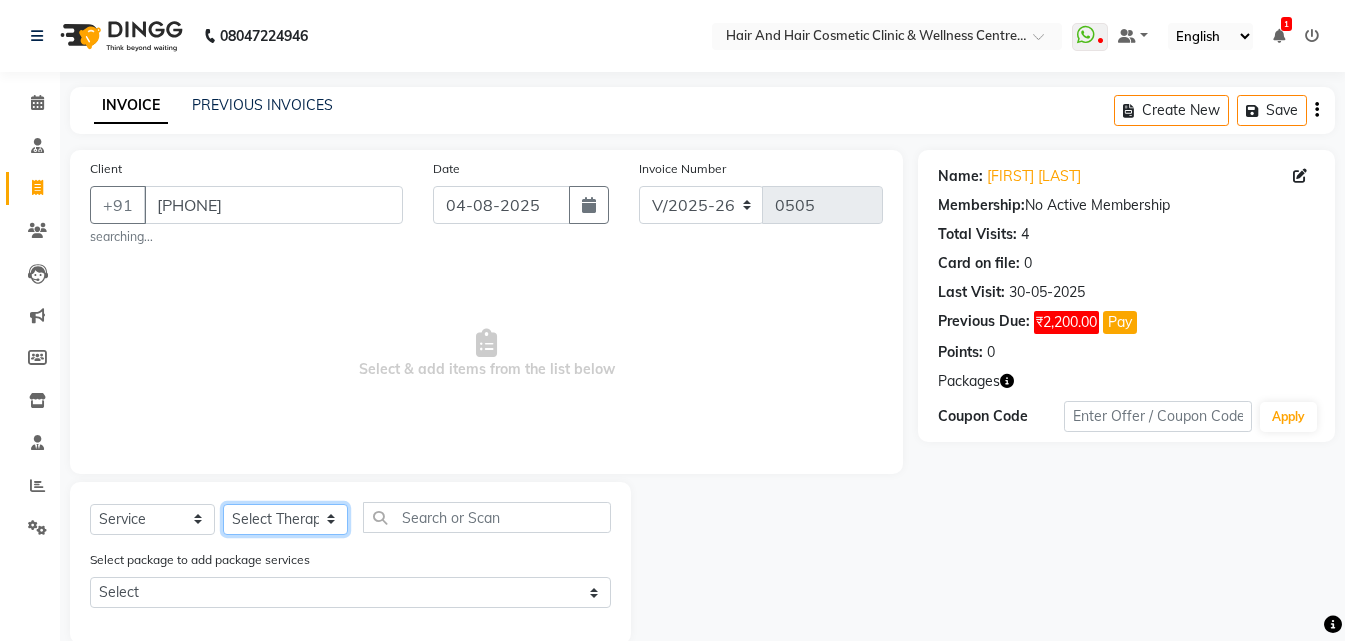 click on "Select Therapist" 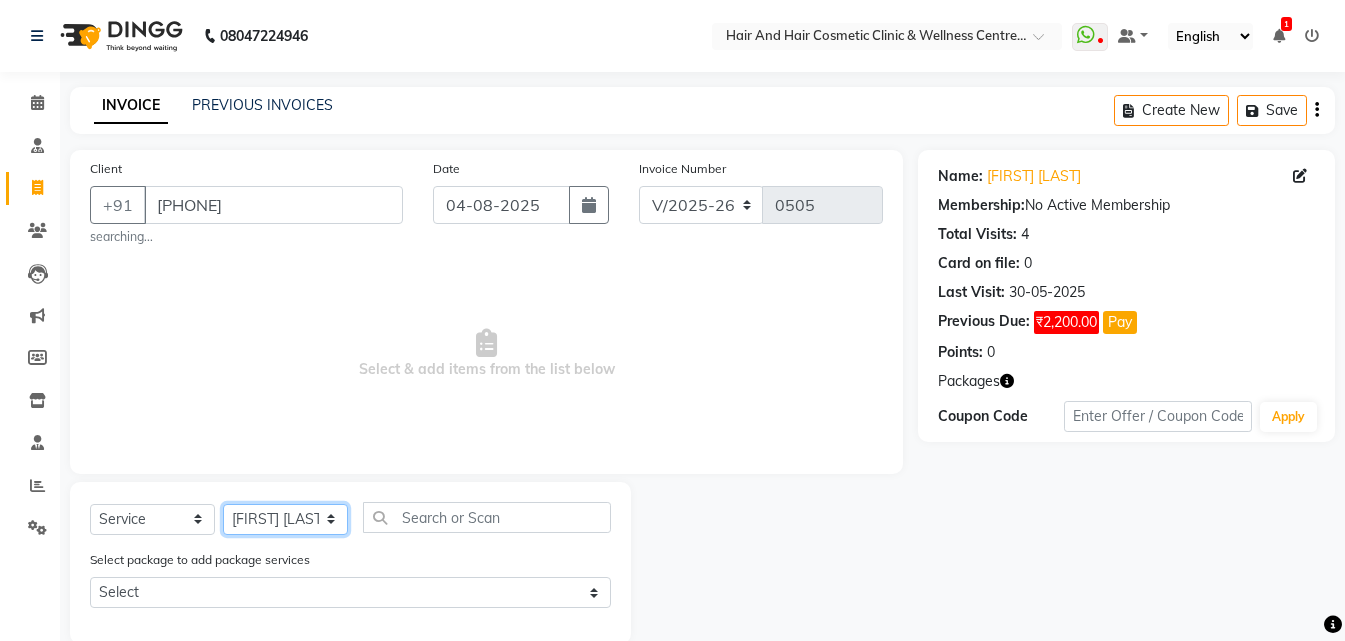 click on "Select Therapist [FIRST] [LAST]  DR [FIRST] [LAST]  DR [FIRST] [LAST] Frontdesk [FIRST] [LAST]  [FIRST] [LAST] [FIRST] [LAST] [FIRST] [LAST]" 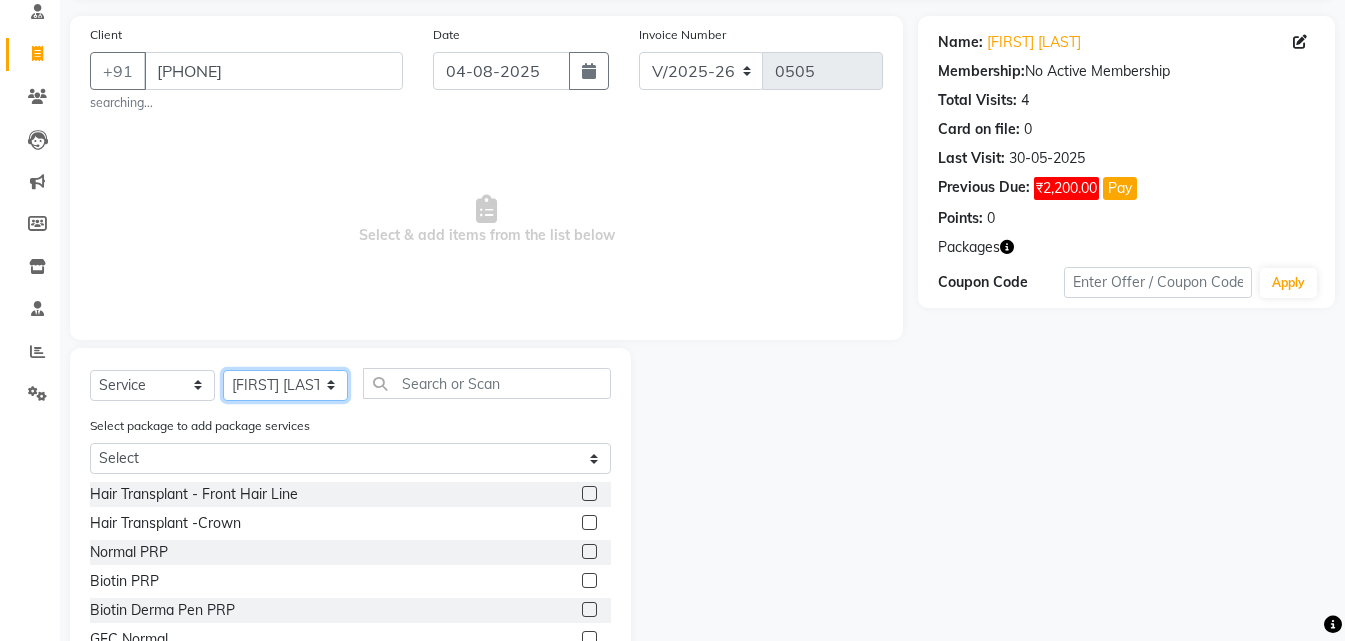 scroll, scrollTop: 233, scrollLeft: 0, axis: vertical 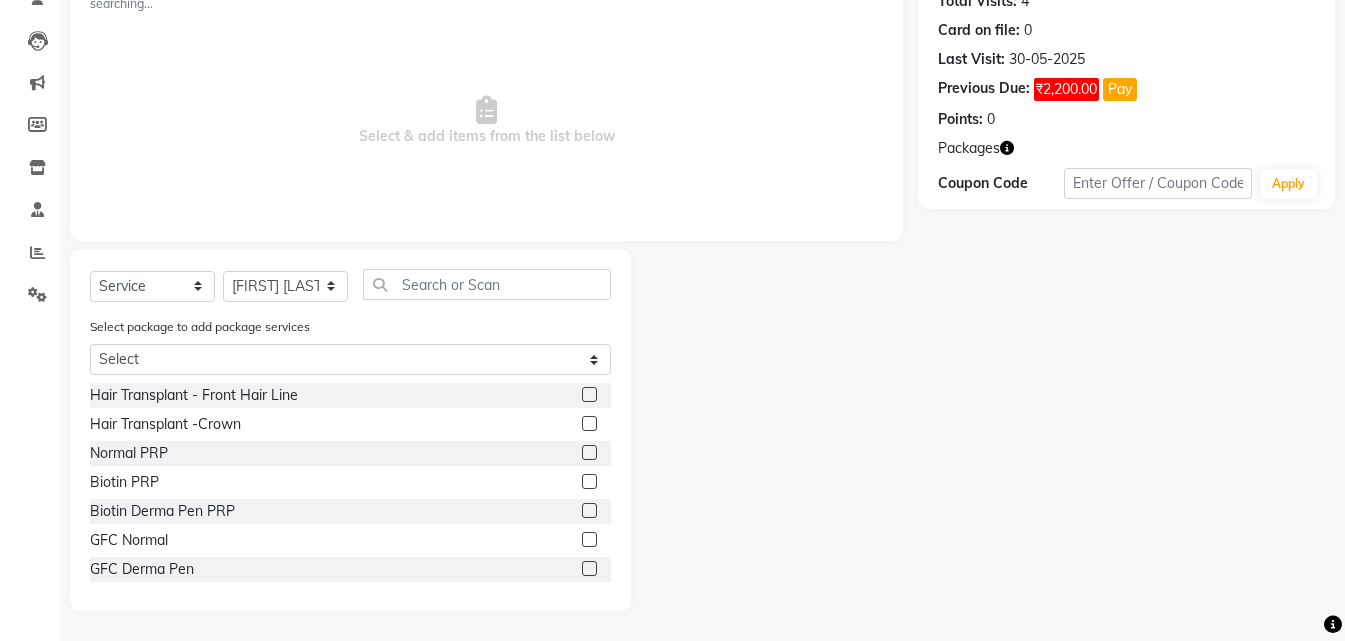 click 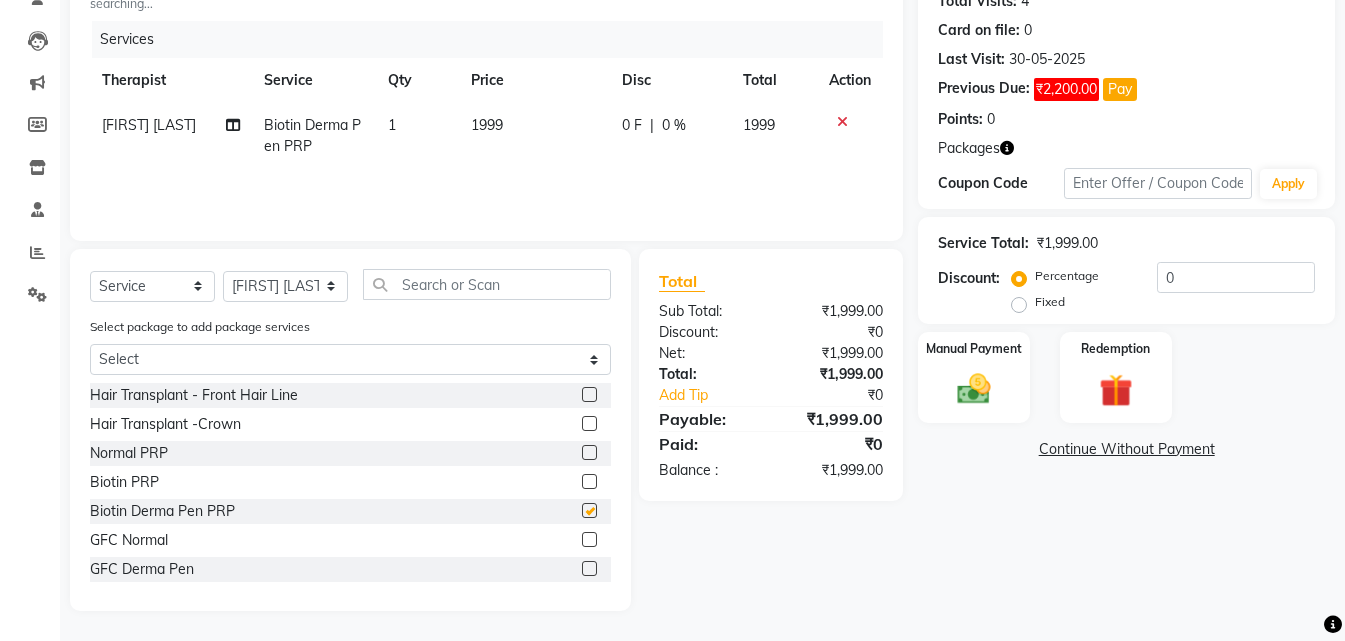checkbox on "false" 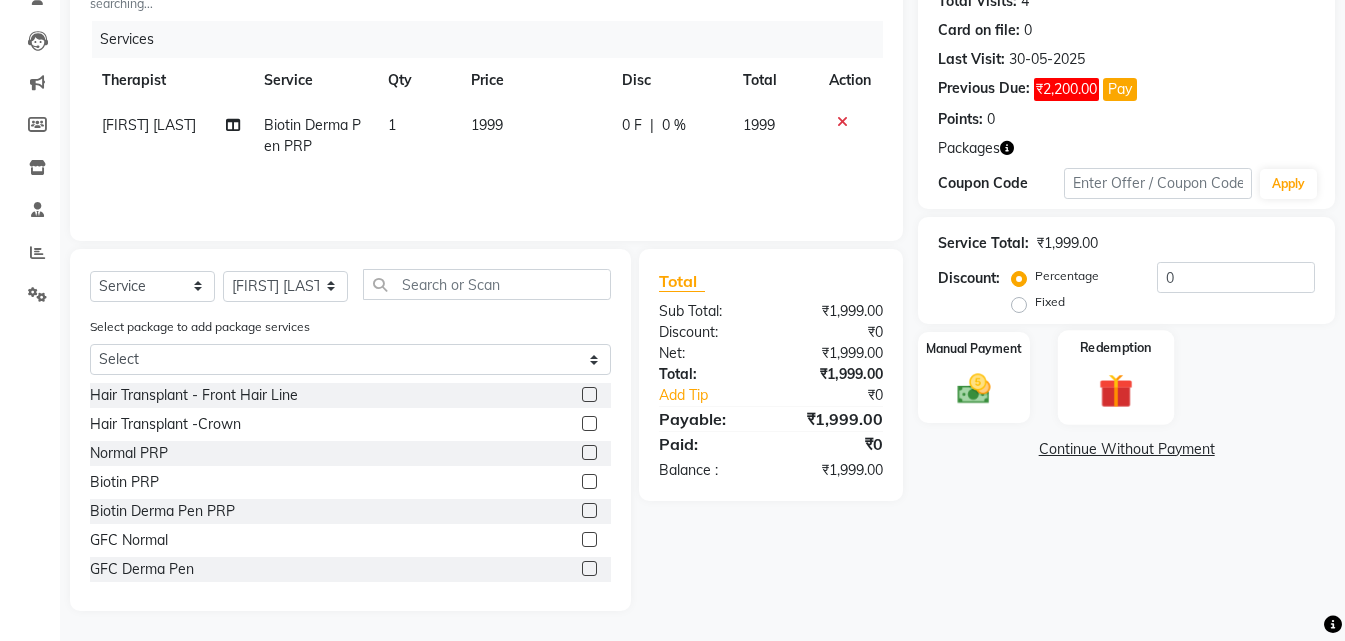 click 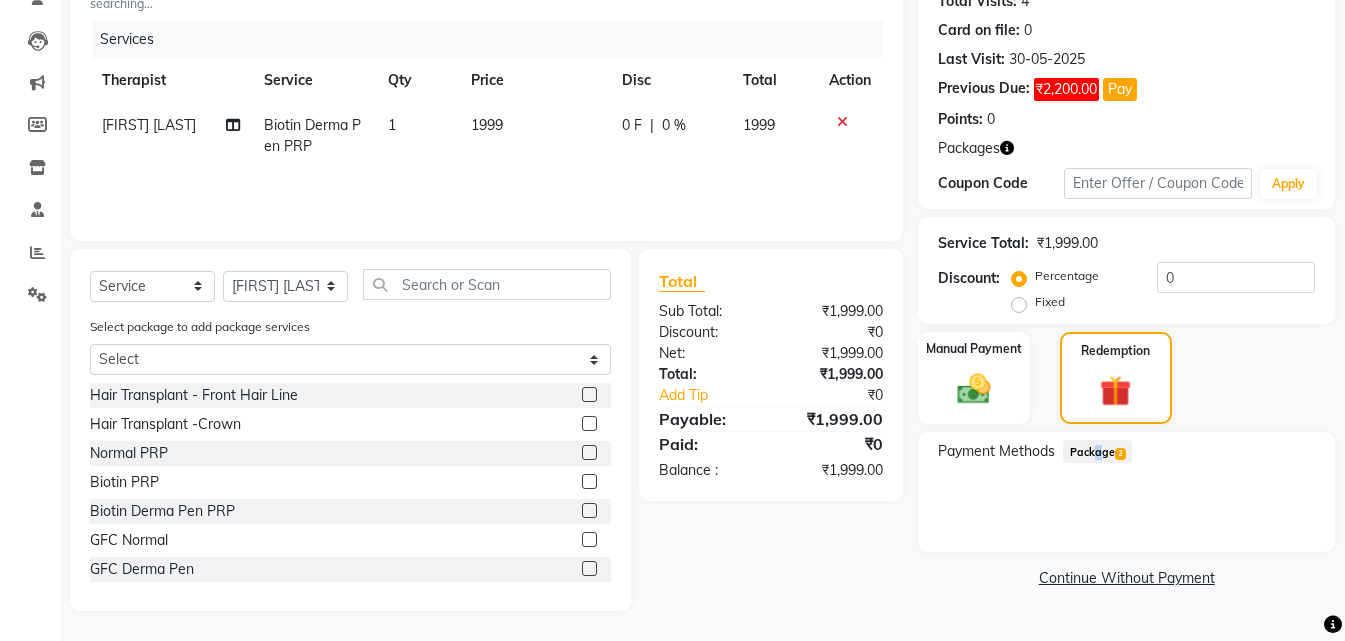 click on "Package  2" 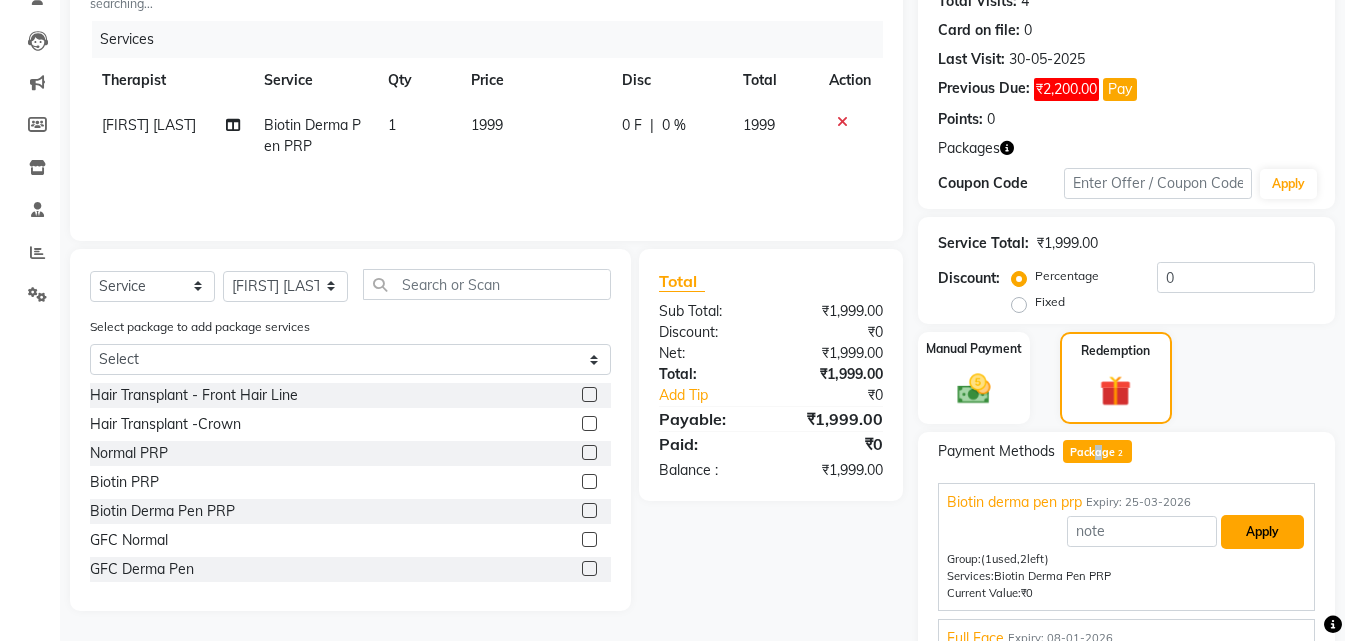 click on "Apply" at bounding box center (1262, 532) 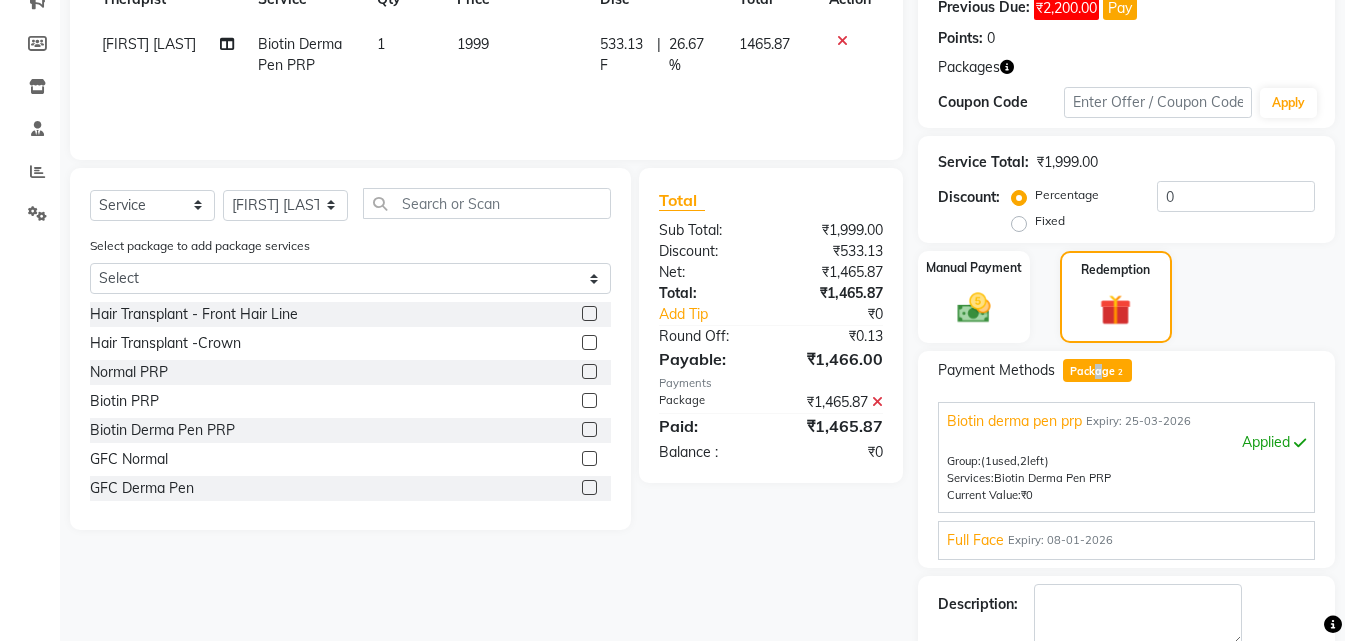 scroll, scrollTop: 425, scrollLeft: 0, axis: vertical 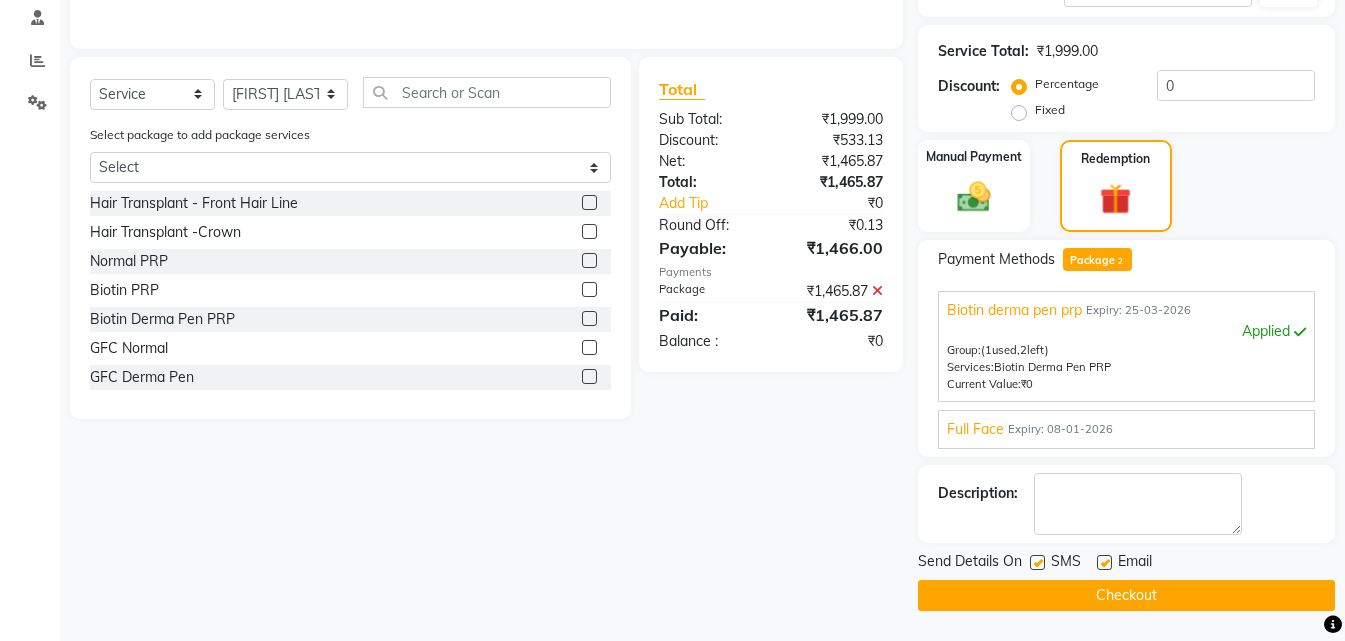 click 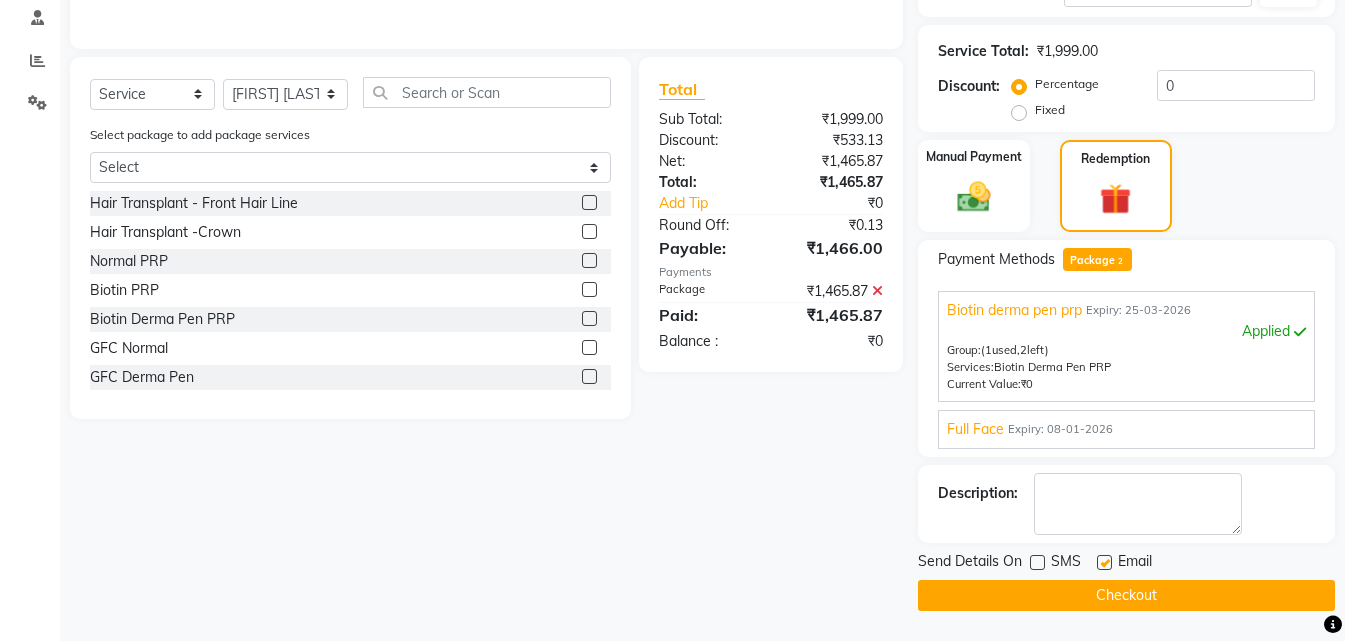 click on "Checkout" 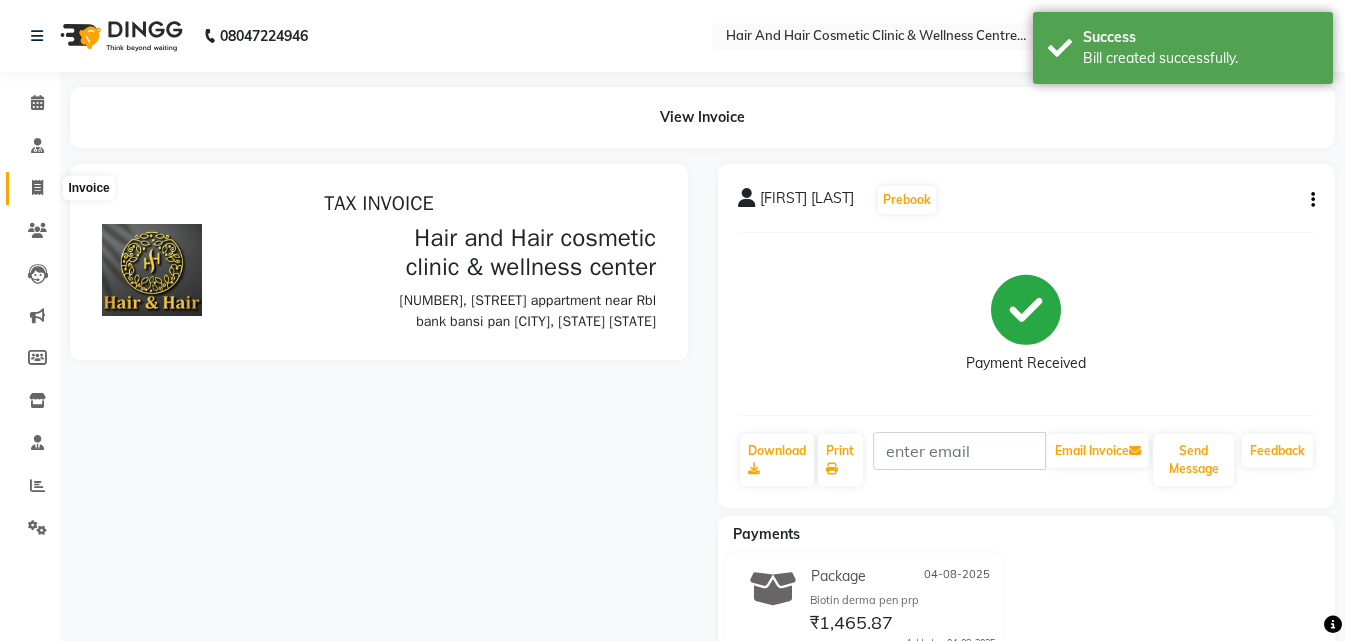 scroll, scrollTop: 0, scrollLeft: 0, axis: both 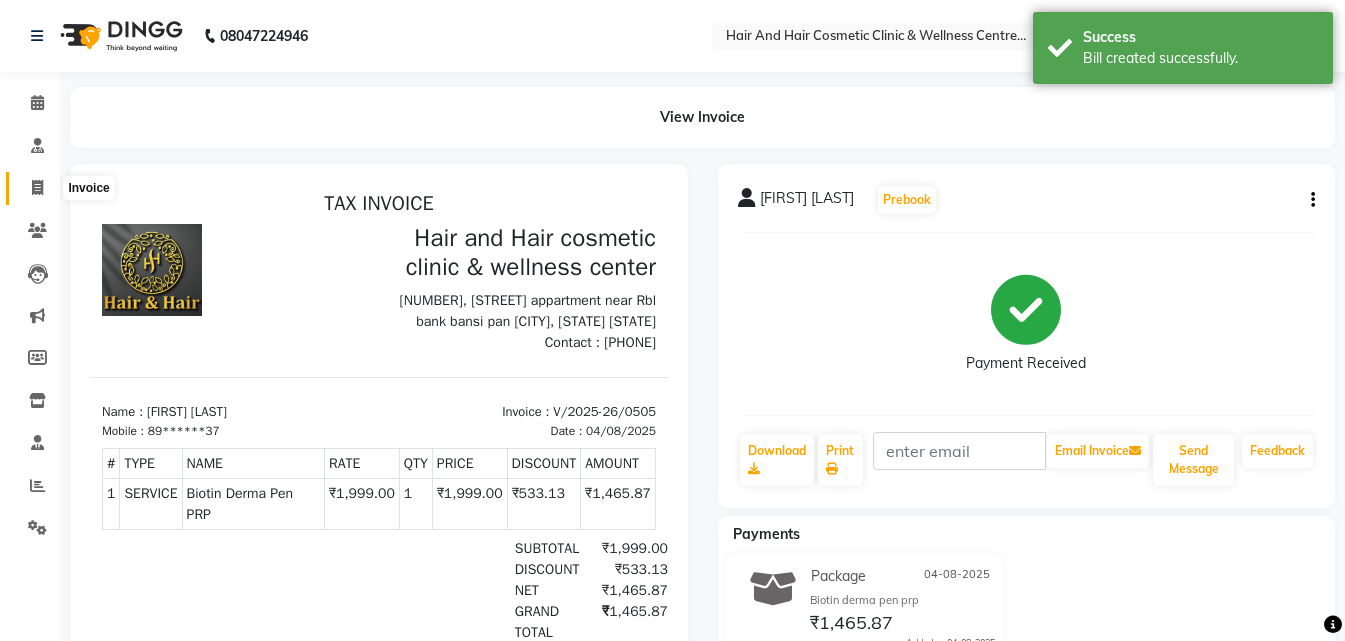click 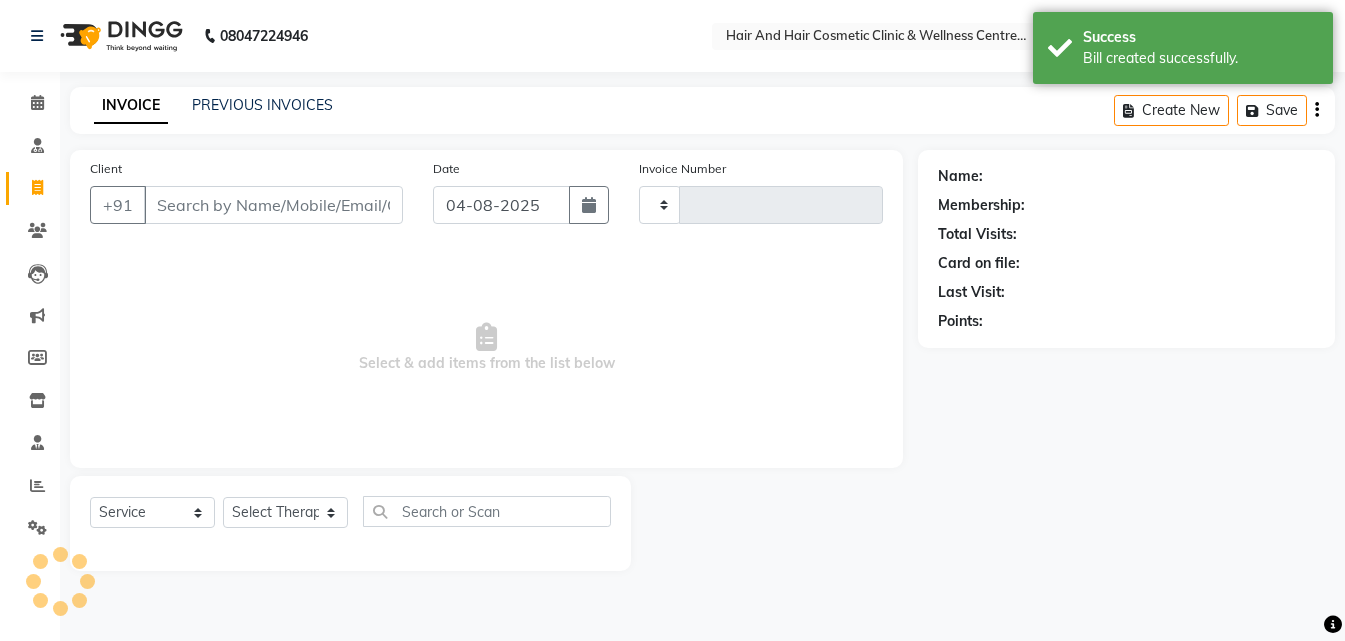 type on "0506" 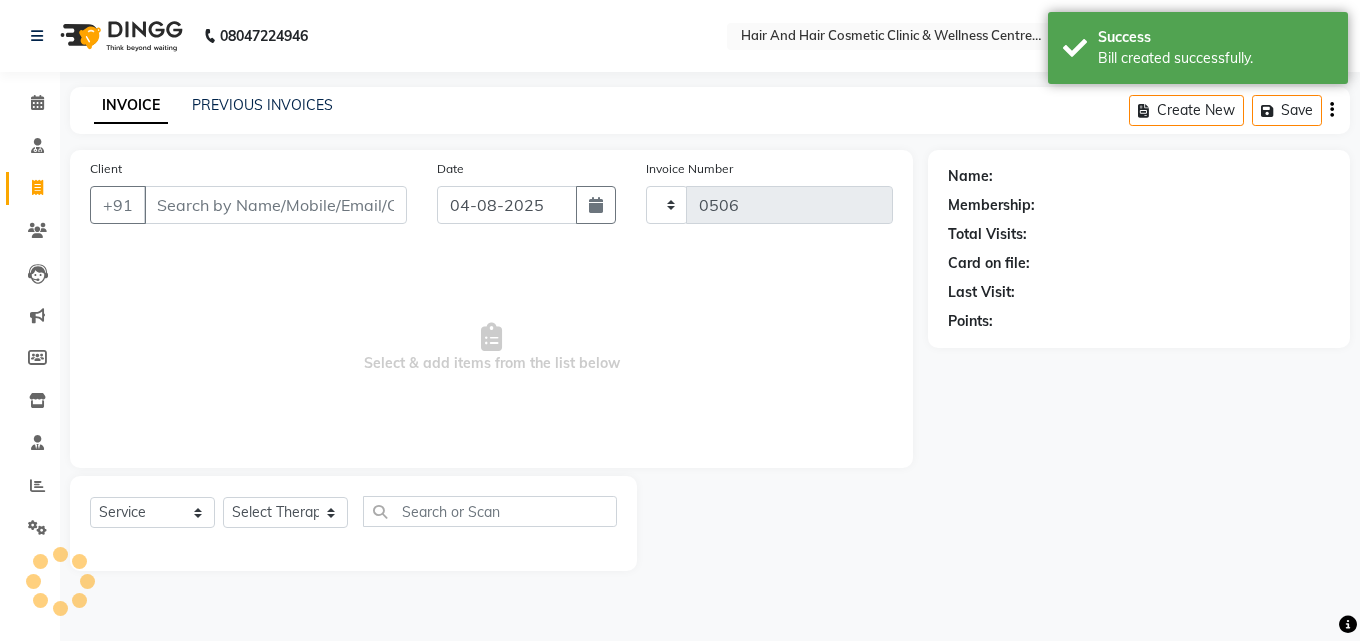 select on "5272" 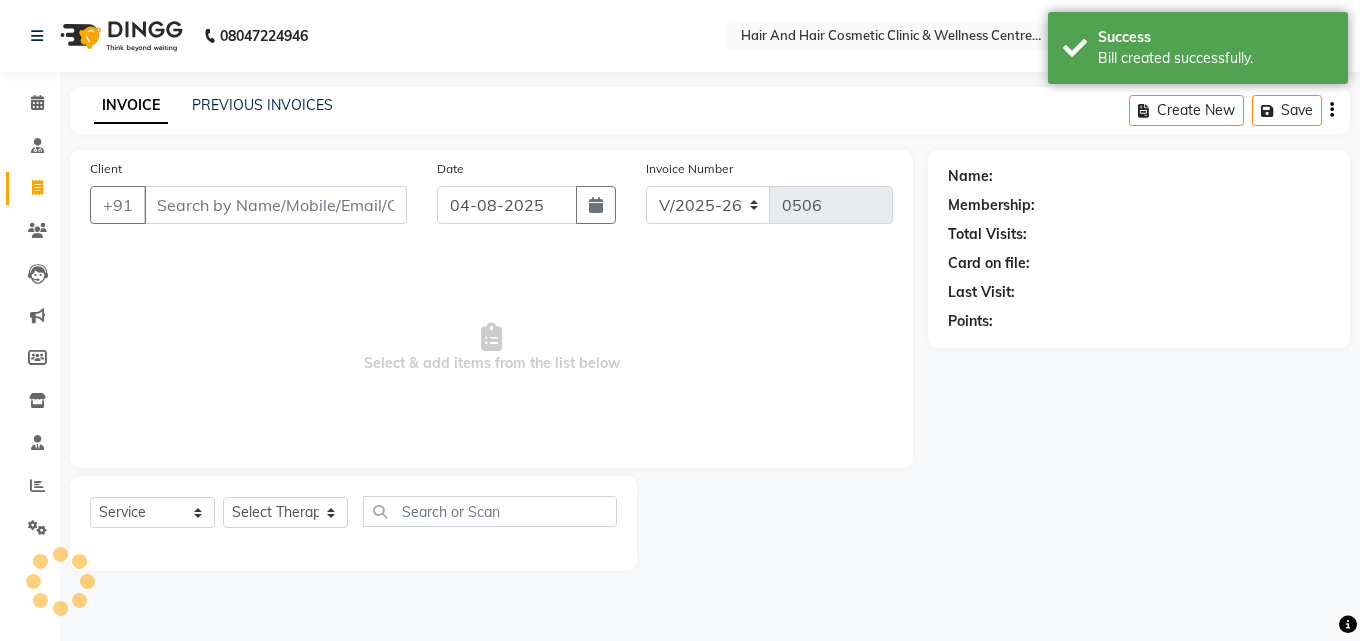 click on "Client" at bounding box center (275, 205) 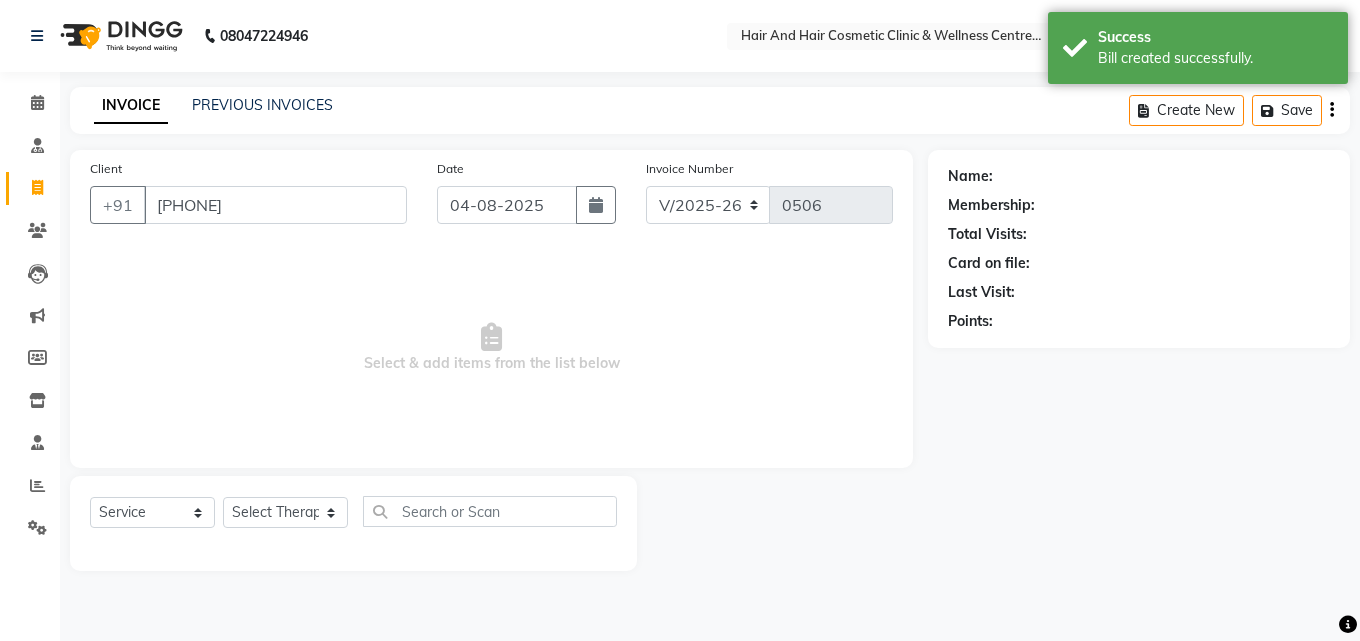 type on "[PHONE]" 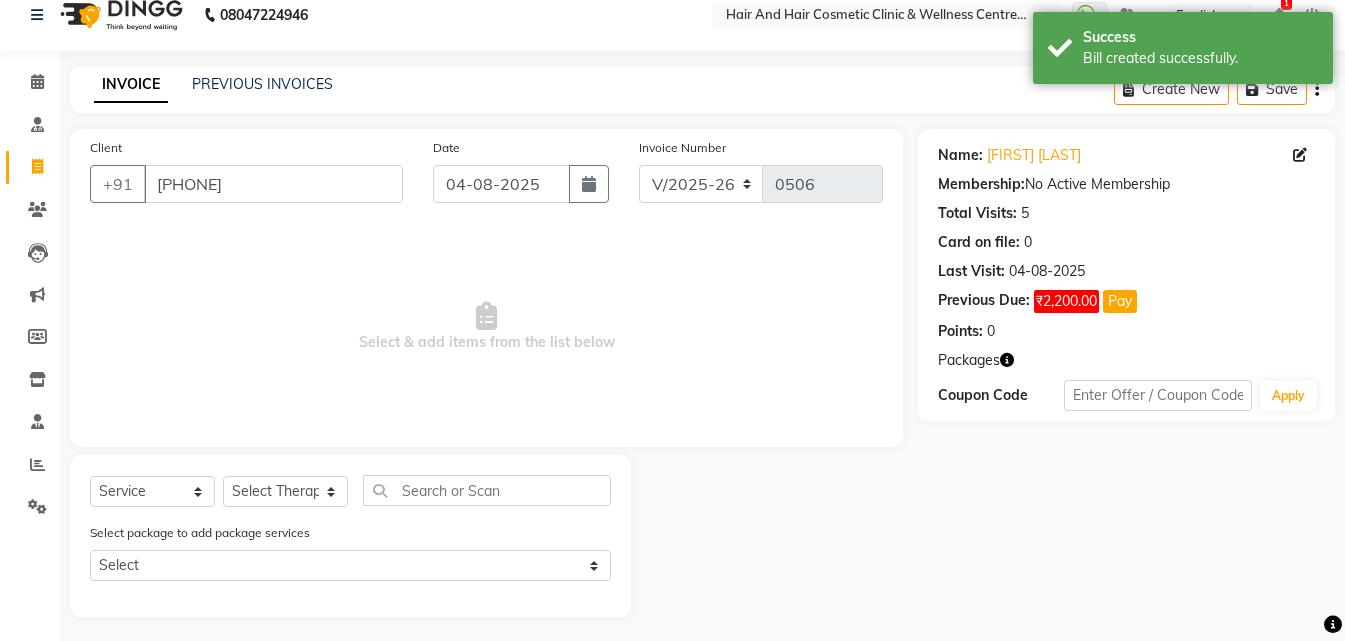 scroll, scrollTop: 27, scrollLeft: 0, axis: vertical 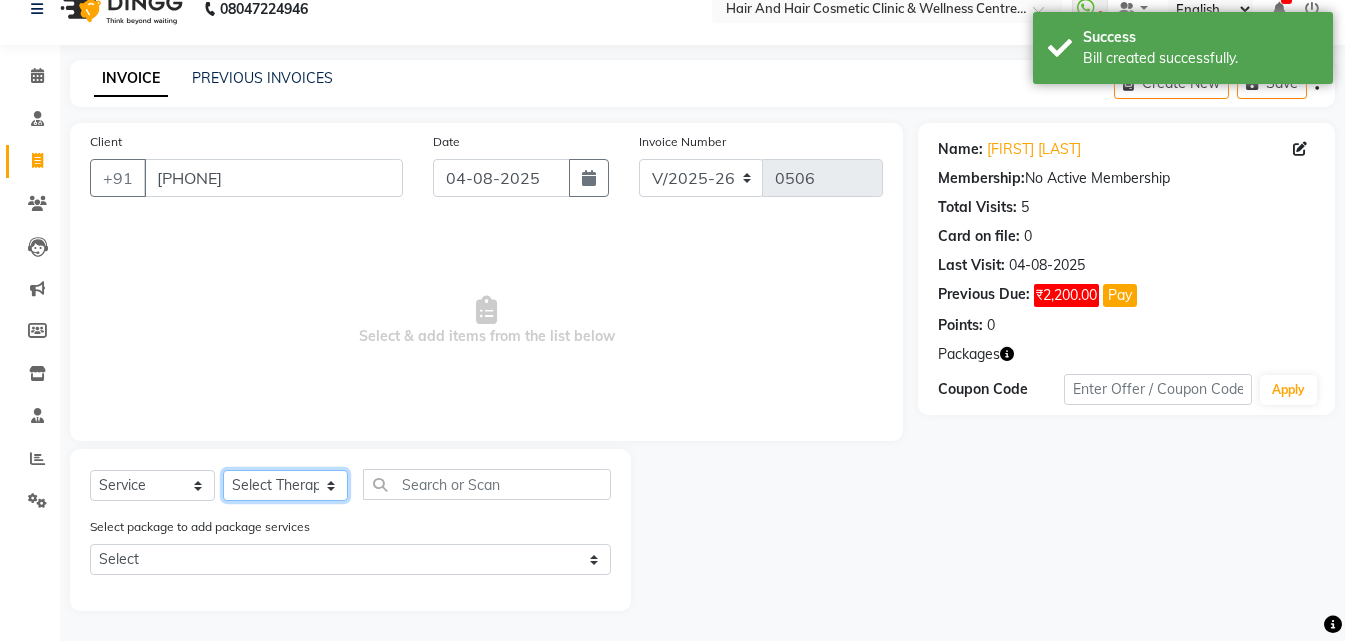 click on "Select Therapist [FIRST] [LAST]  DR [FIRST] [LAST]  DR [FIRST] [LAST] Frontdesk [FIRST] [LAST]  [FIRST] [LAST] [FIRST] [LAST] [FIRST] [LAST]" 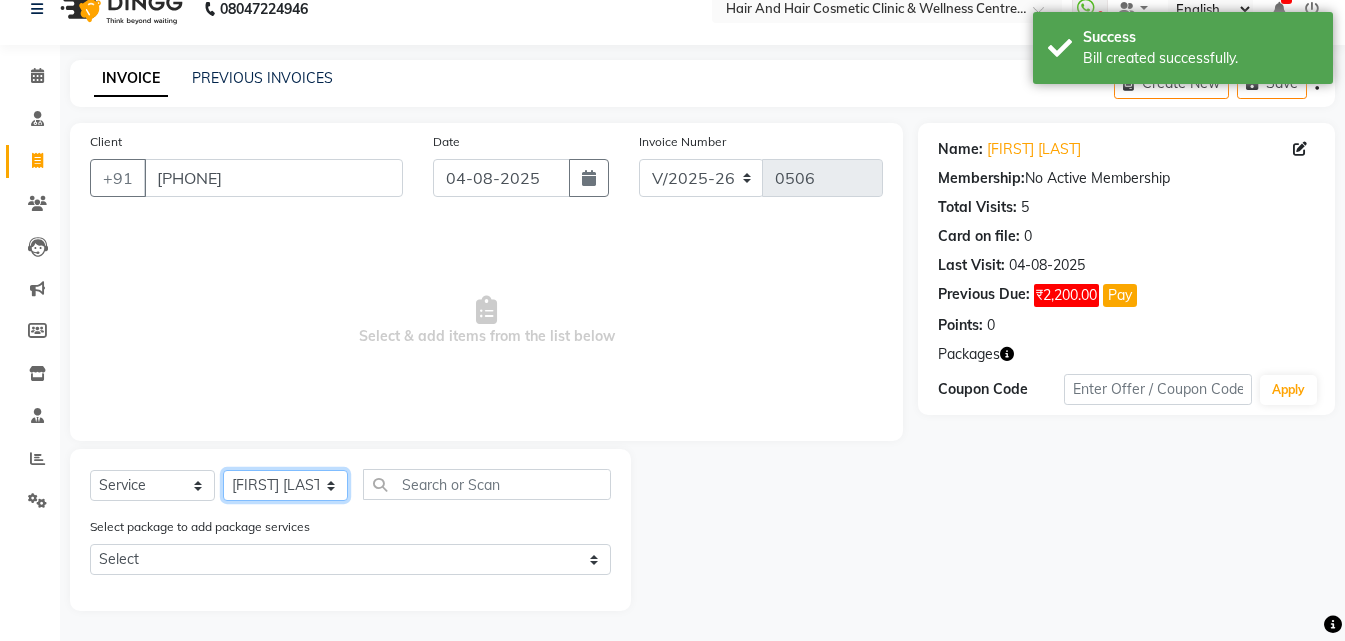 click on "Select Therapist [FIRST] [LAST]  DR [FIRST] [LAST]  DR [FIRST] [LAST] Frontdesk [FIRST] [LAST]  [FIRST] [LAST] [FIRST] [LAST] [FIRST] [LAST]" 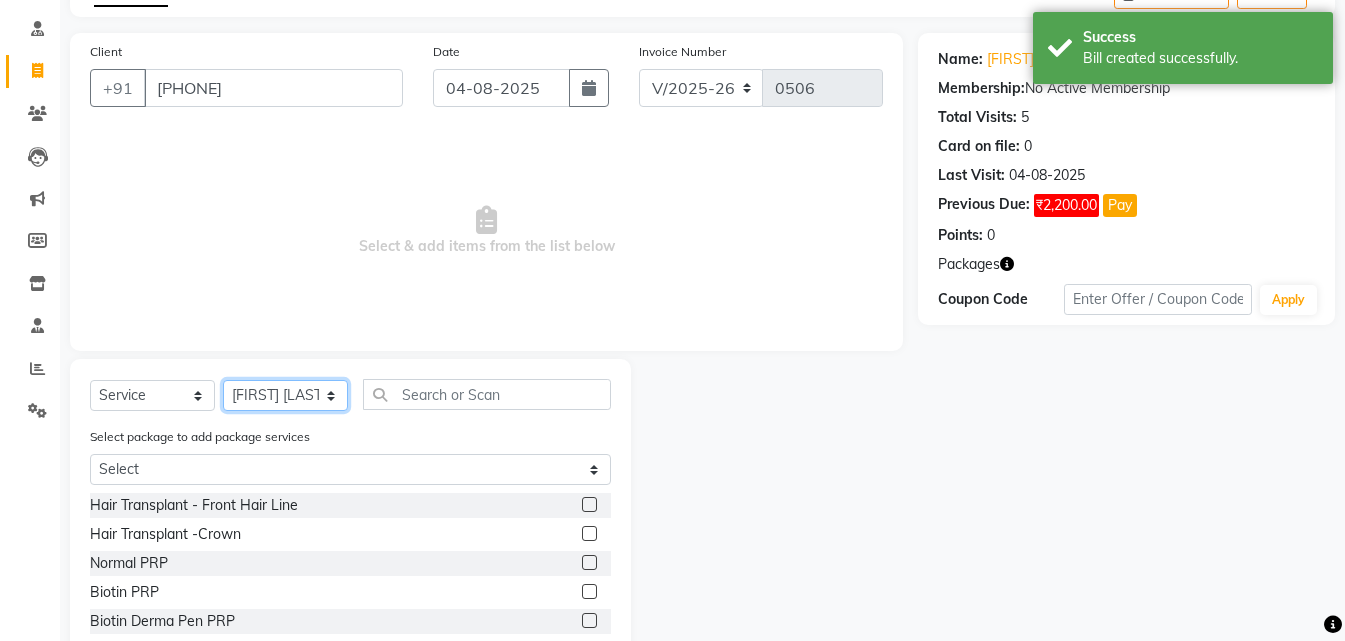 scroll, scrollTop: 227, scrollLeft: 0, axis: vertical 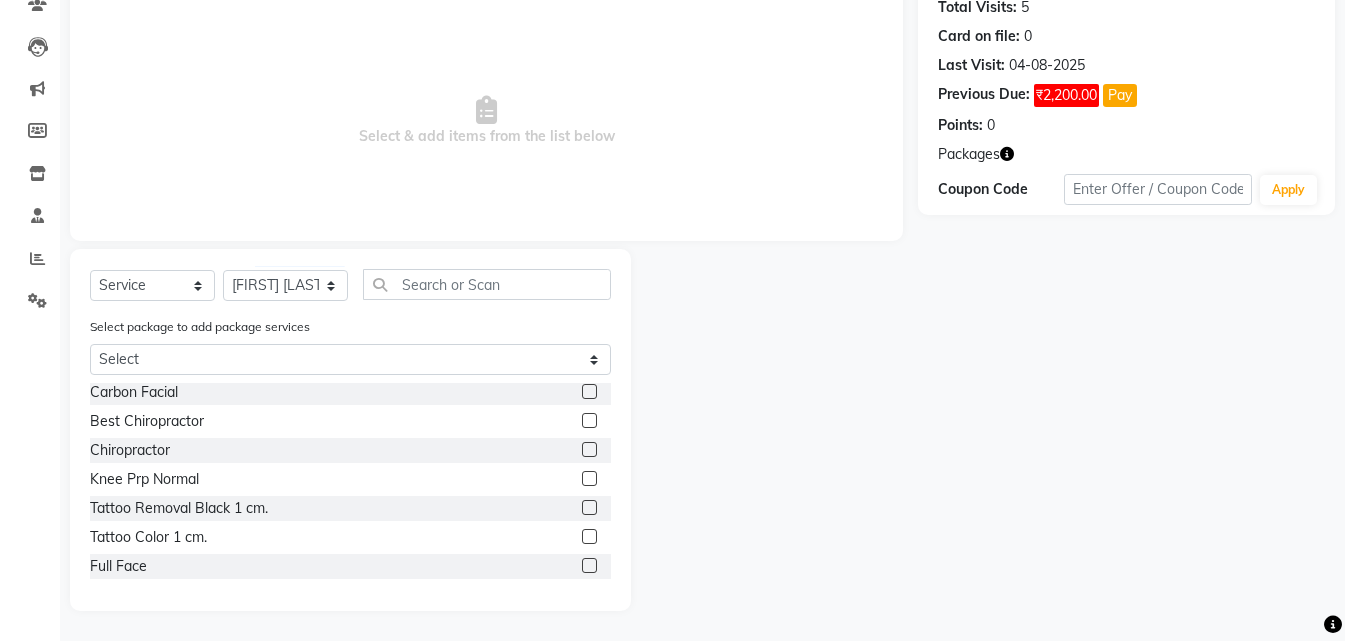 click 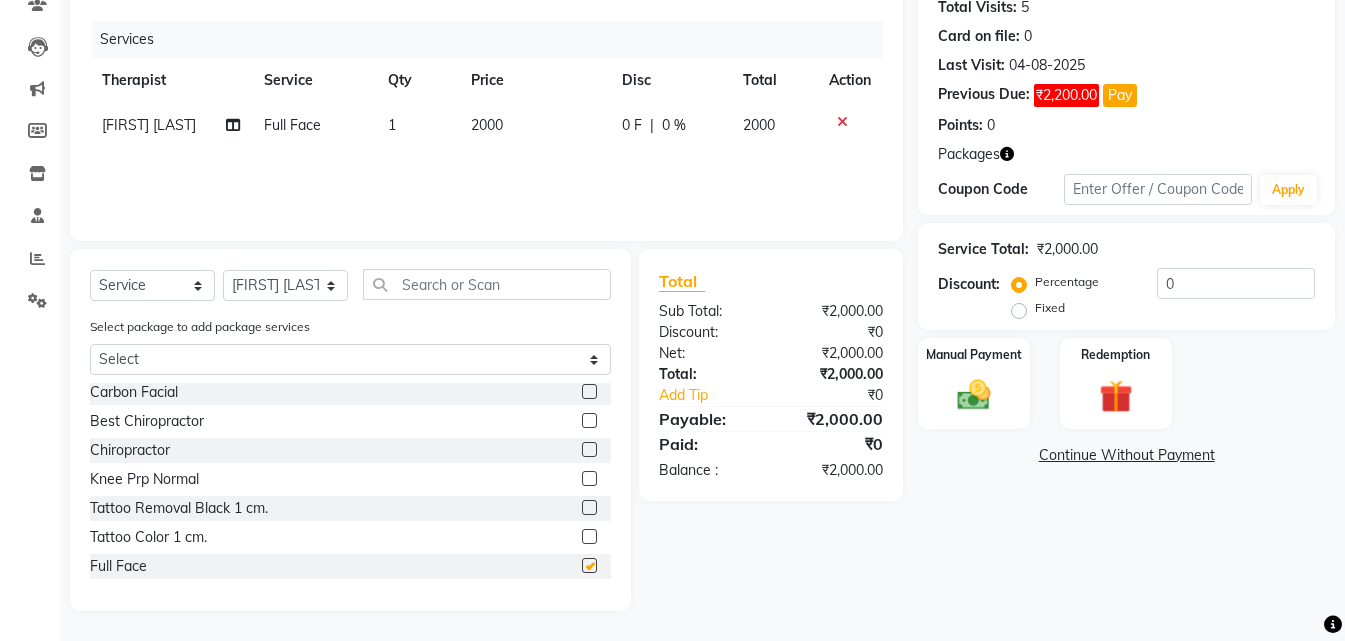 checkbox on "false" 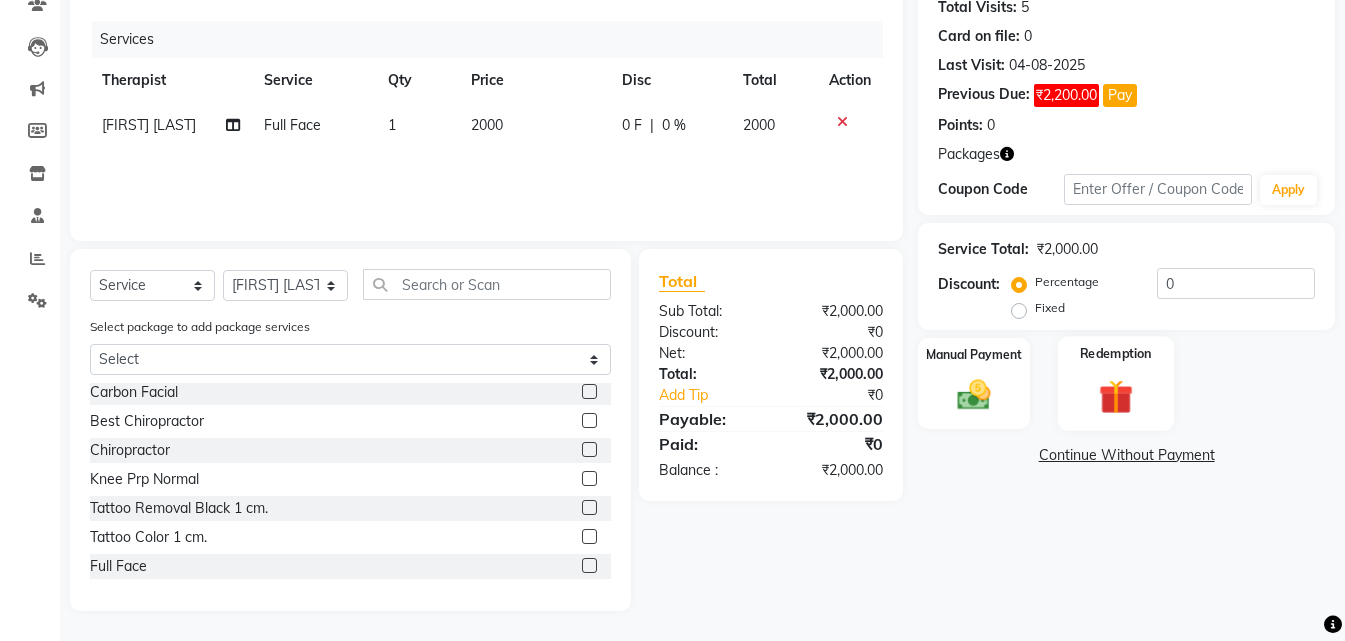 click 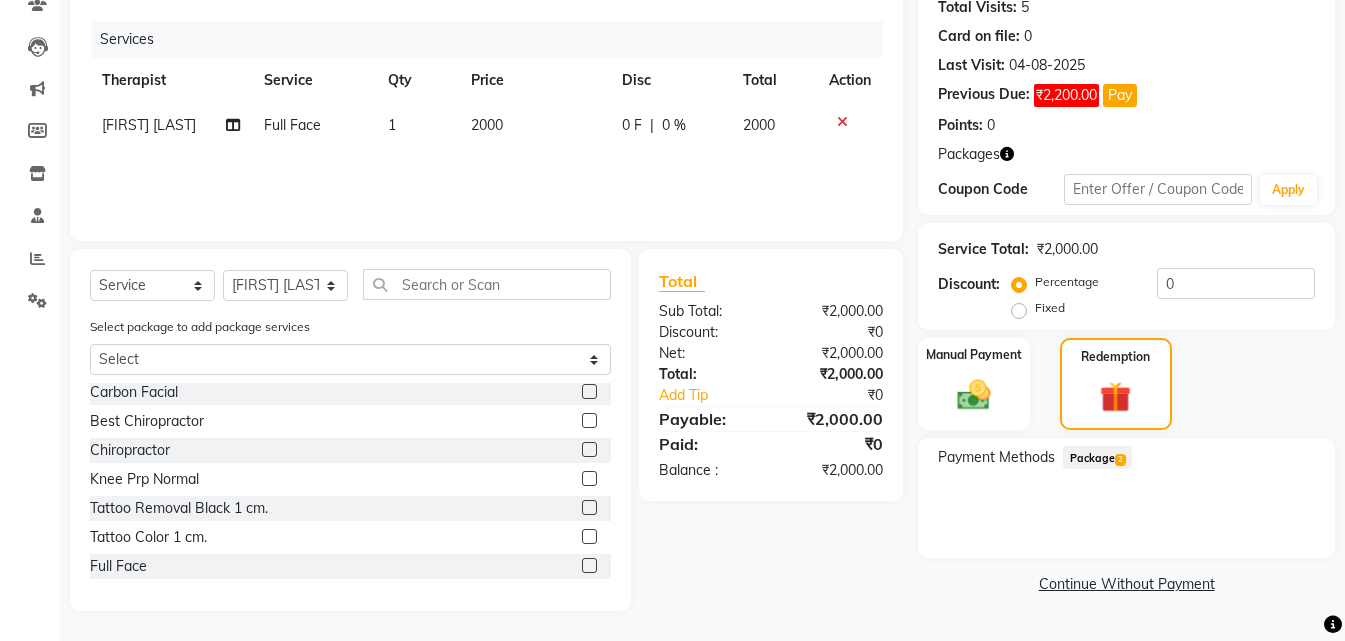 click on "2" 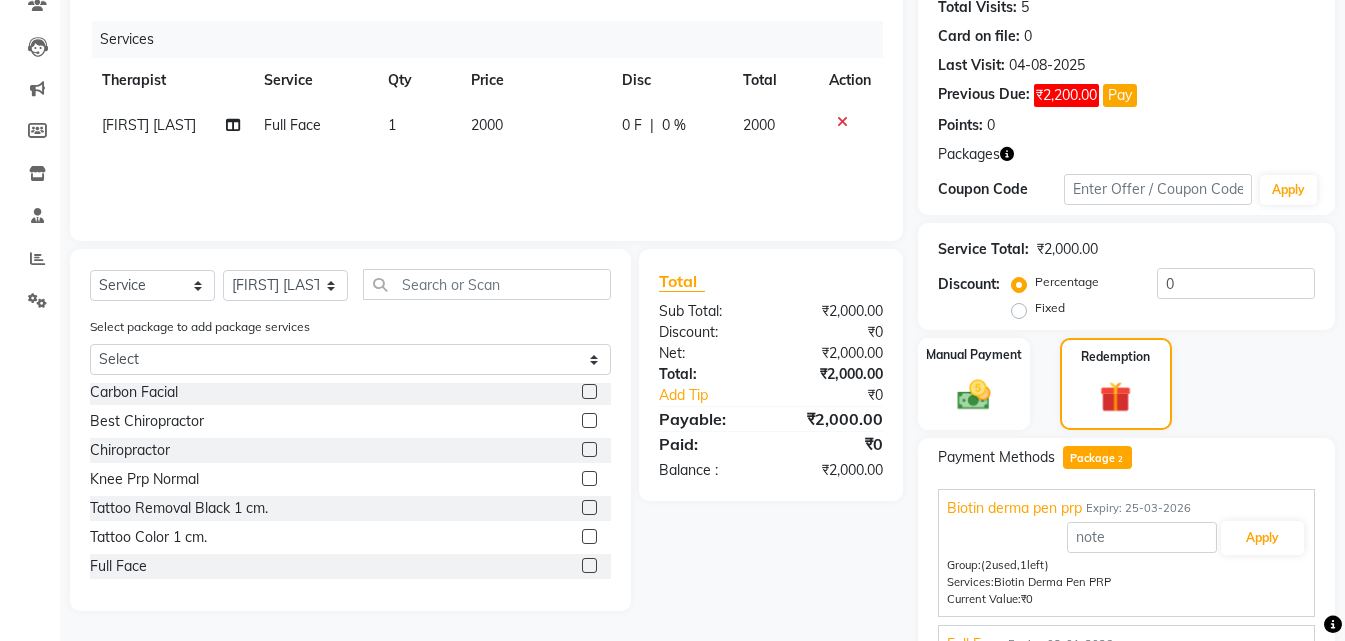 scroll, scrollTop: 329, scrollLeft: 0, axis: vertical 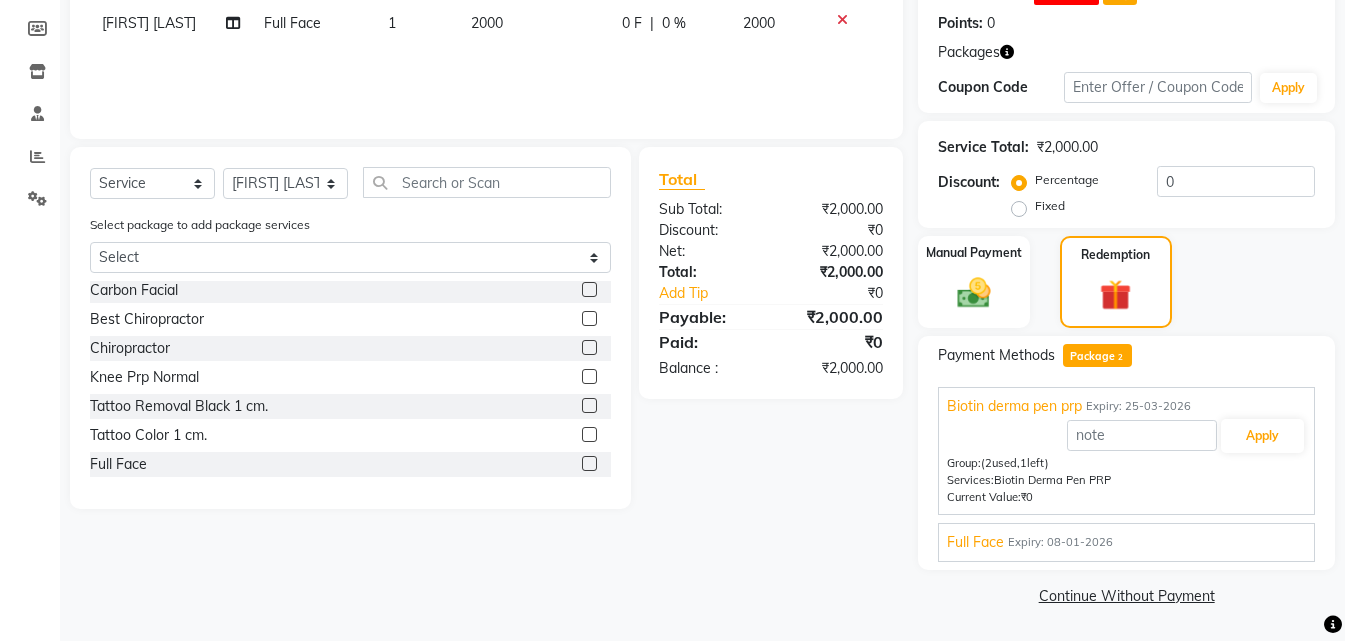 click on "Full Face" at bounding box center [975, 542] 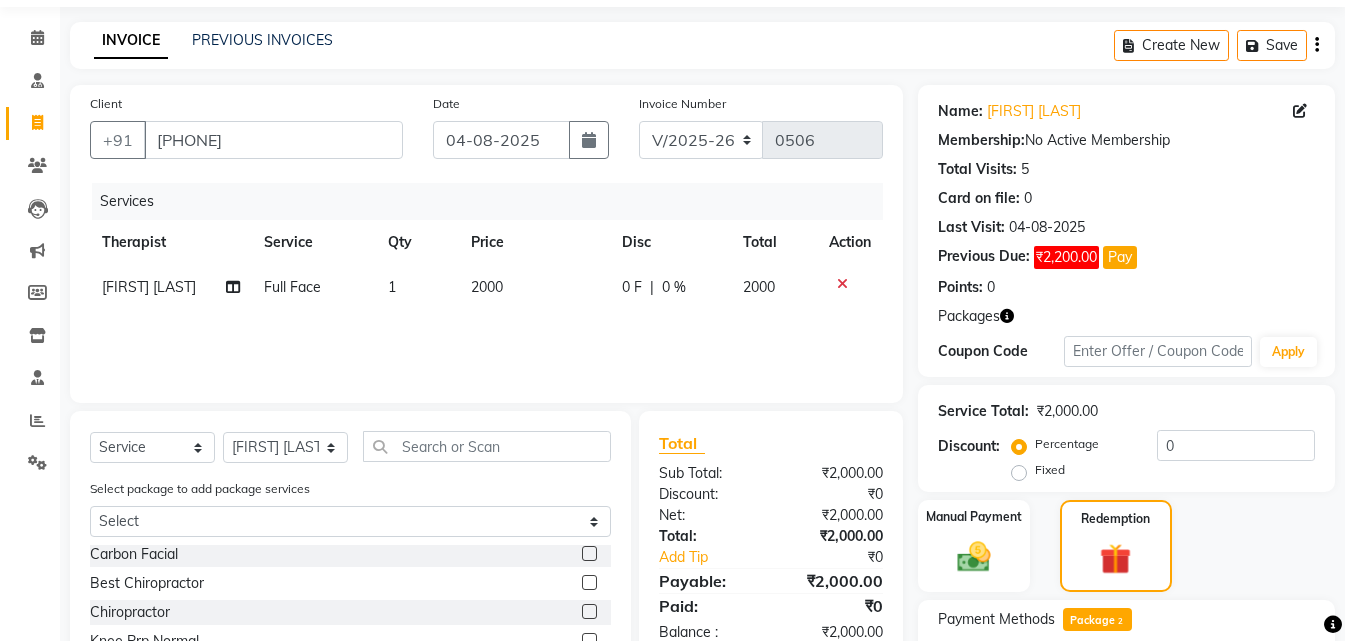 scroll, scrollTop: 0, scrollLeft: 0, axis: both 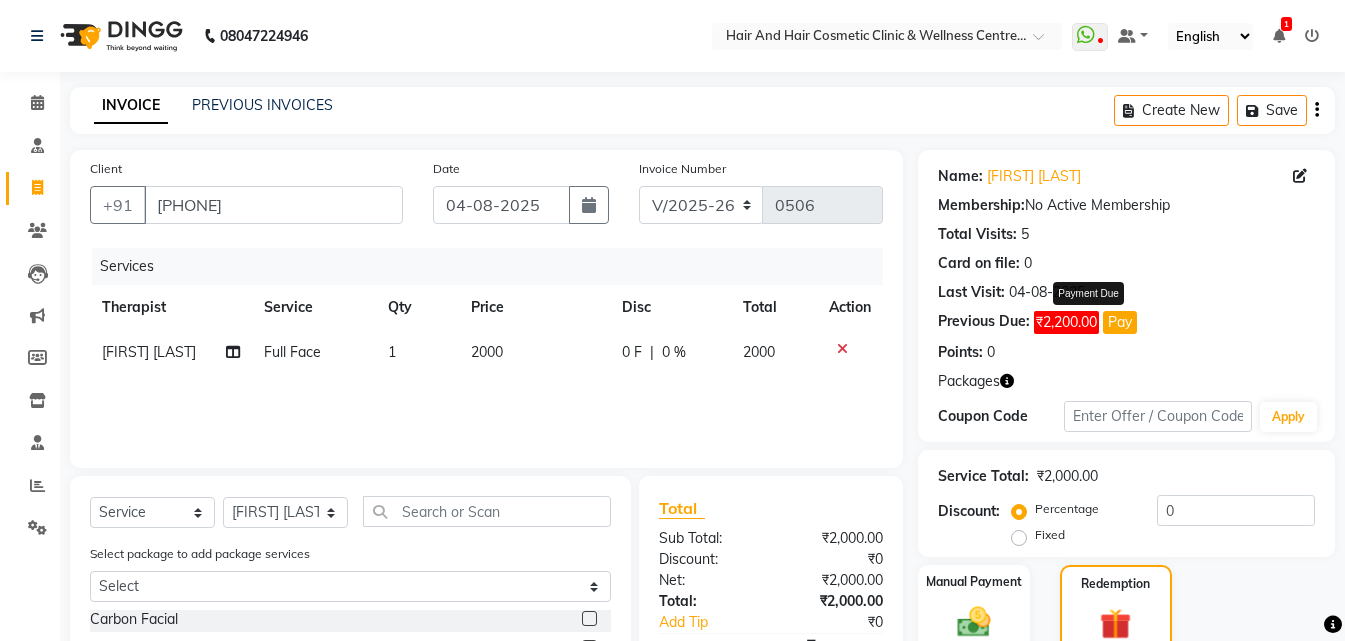 click on "Pay" 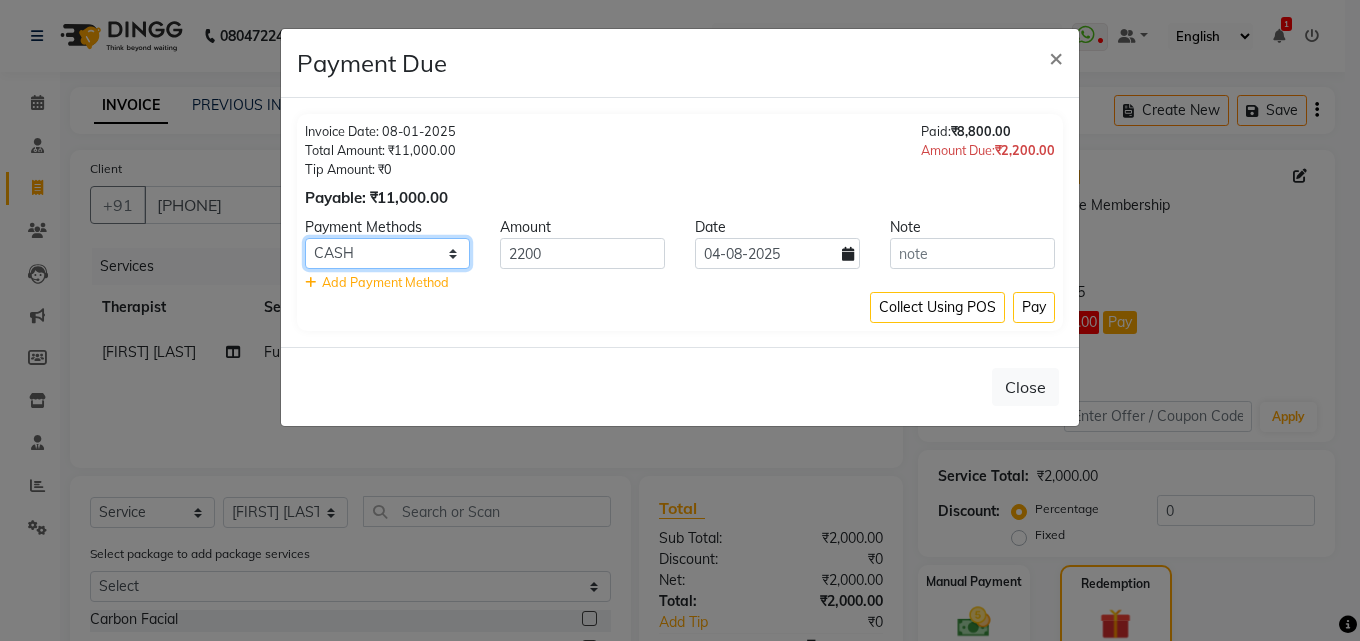 click on "PhonePe CASH PayTM CARD GPay" 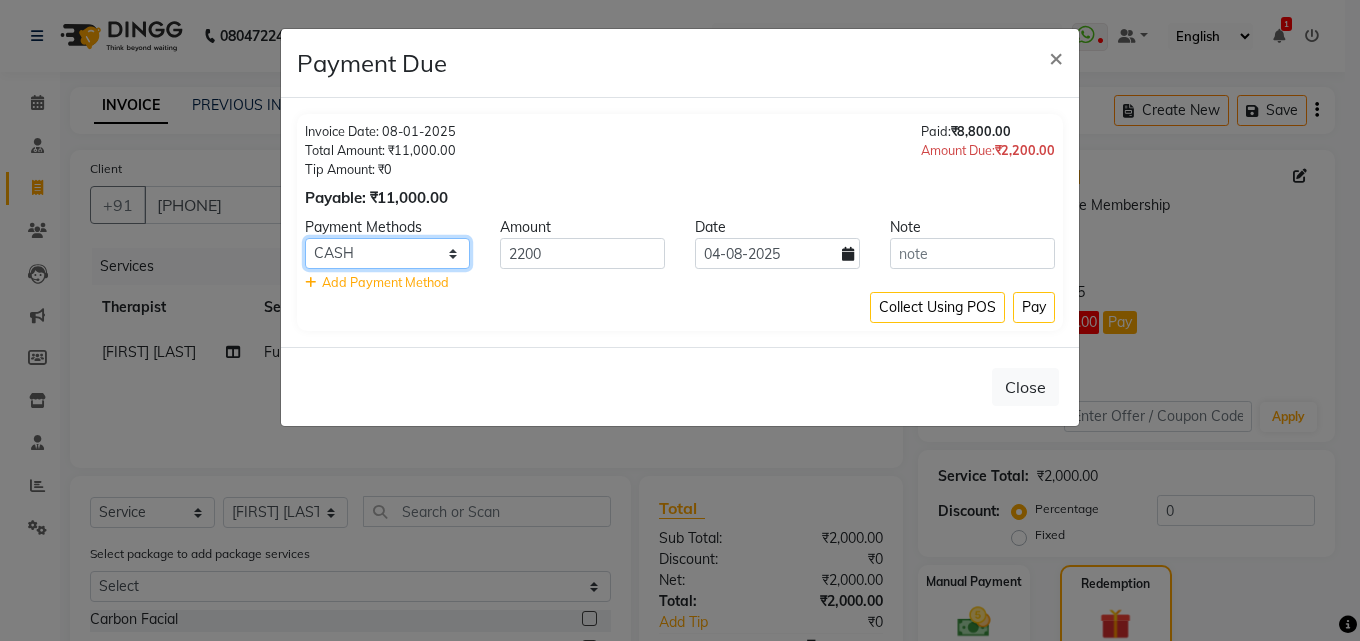 select on "5" 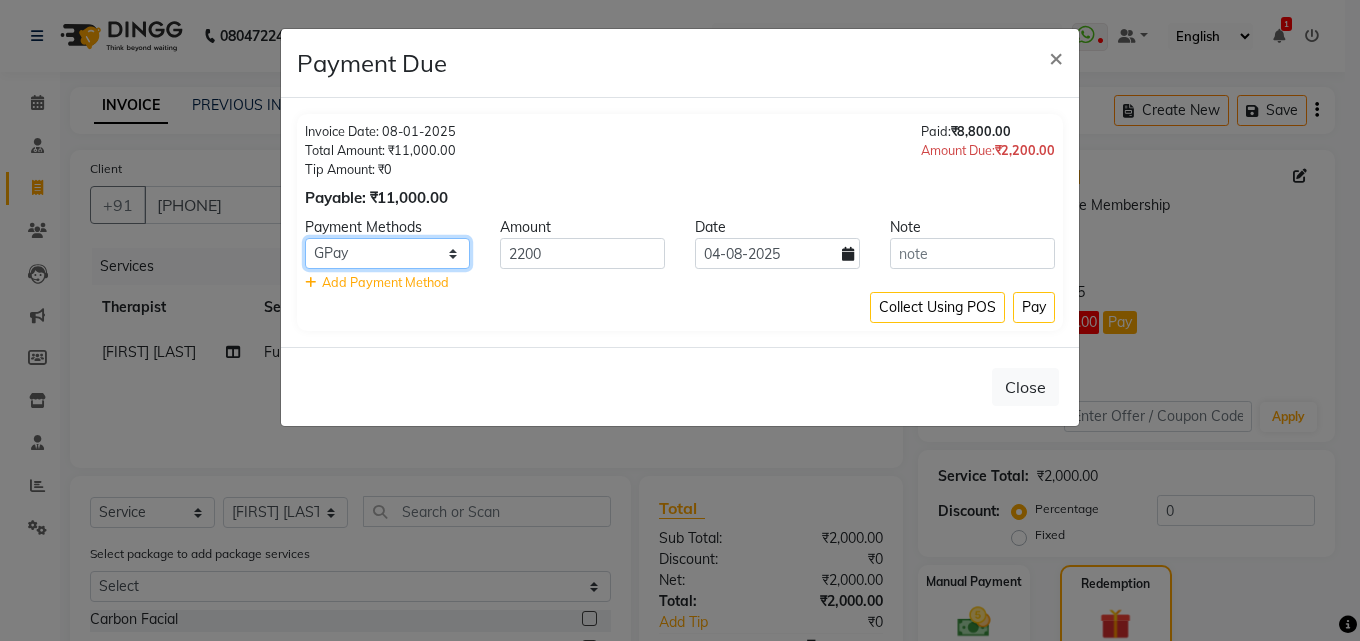 click on "PhonePe CASH PayTM CARD GPay" 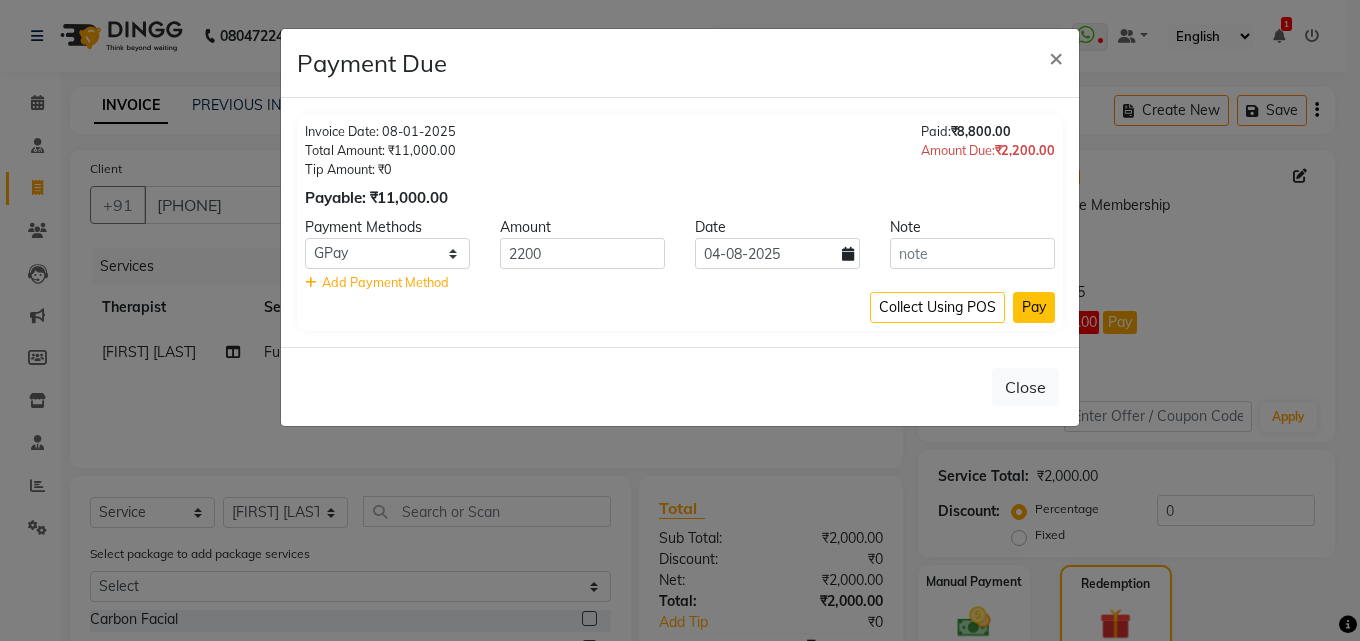 click on "Pay" 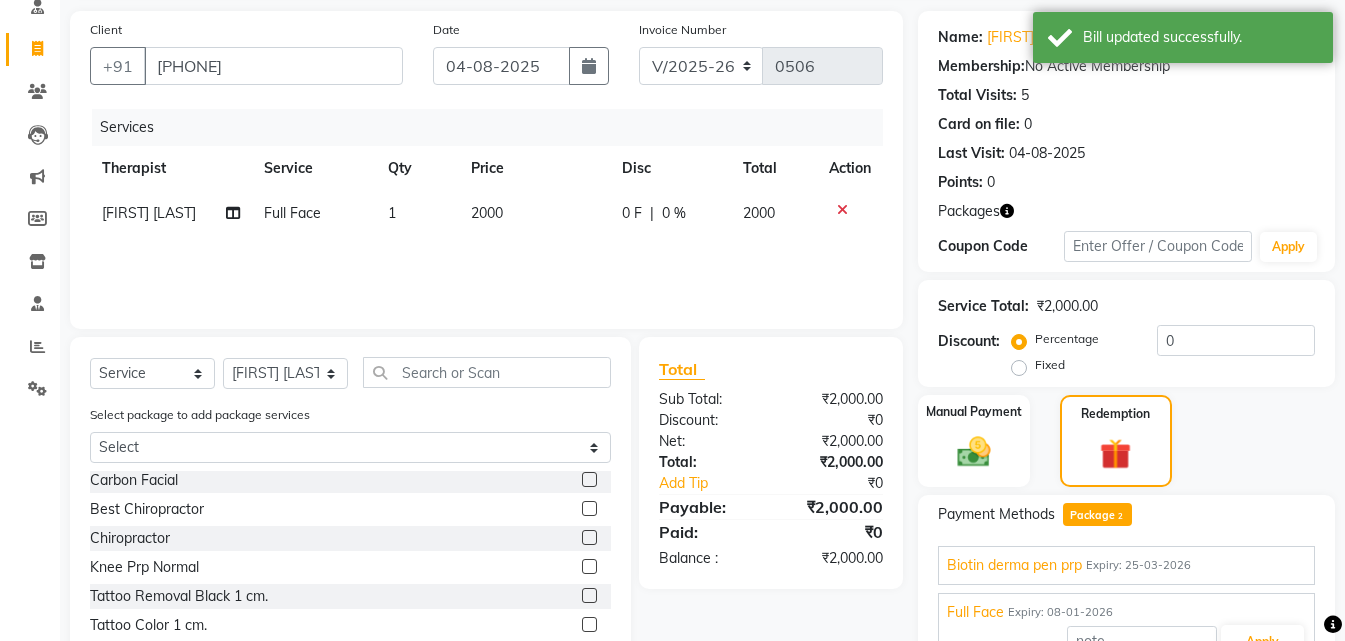 scroll, scrollTop: 298, scrollLeft: 0, axis: vertical 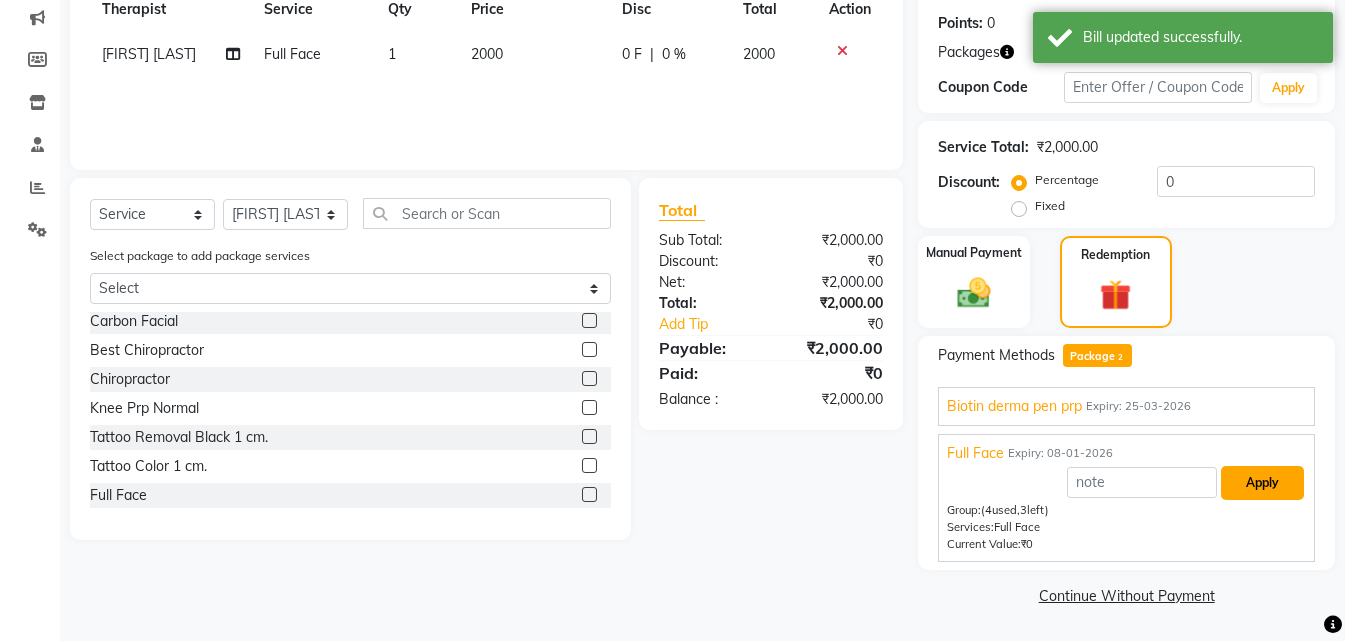 click on "Apply" at bounding box center (1262, 483) 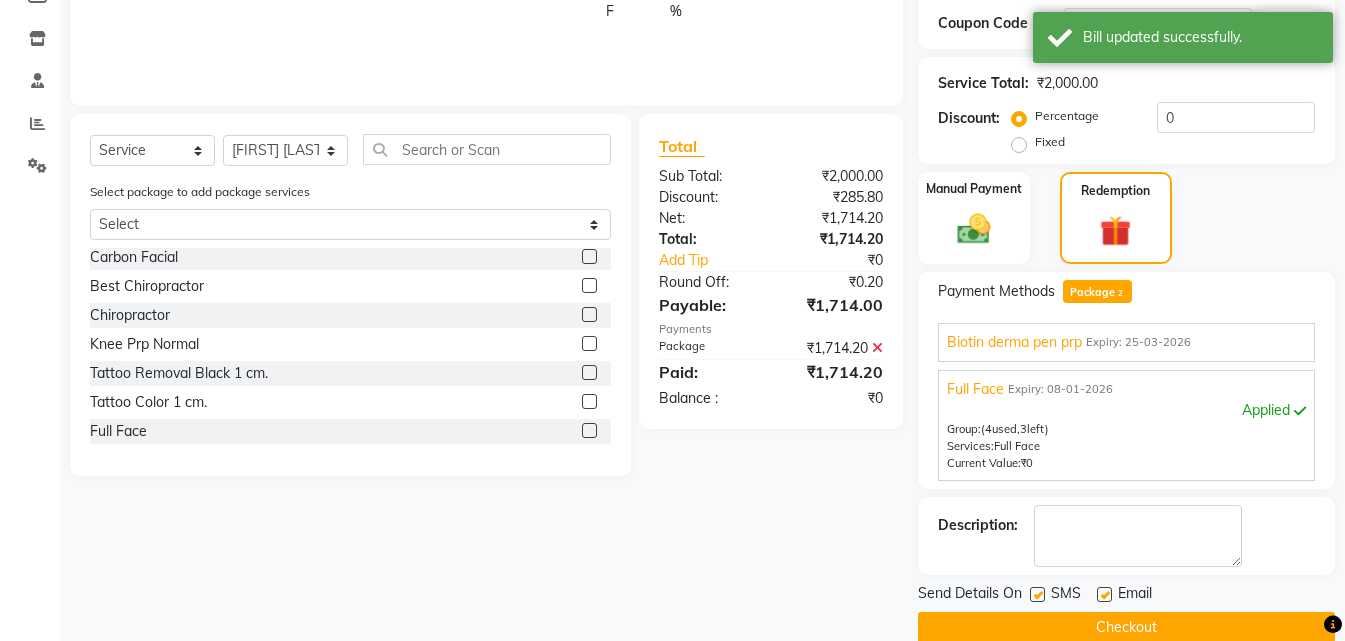 scroll, scrollTop: 394, scrollLeft: 0, axis: vertical 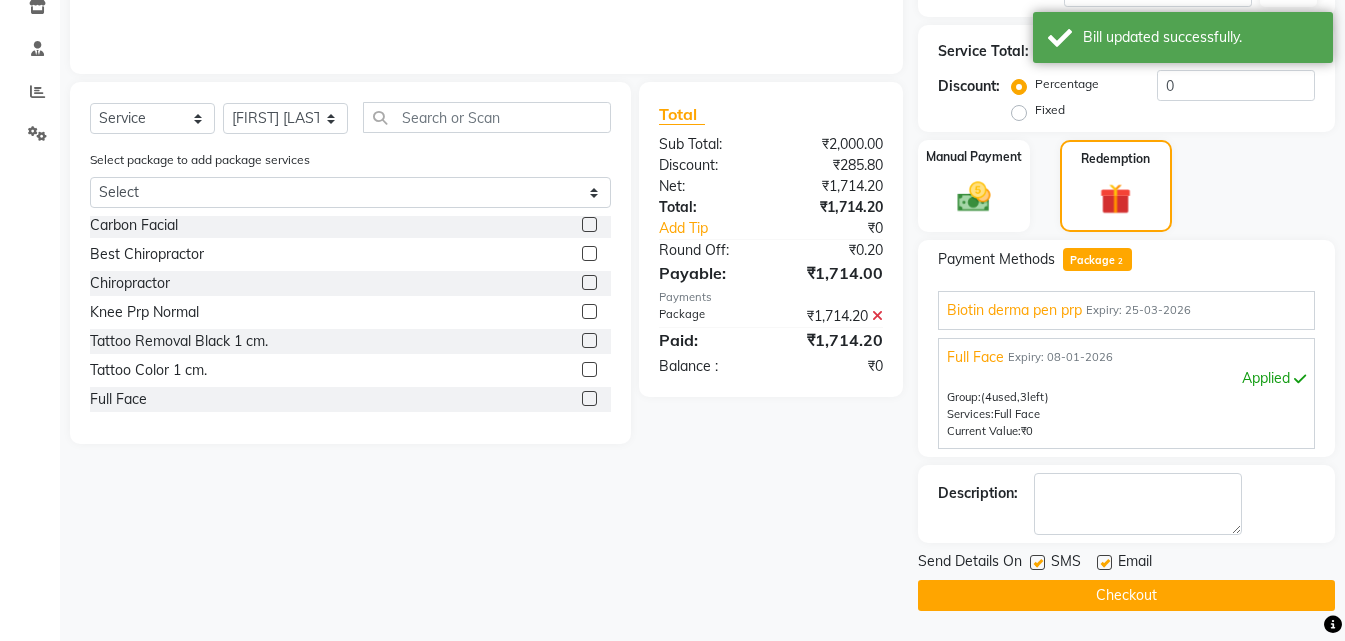 click 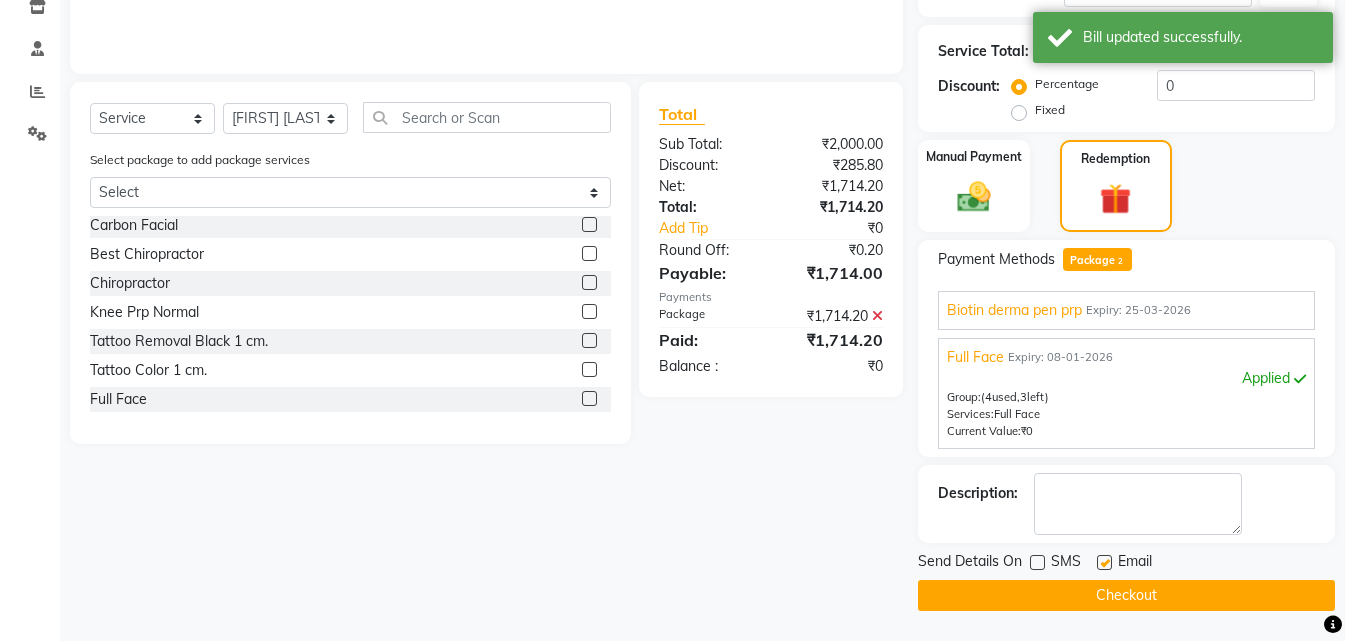 click on "Checkout" 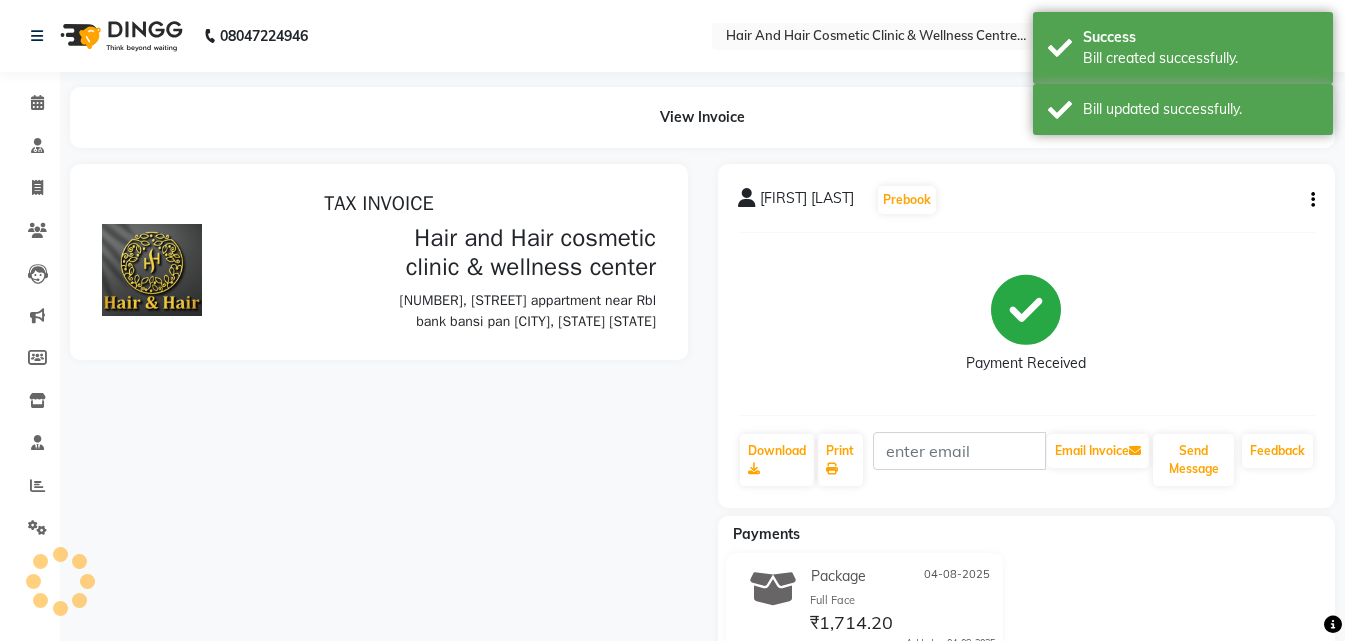 scroll, scrollTop: 0, scrollLeft: 0, axis: both 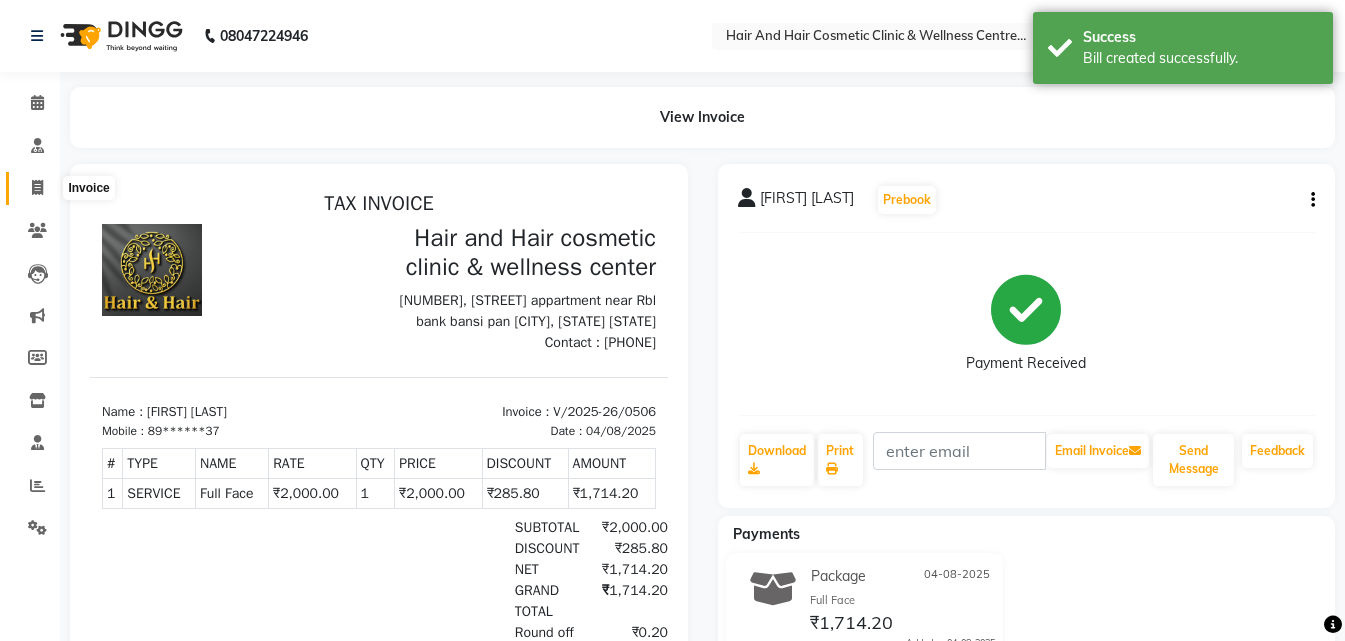 click 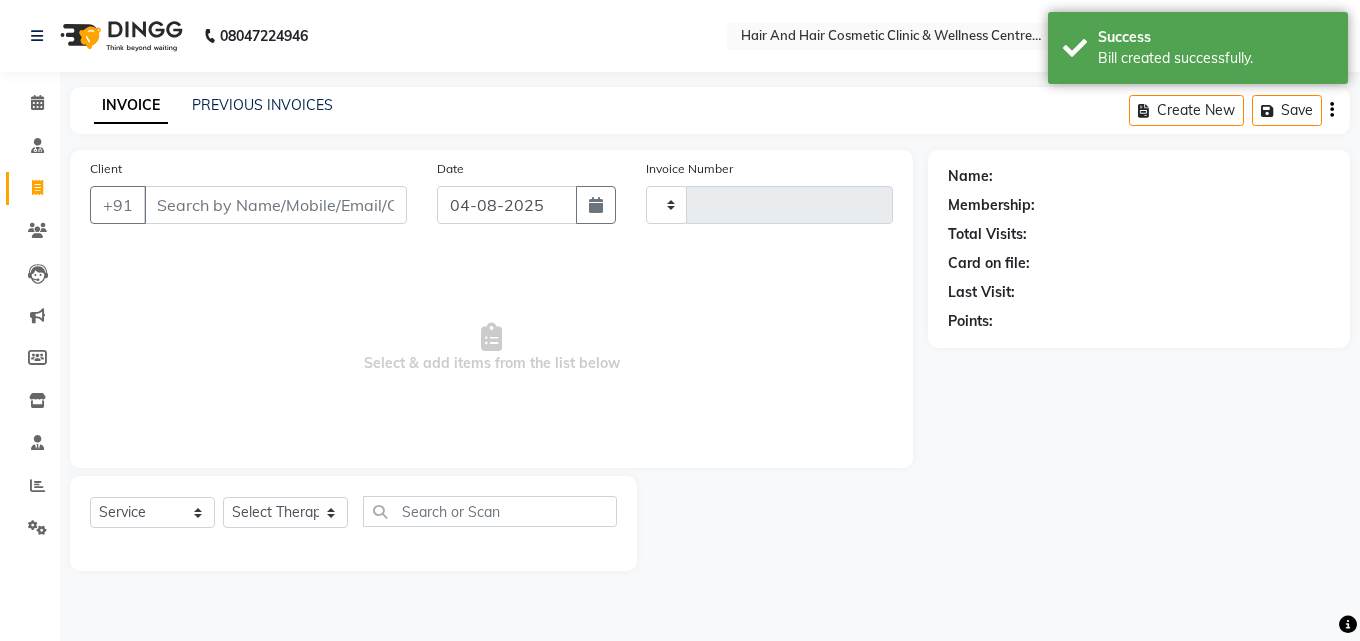 type on "0507" 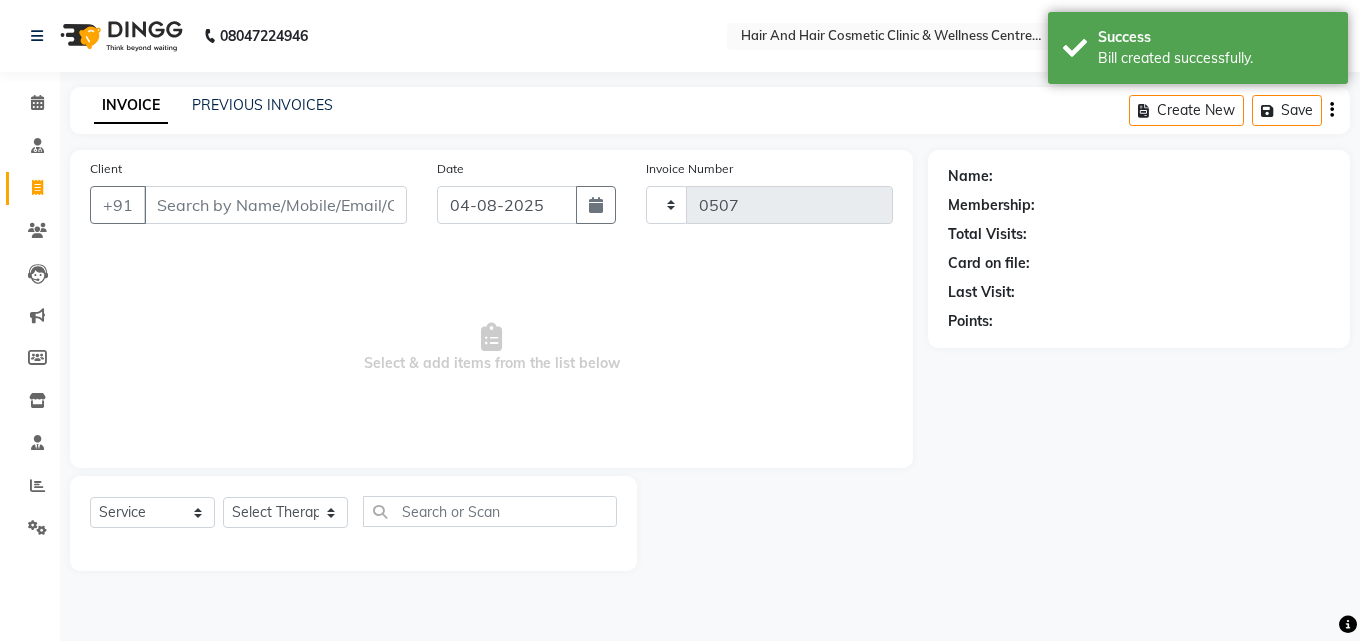 select on "5272" 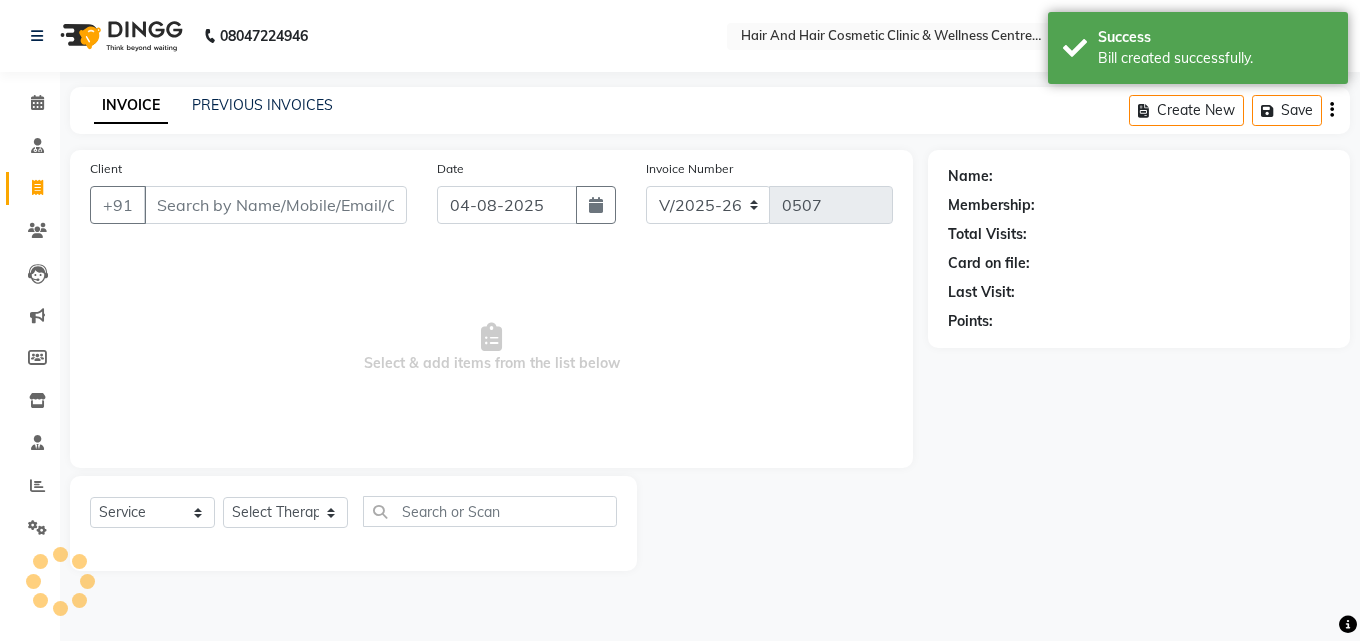 click on "Client" at bounding box center (275, 205) 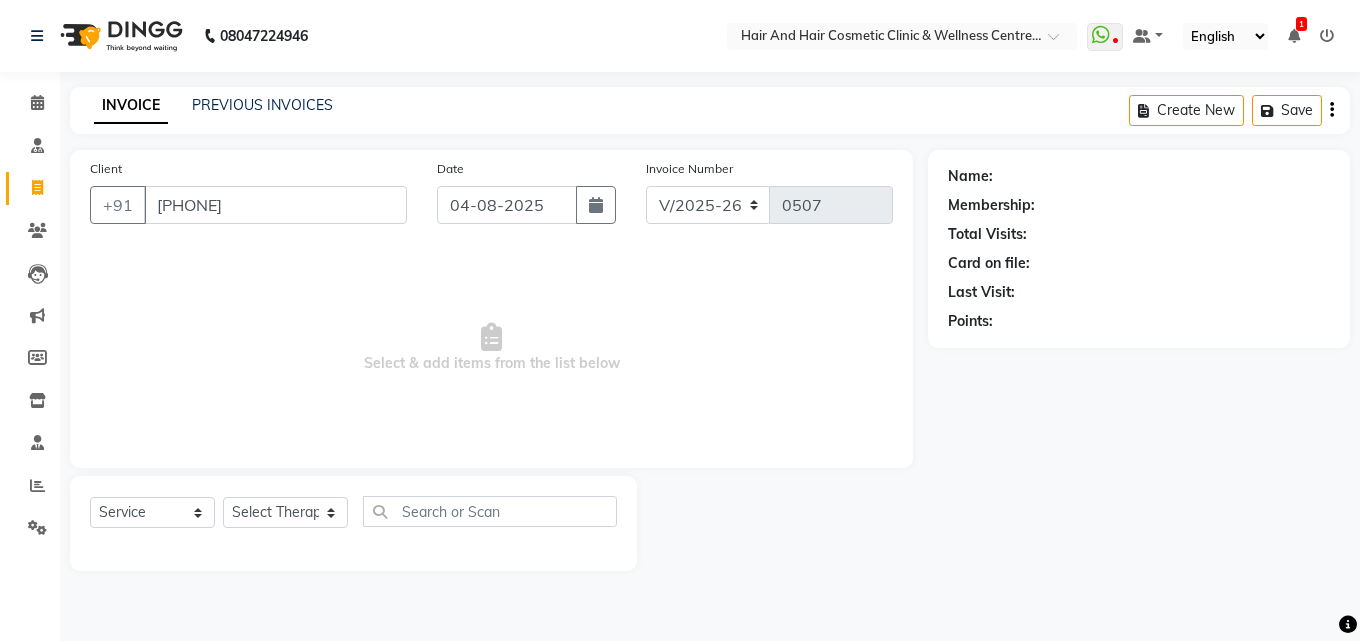 type on "7907447744" 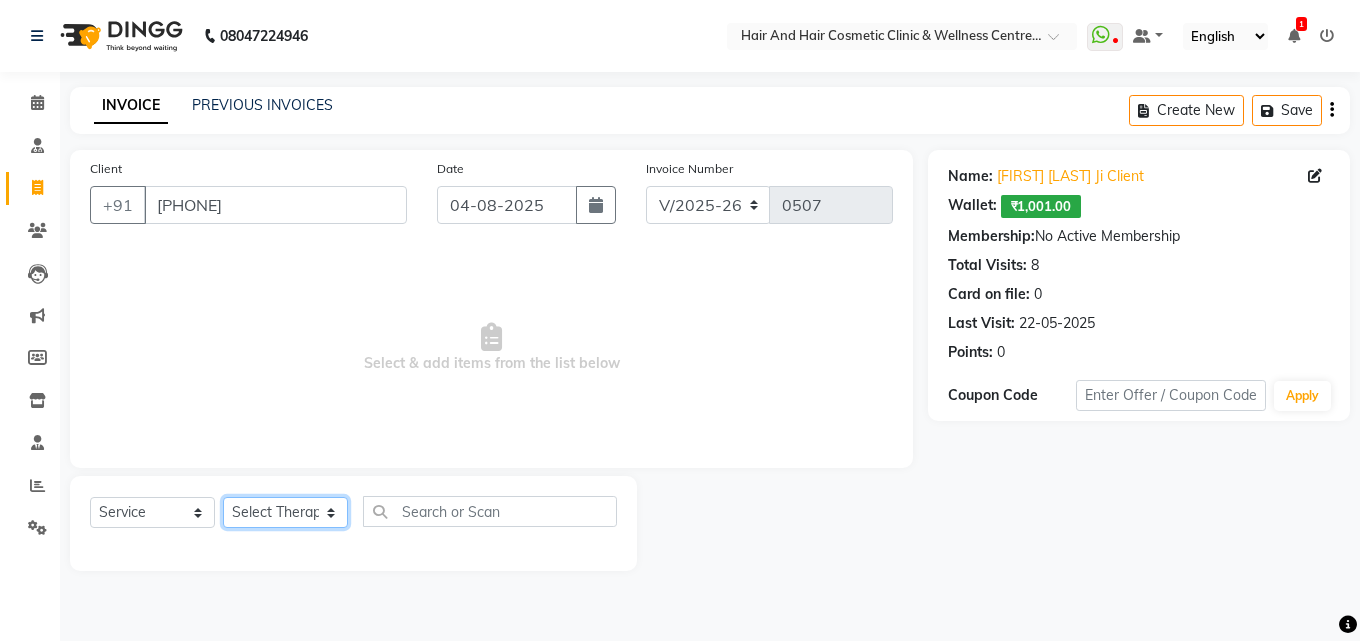 drag, startPoint x: 290, startPoint y: 525, endPoint x: 290, endPoint y: 510, distance: 15 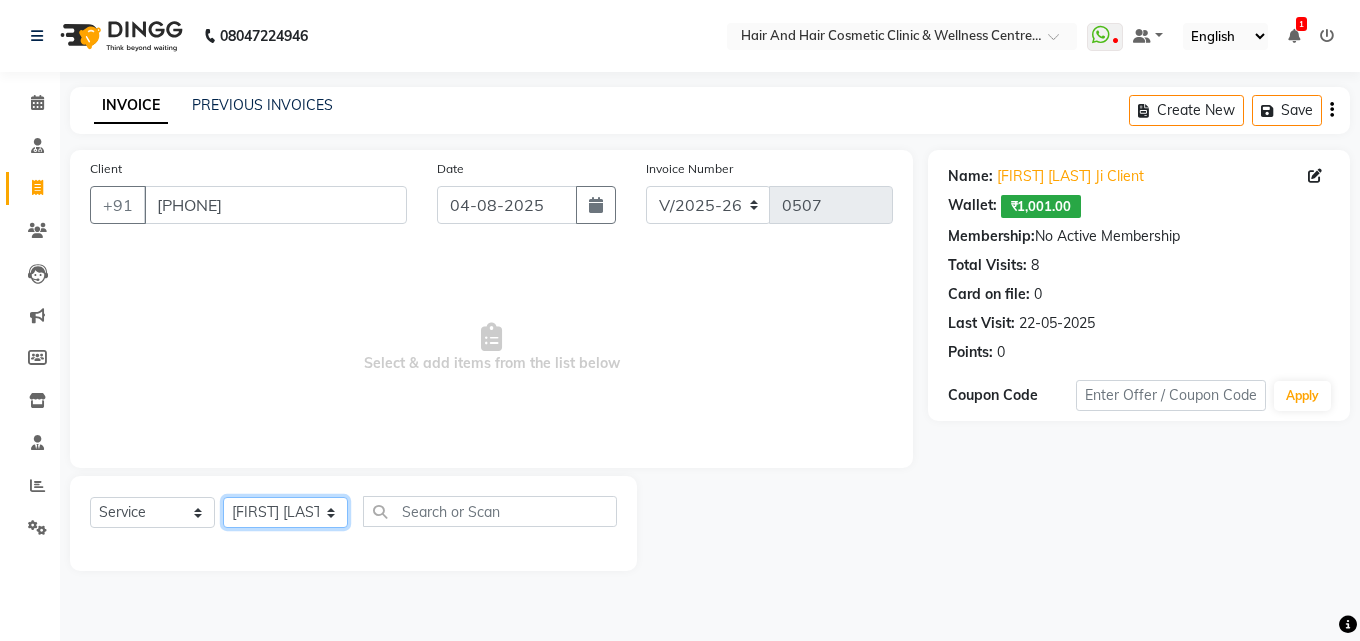 click on "Select Therapist [FIRST] [LAST]  DR [FIRST] [LAST]  DR [FIRST] [LAST] Frontdesk [FIRST] [LAST]  [FIRST] [LAST] [FIRST] [LAST] [FIRST] [LAST]" 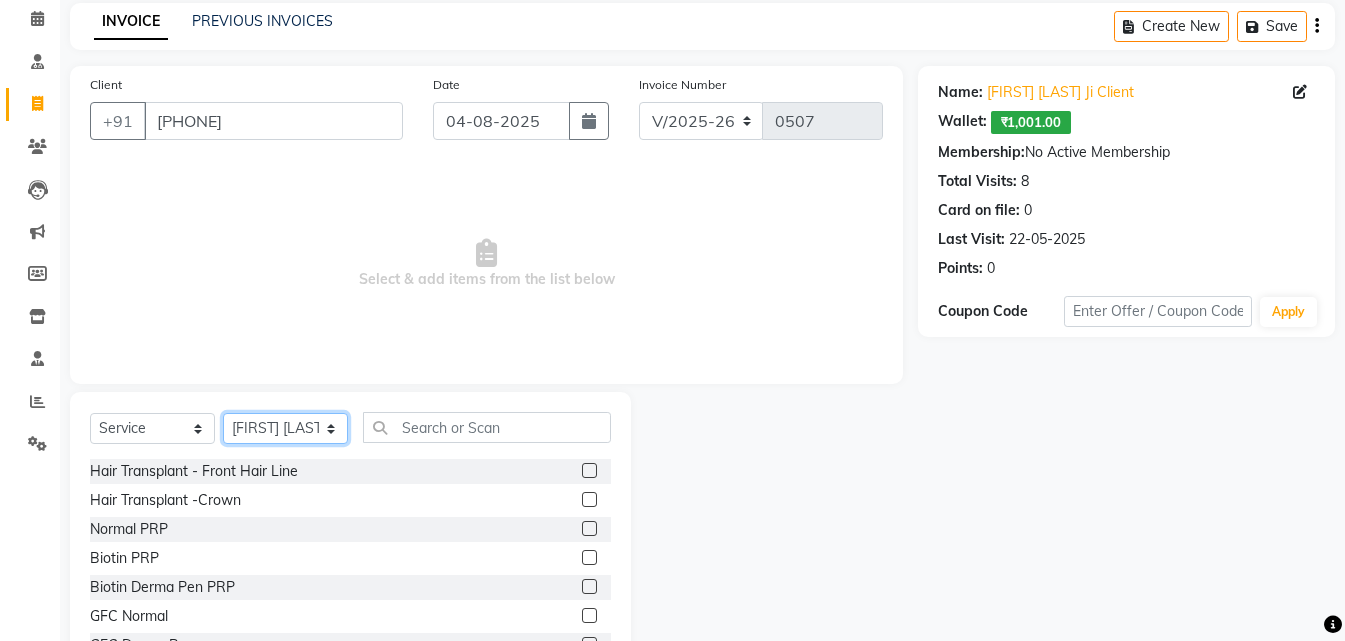 scroll, scrollTop: 160, scrollLeft: 0, axis: vertical 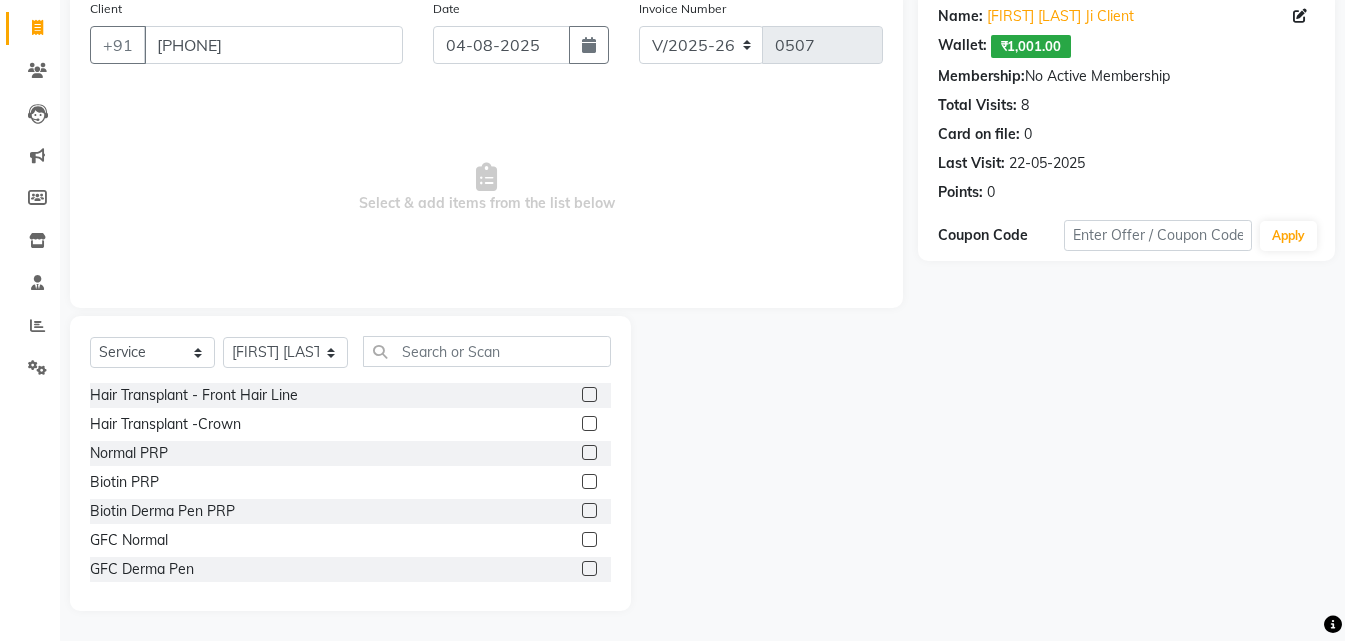 click 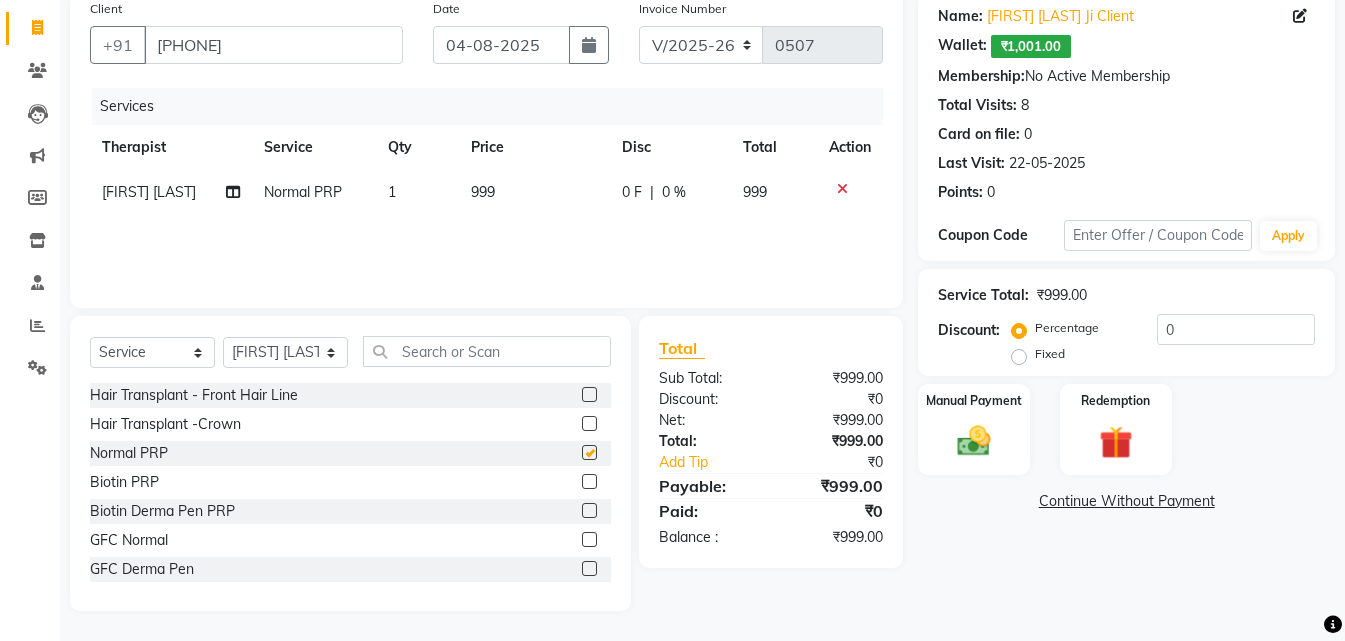 checkbox on "false" 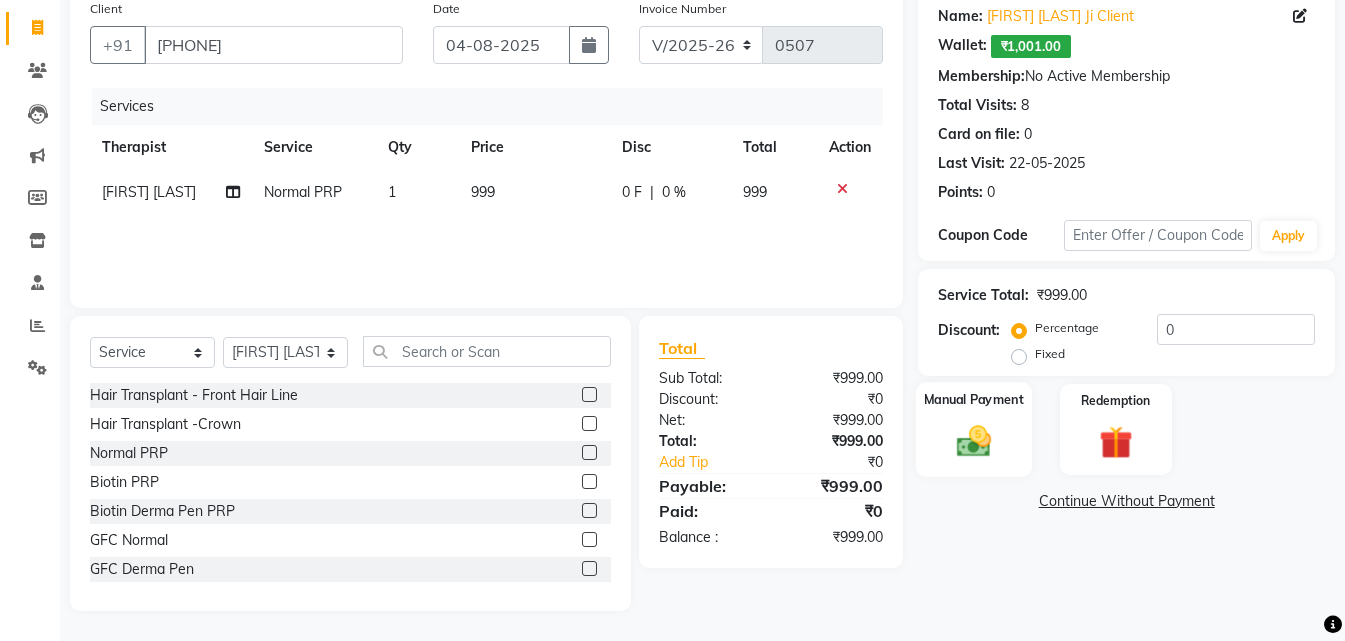 click 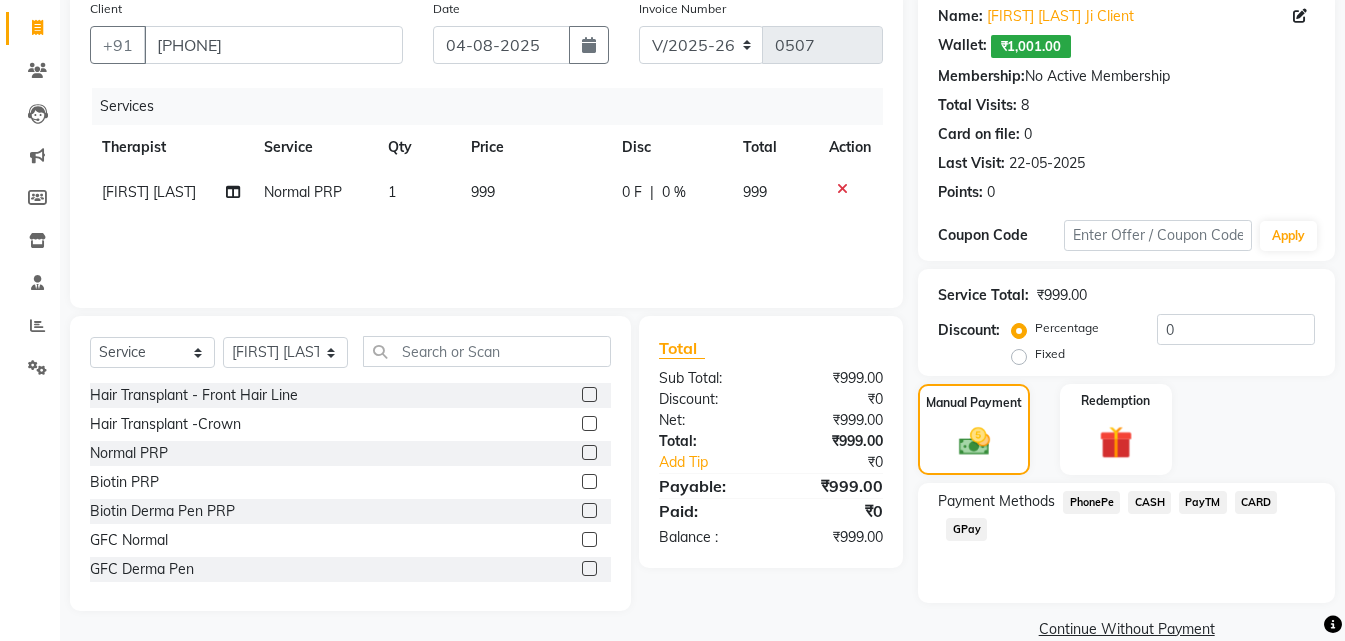 click on "CASH" 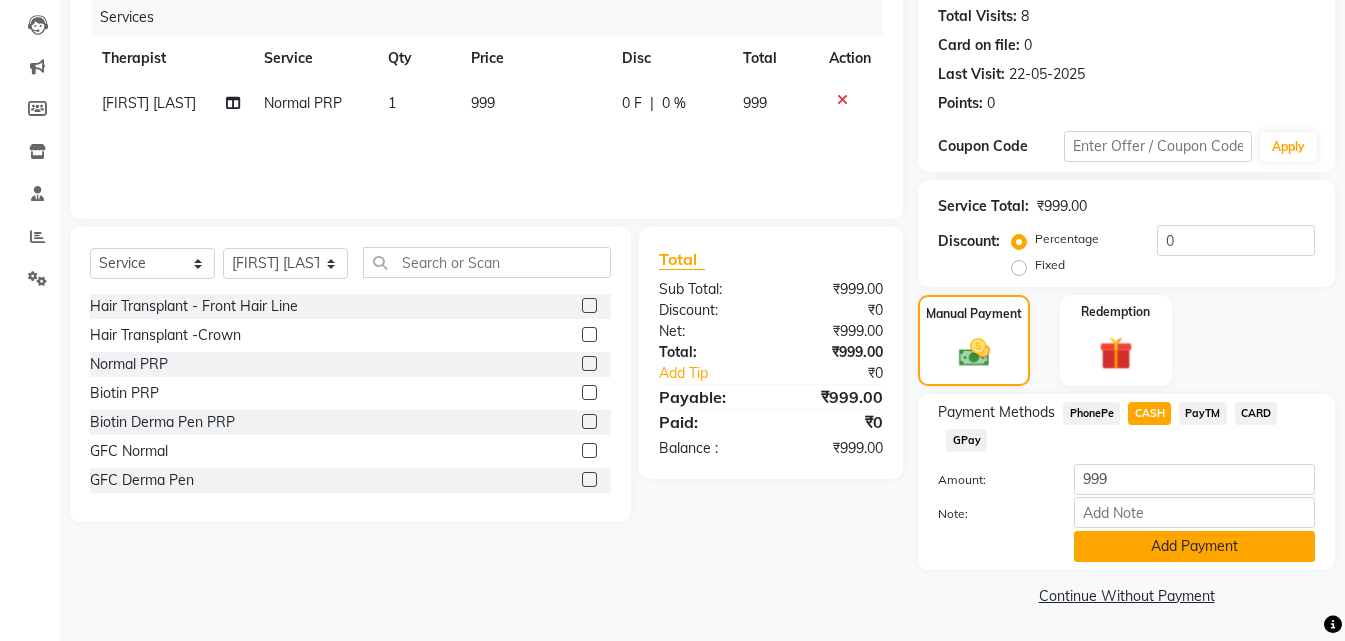 click on "Add Payment" 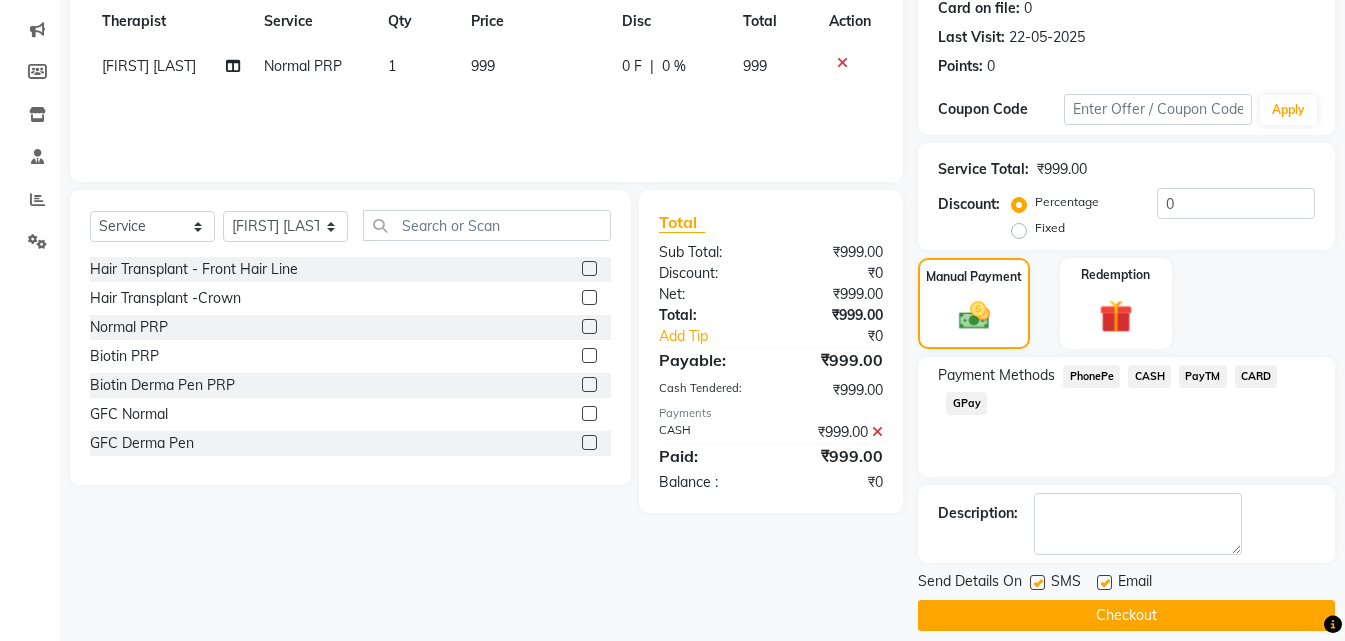 scroll, scrollTop: 306, scrollLeft: 0, axis: vertical 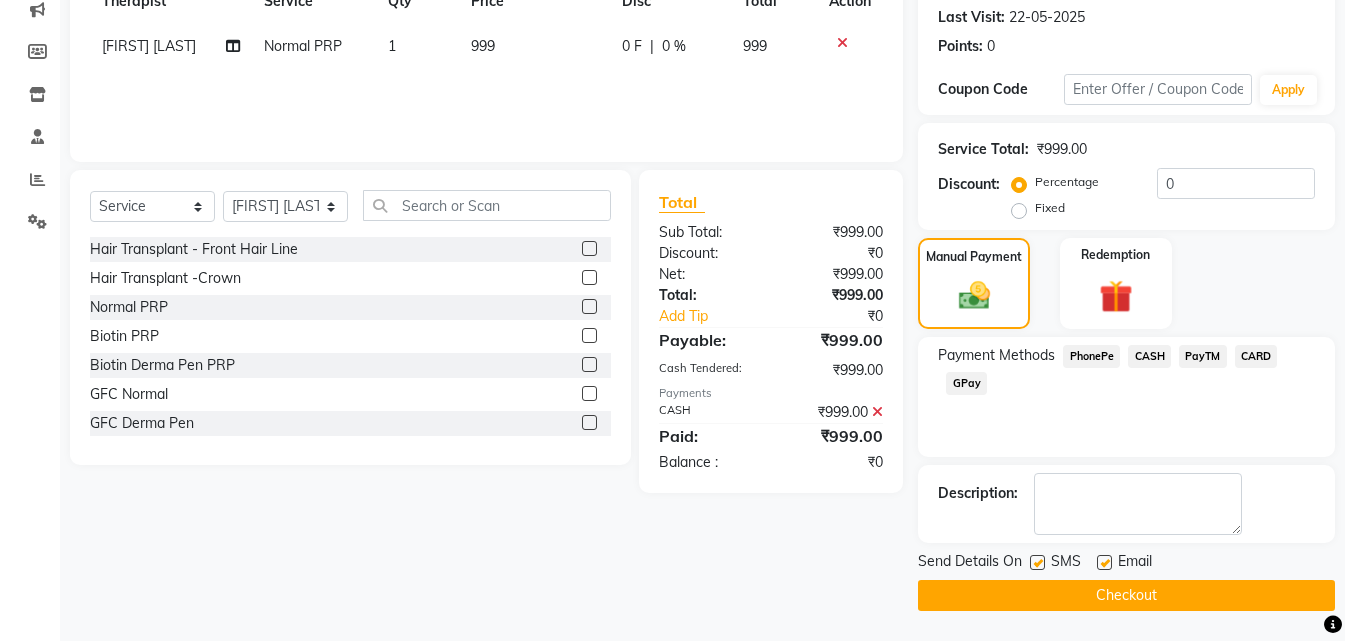 click on "Checkout" 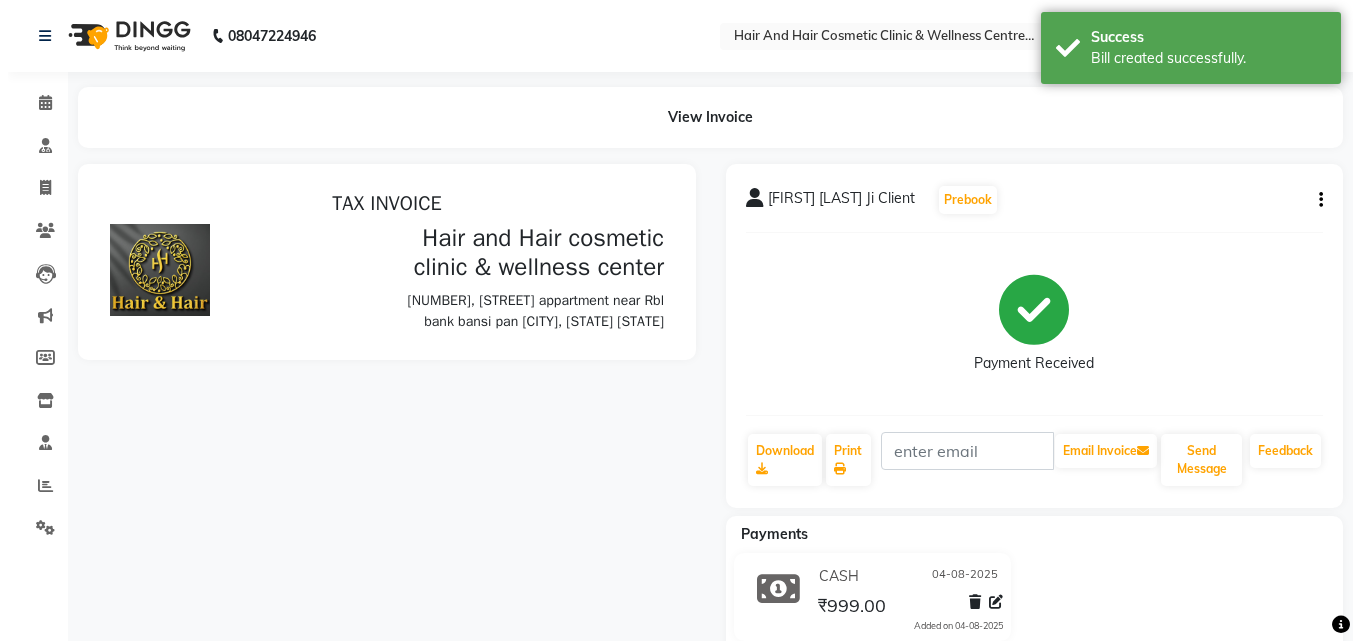scroll, scrollTop: 0, scrollLeft: 0, axis: both 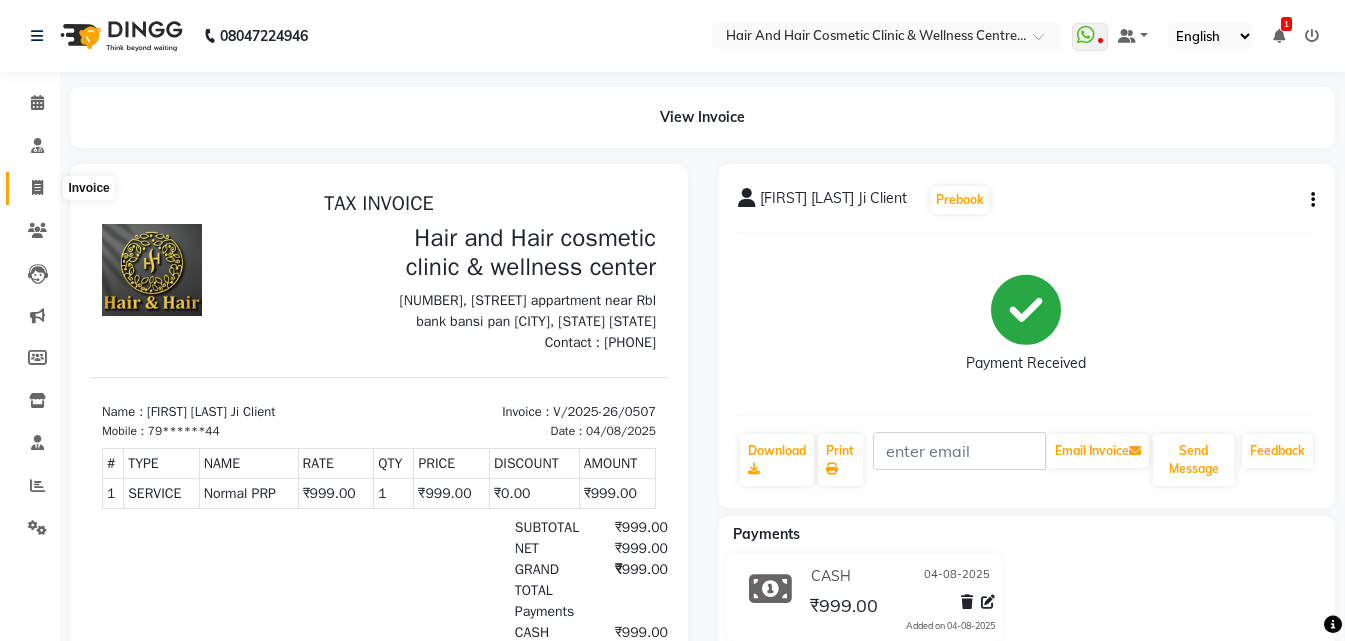 click 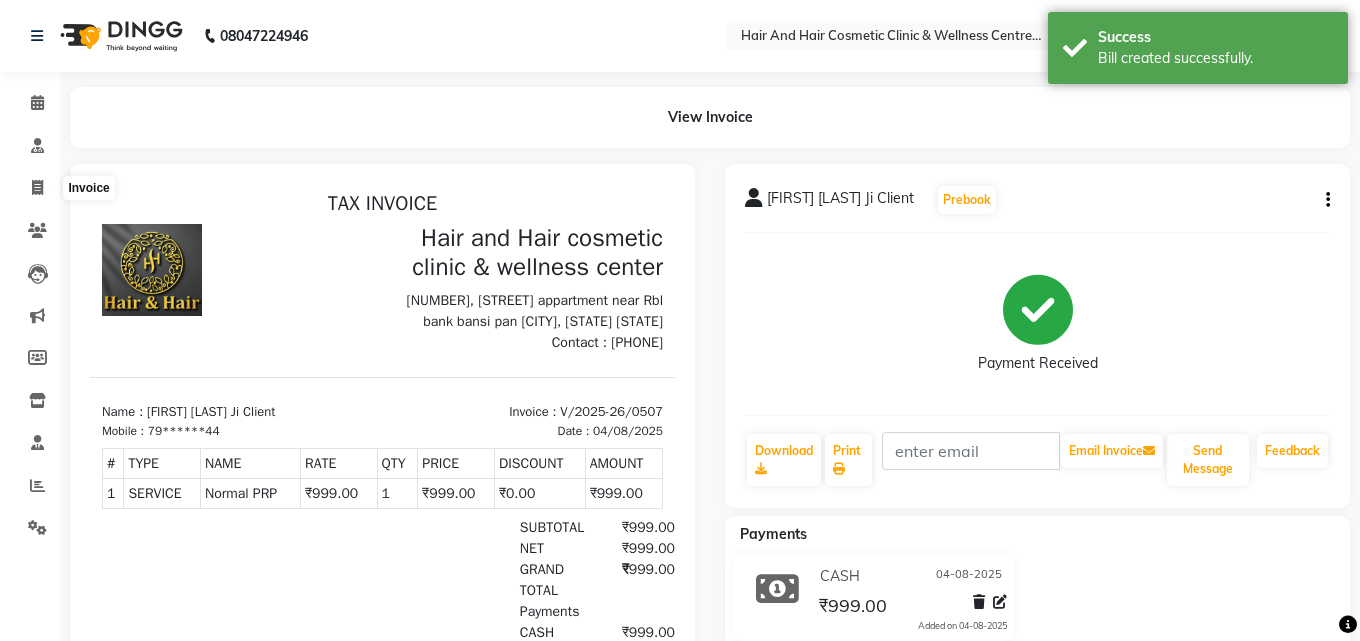 select on "service" 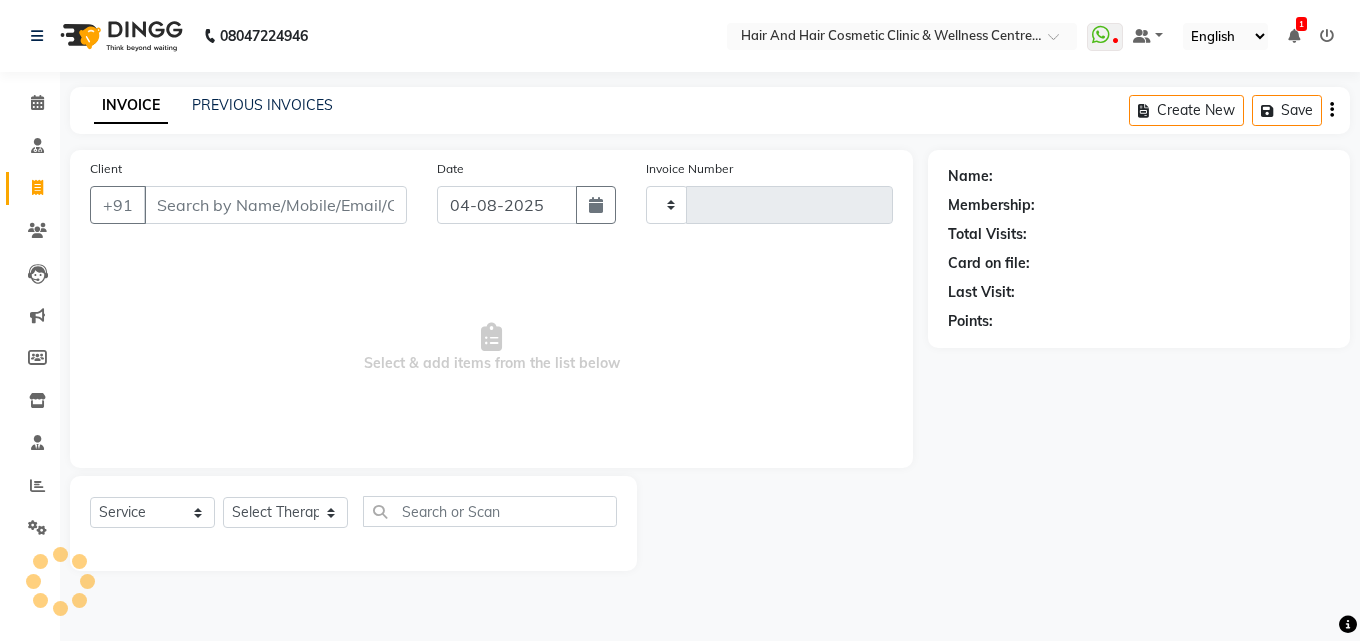 type on "0508" 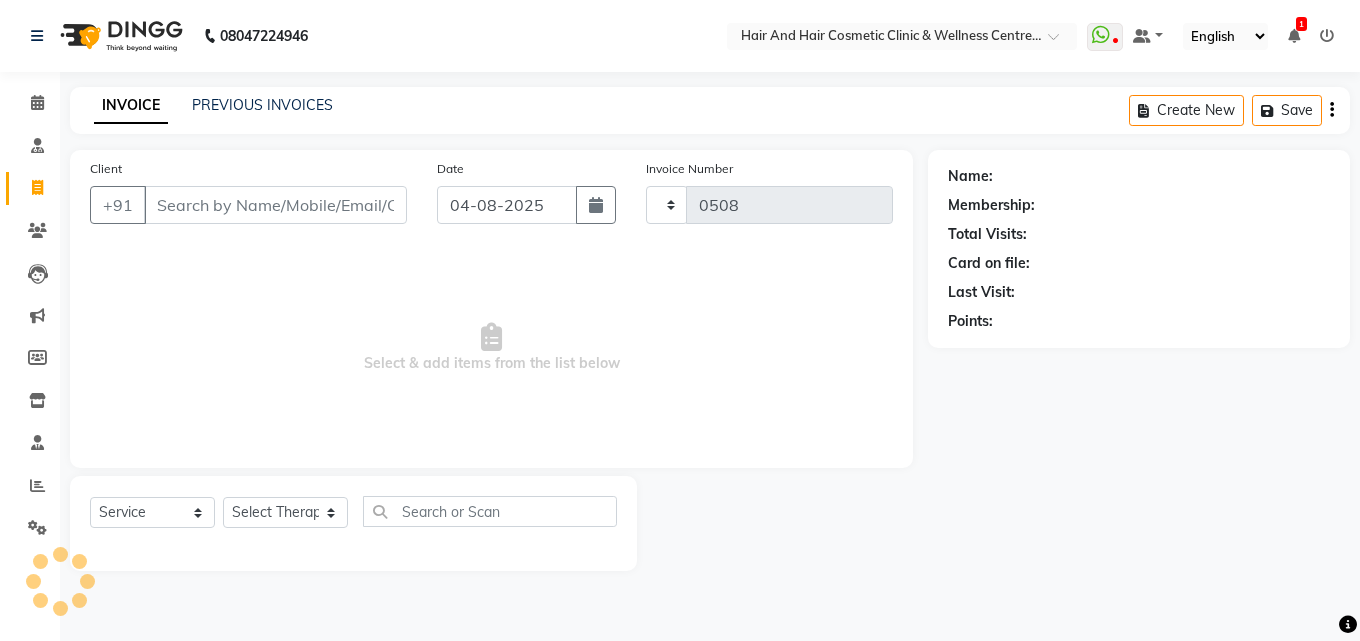 select on "5272" 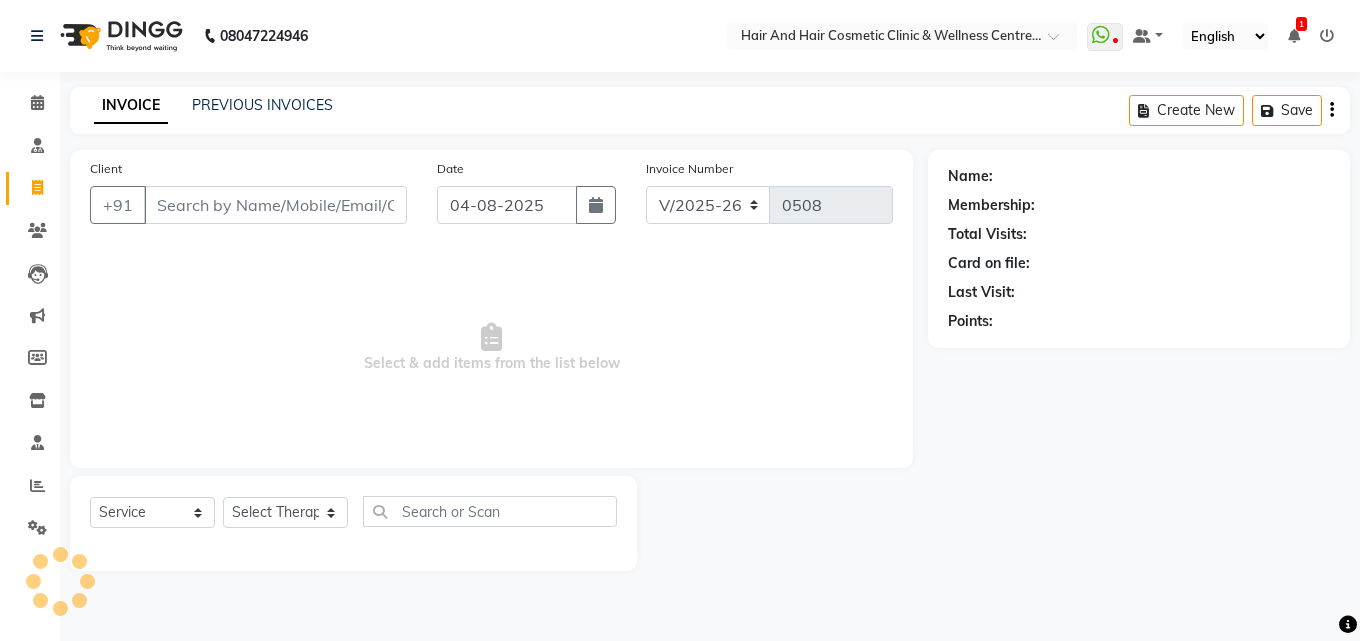 click on "Client" at bounding box center [275, 205] 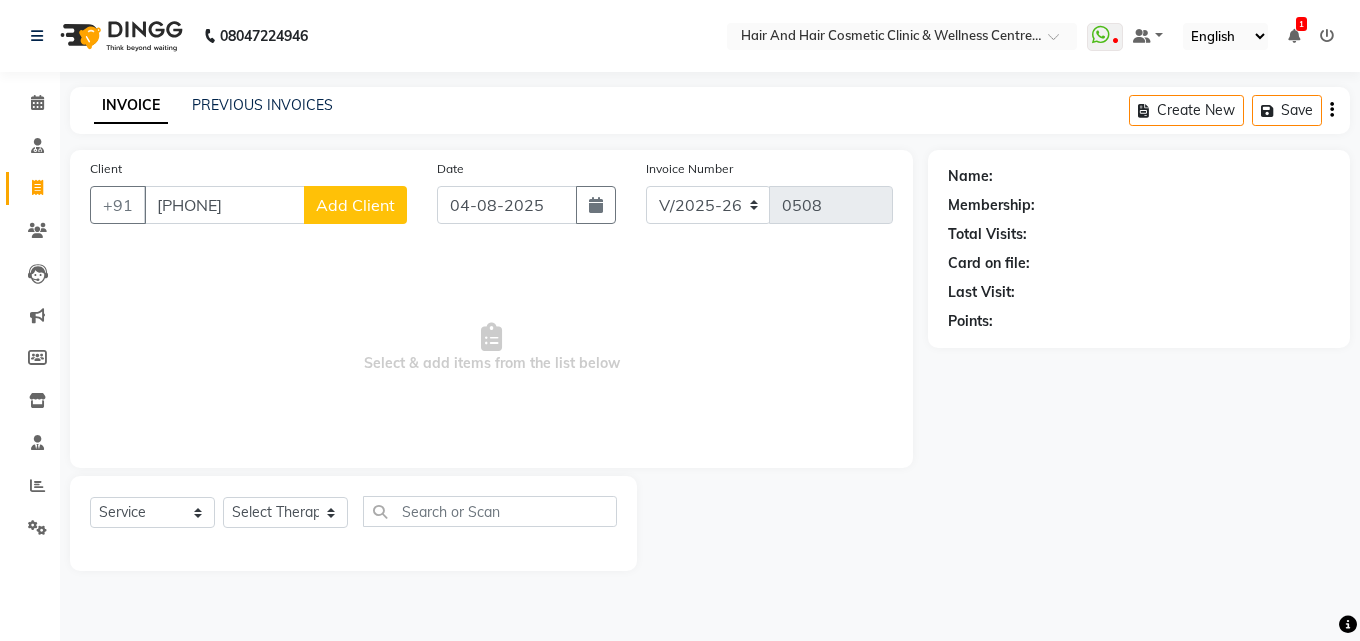 type on "8112245979" 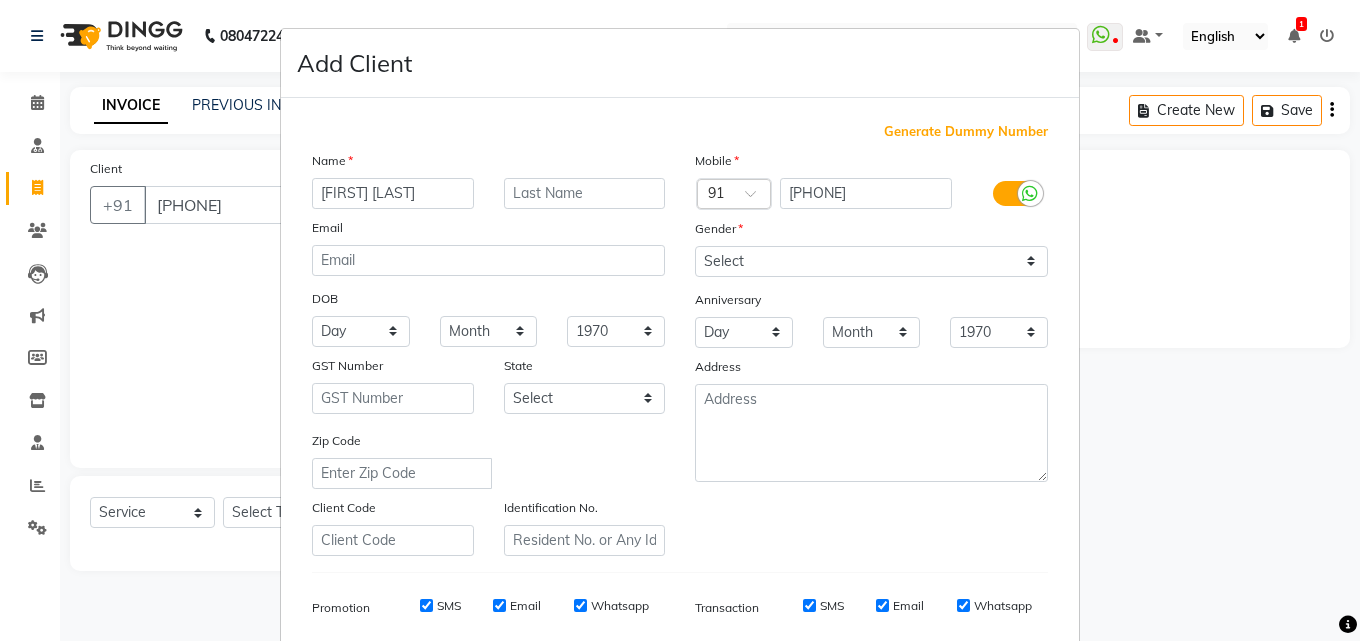 type on "hari singh" 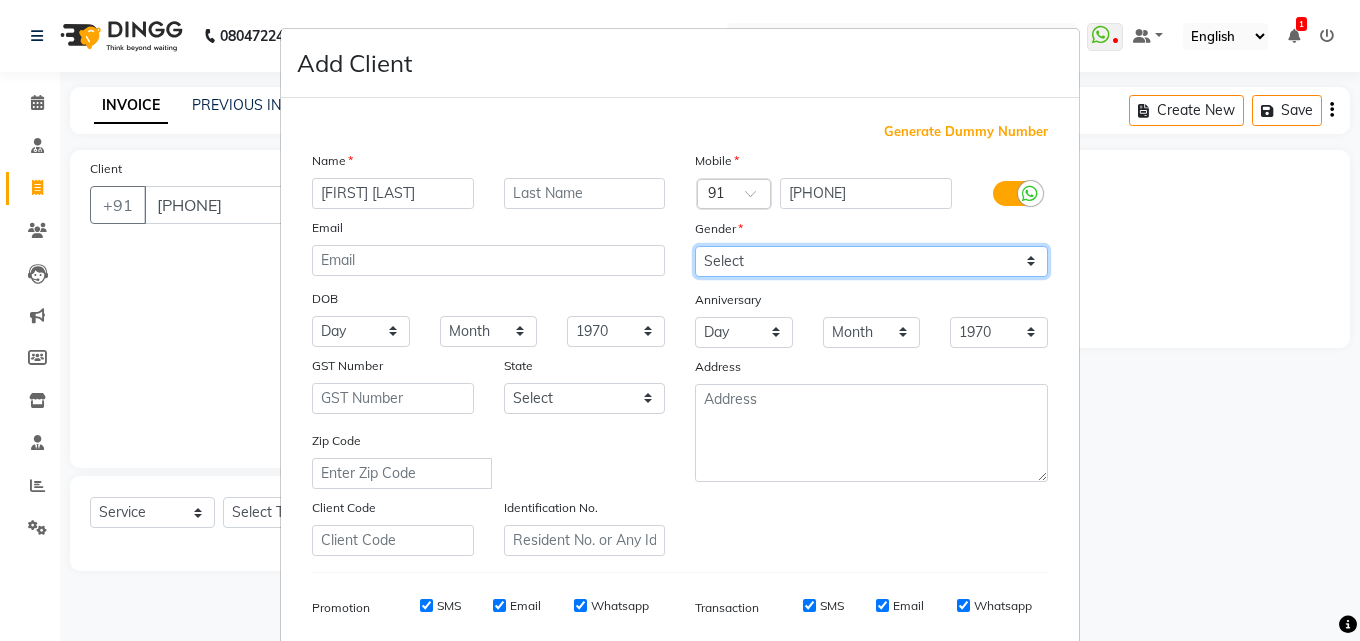 click on "Select Male Female Other Prefer Not To Say" at bounding box center [871, 261] 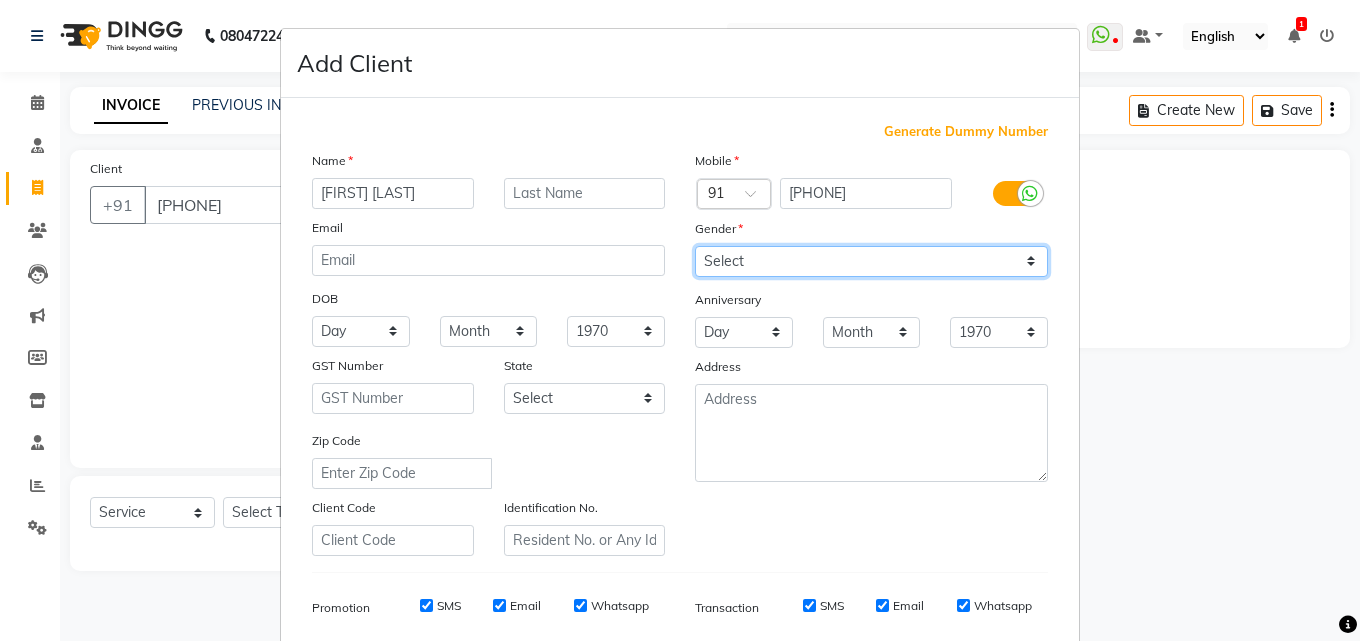 select on "male" 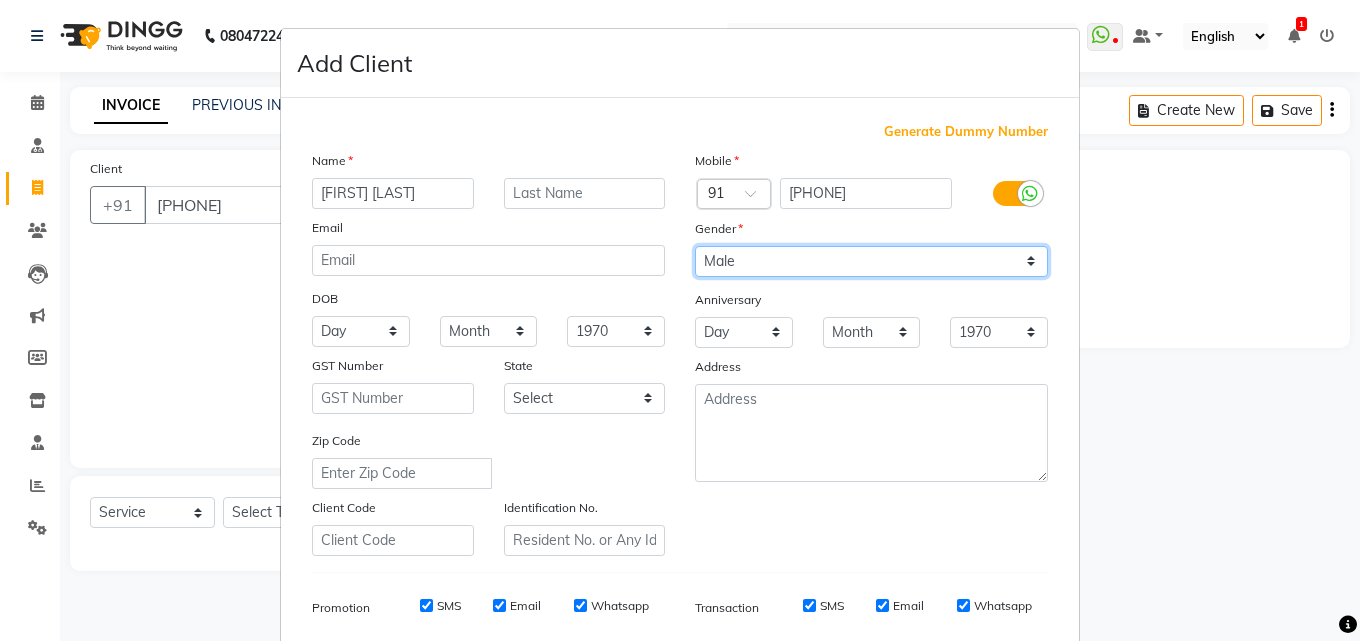 click on "Select Male Female Other Prefer Not To Say" at bounding box center [871, 261] 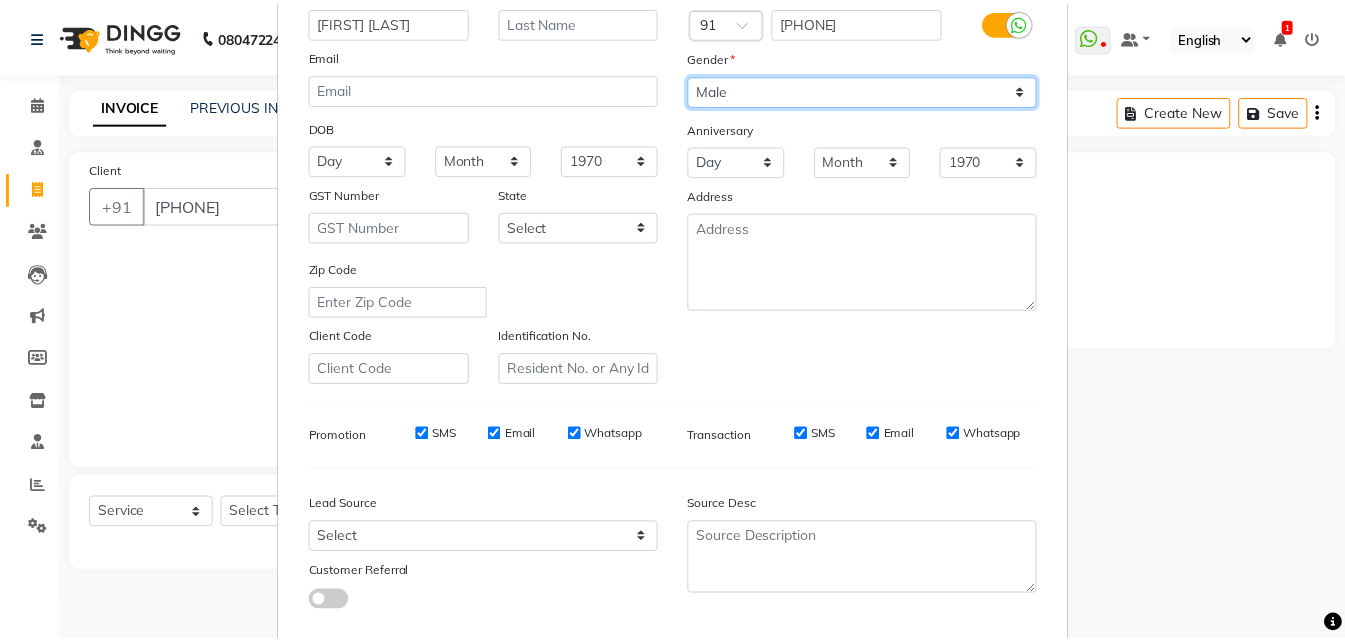 scroll, scrollTop: 282, scrollLeft: 0, axis: vertical 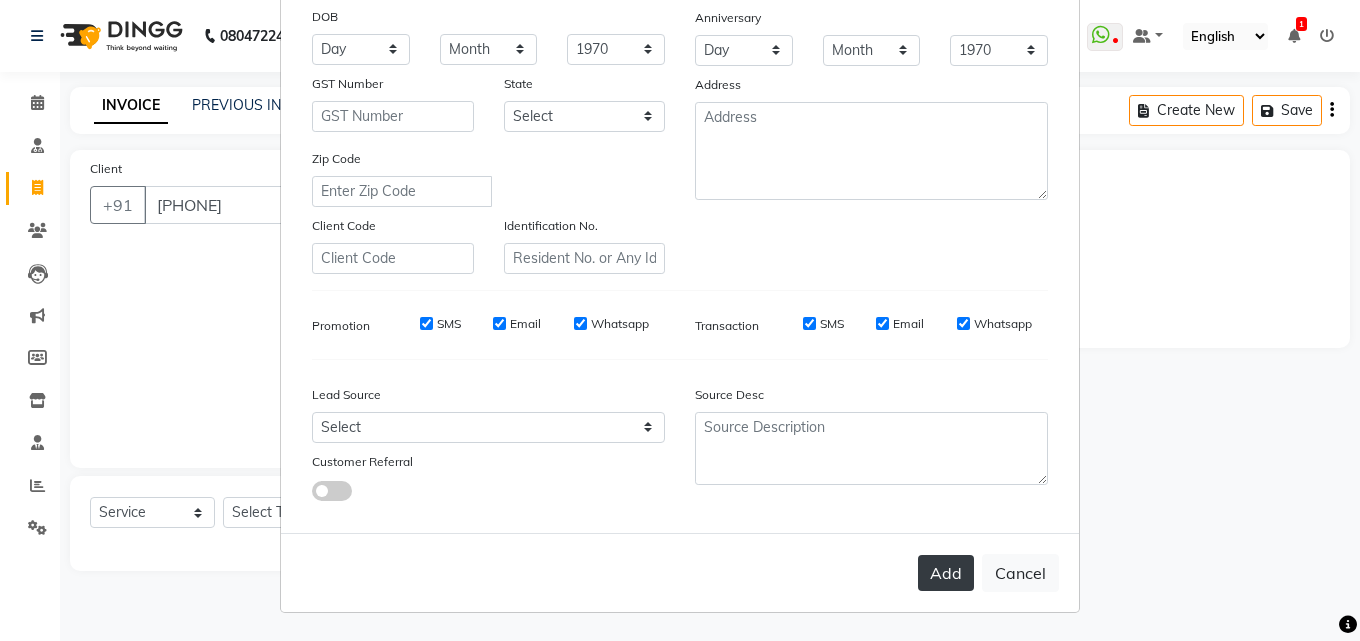 click on "Add" at bounding box center [946, 573] 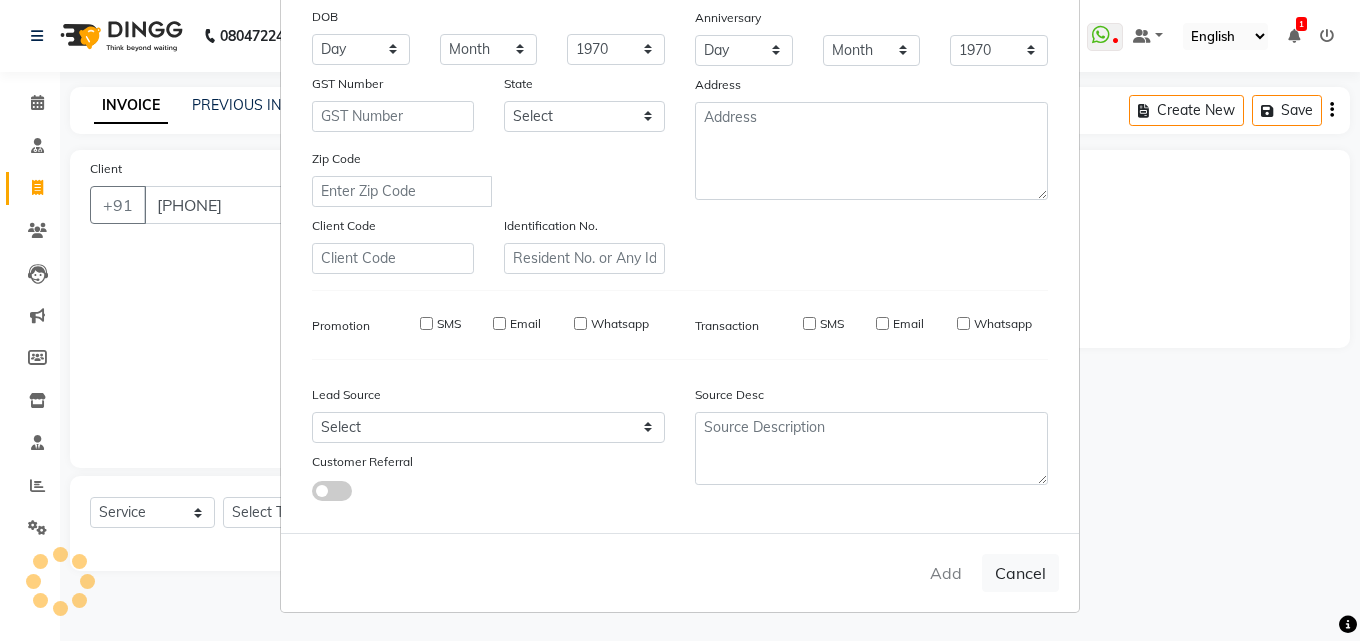type on "81******79" 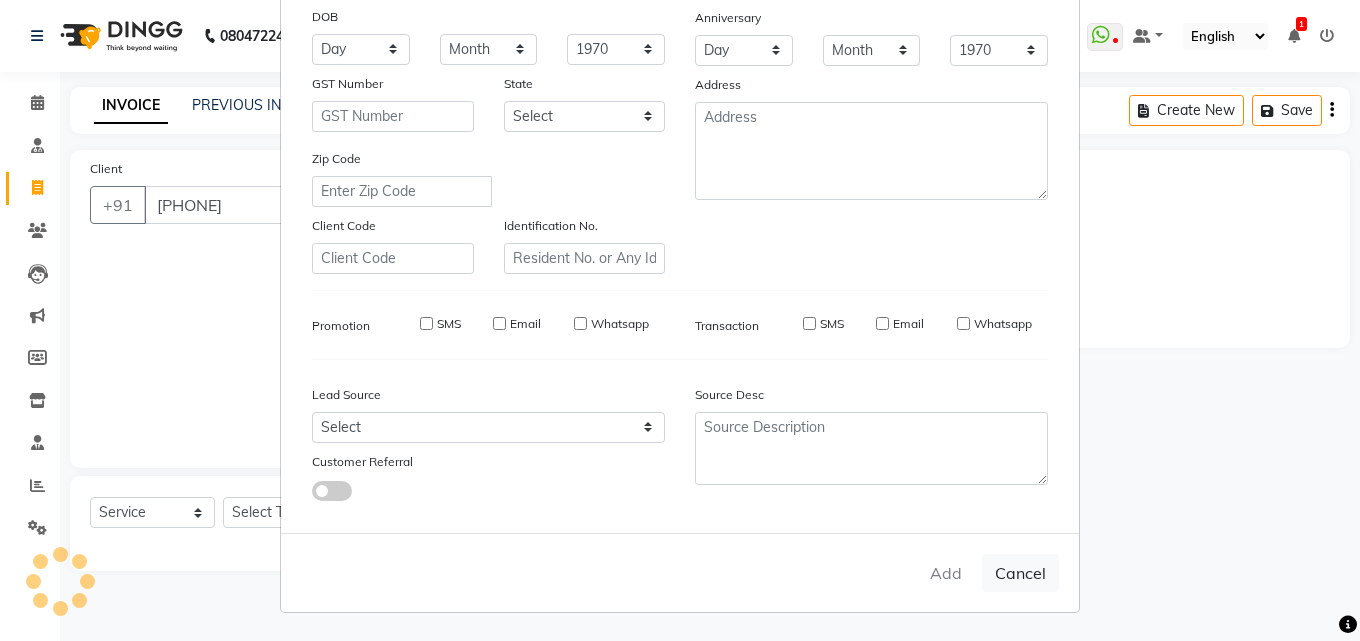 type 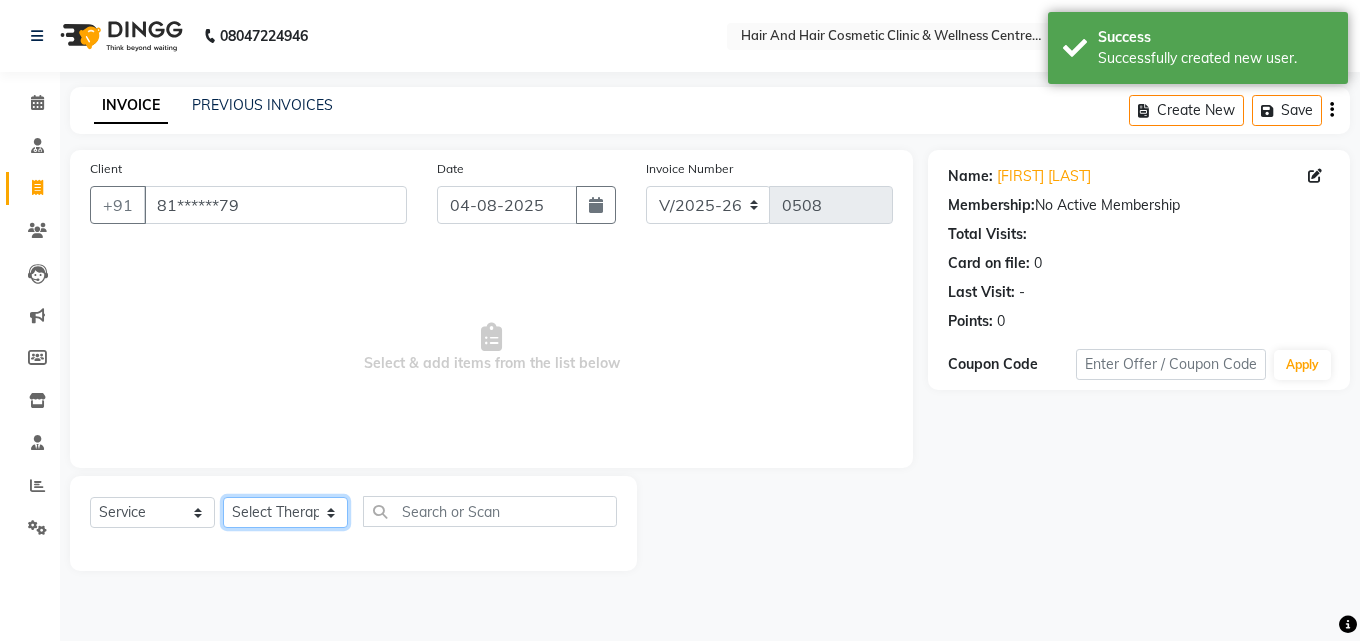 click on "Select Therapist [FIRST] [LAST]  DR [FIRST] [LAST]  DR [FIRST] [LAST] Frontdesk [FIRST] [LAST]  [FIRST] [LAST] [FIRST] [LAST] [FIRST] [LAST]" 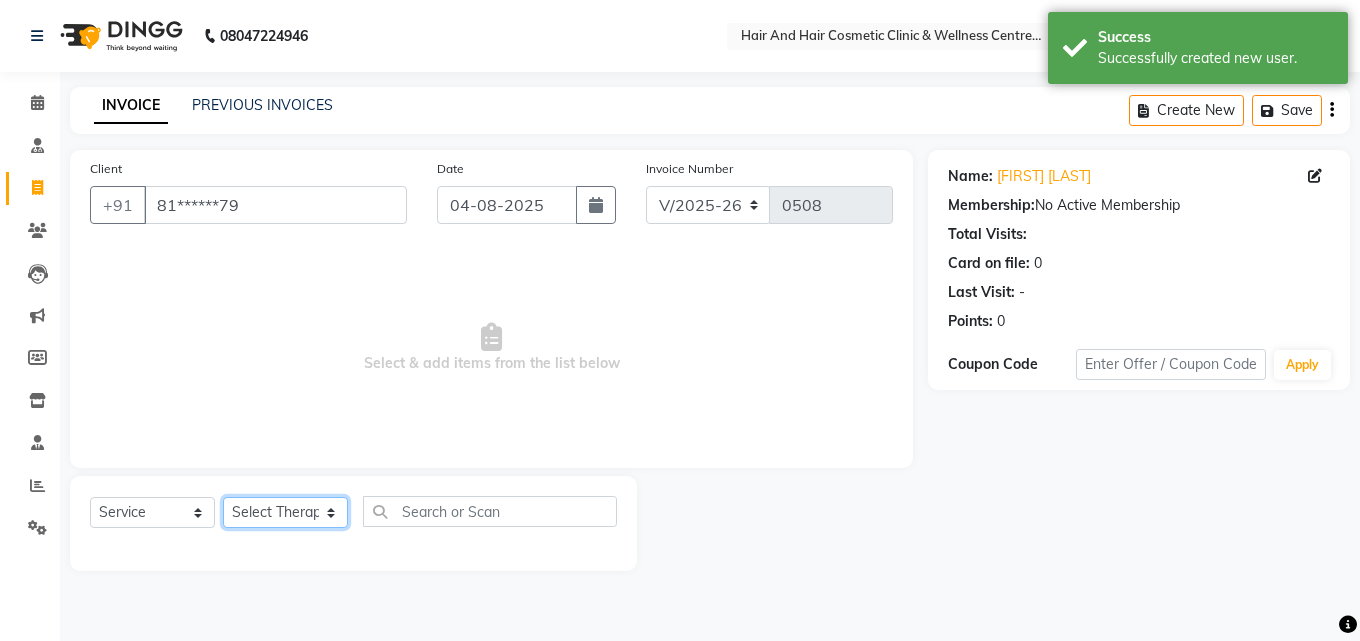 select on "34516" 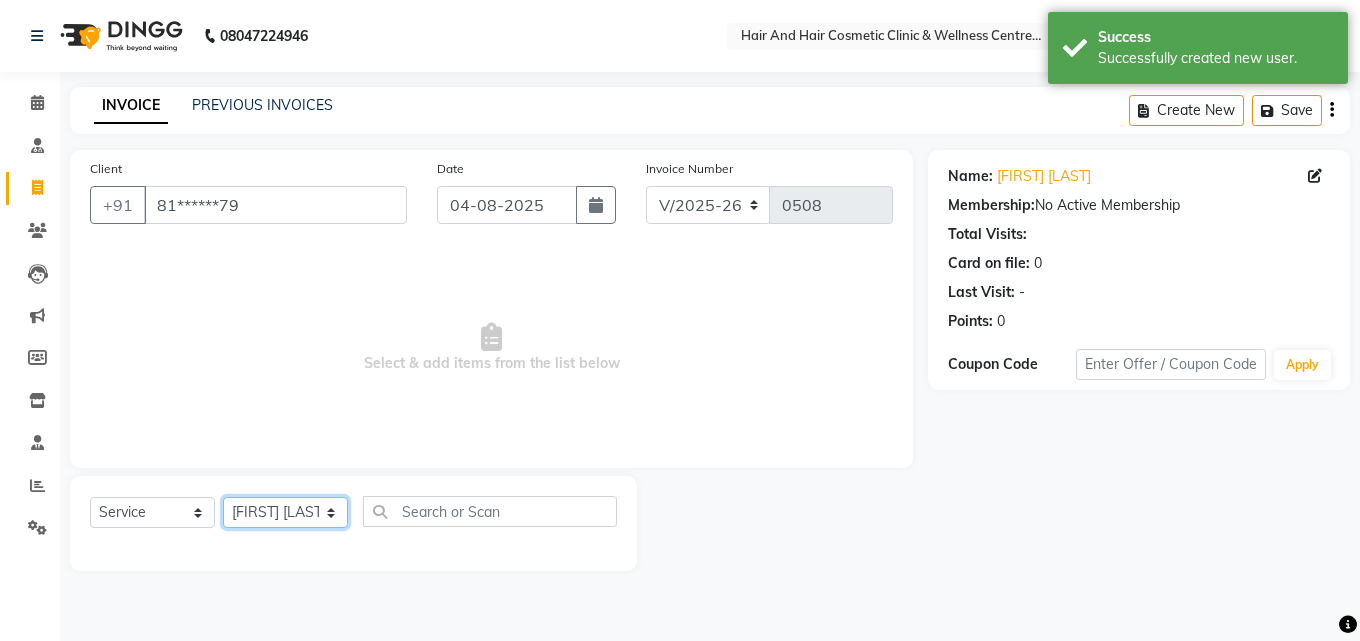 click on "Select Therapist [FIRST] [LAST]  DR [FIRST] [LAST]  DR [FIRST] [LAST] Frontdesk [FIRST] [LAST]  [FIRST] [LAST] [FIRST] [LAST] [FIRST] [LAST]" 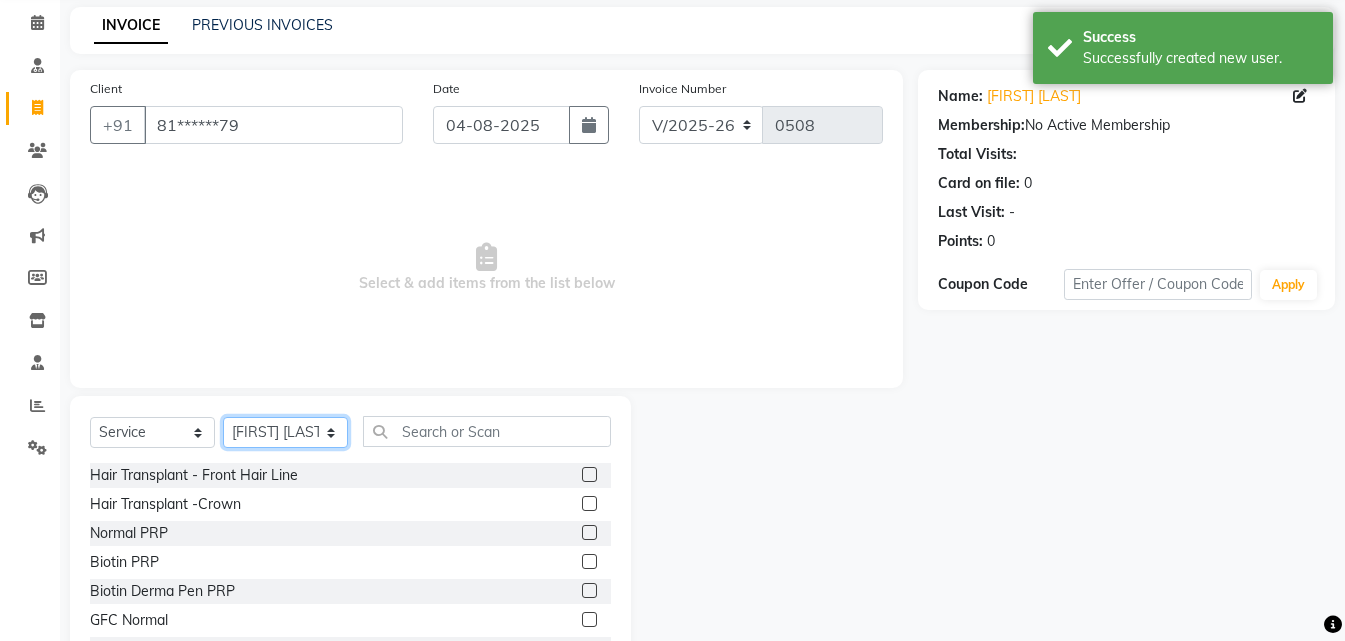 scroll, scrollTop: 160, scrollLeft: 0, axis: vertical 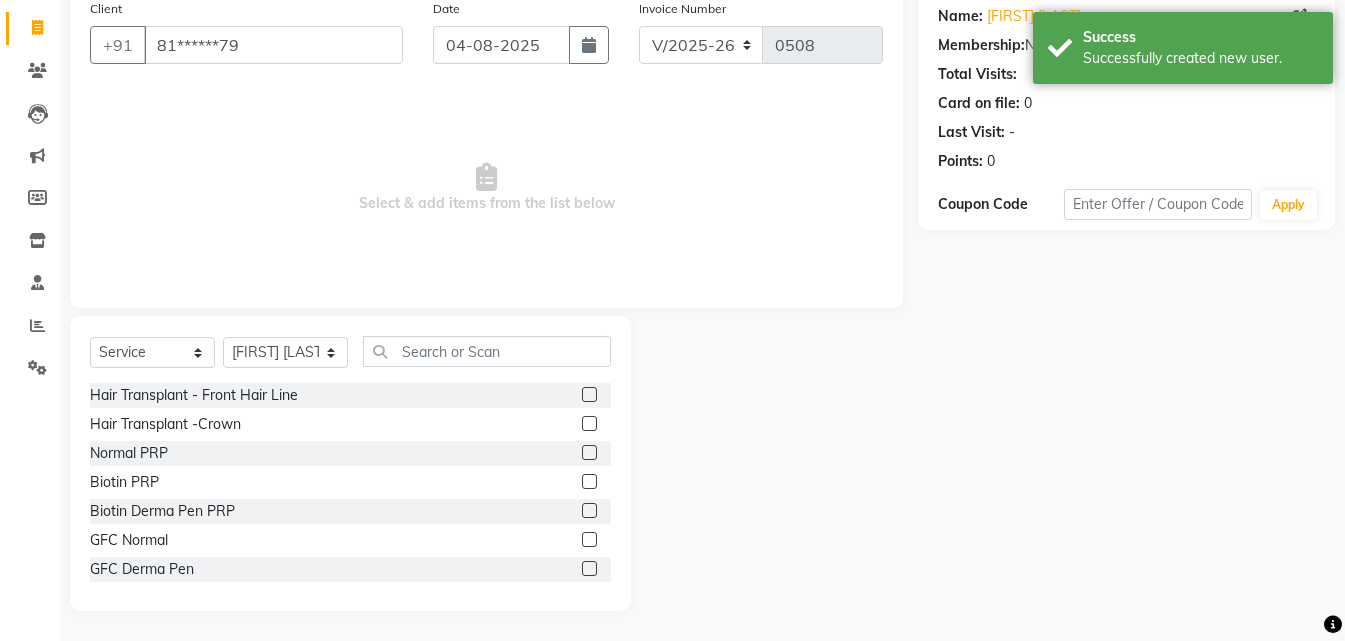 click 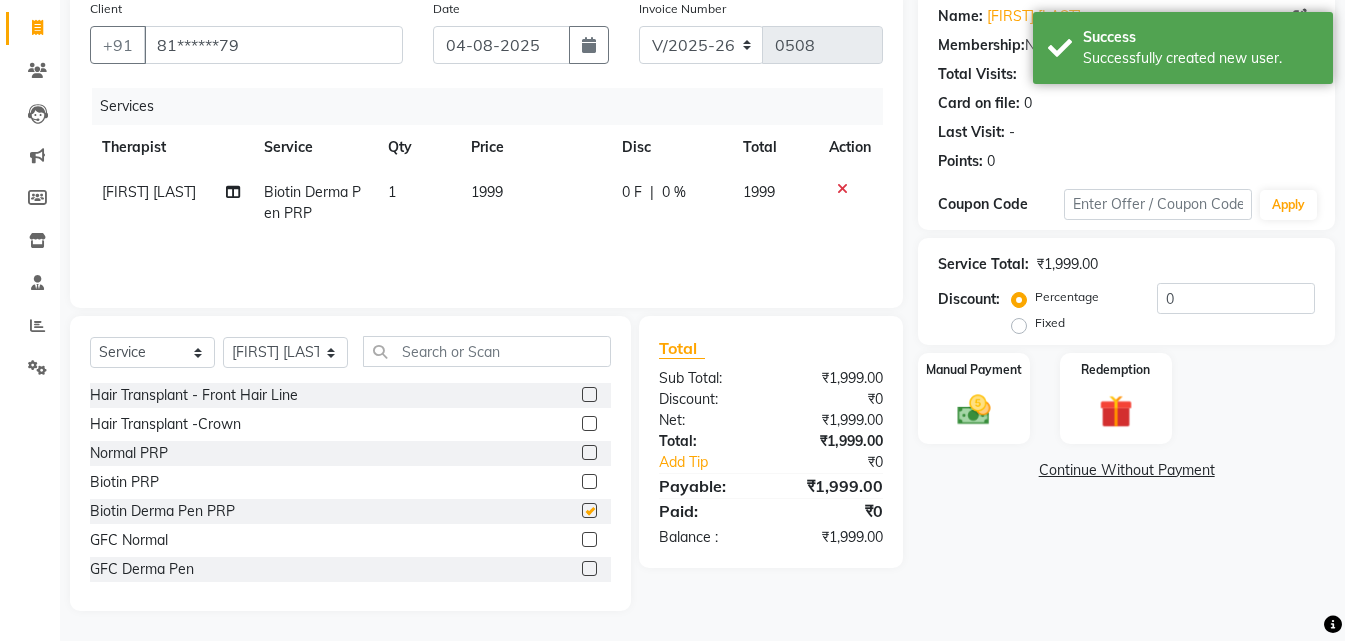 checkbox on "false" 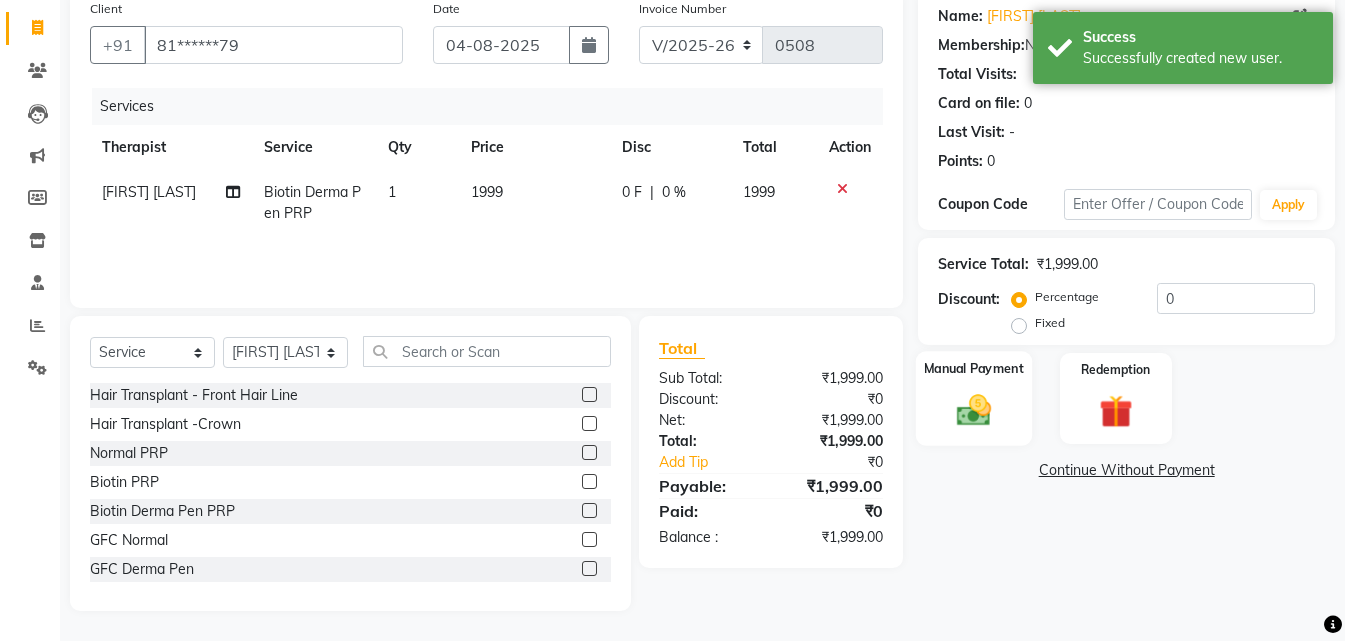 click 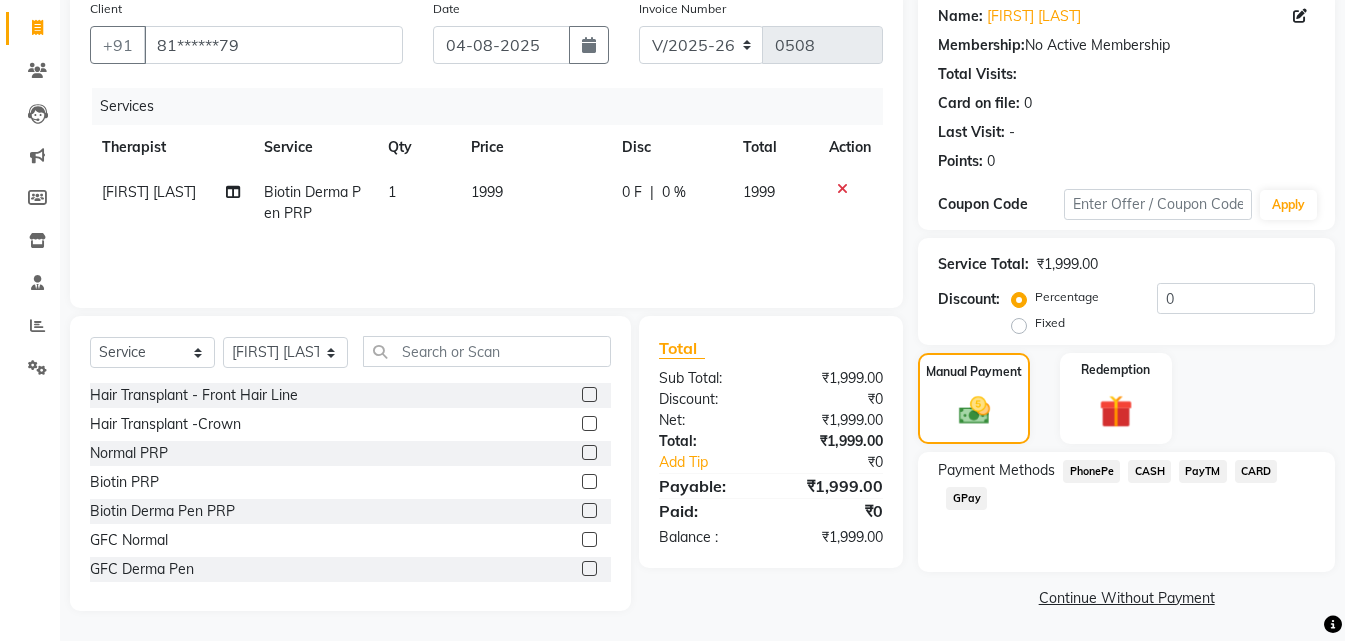 click 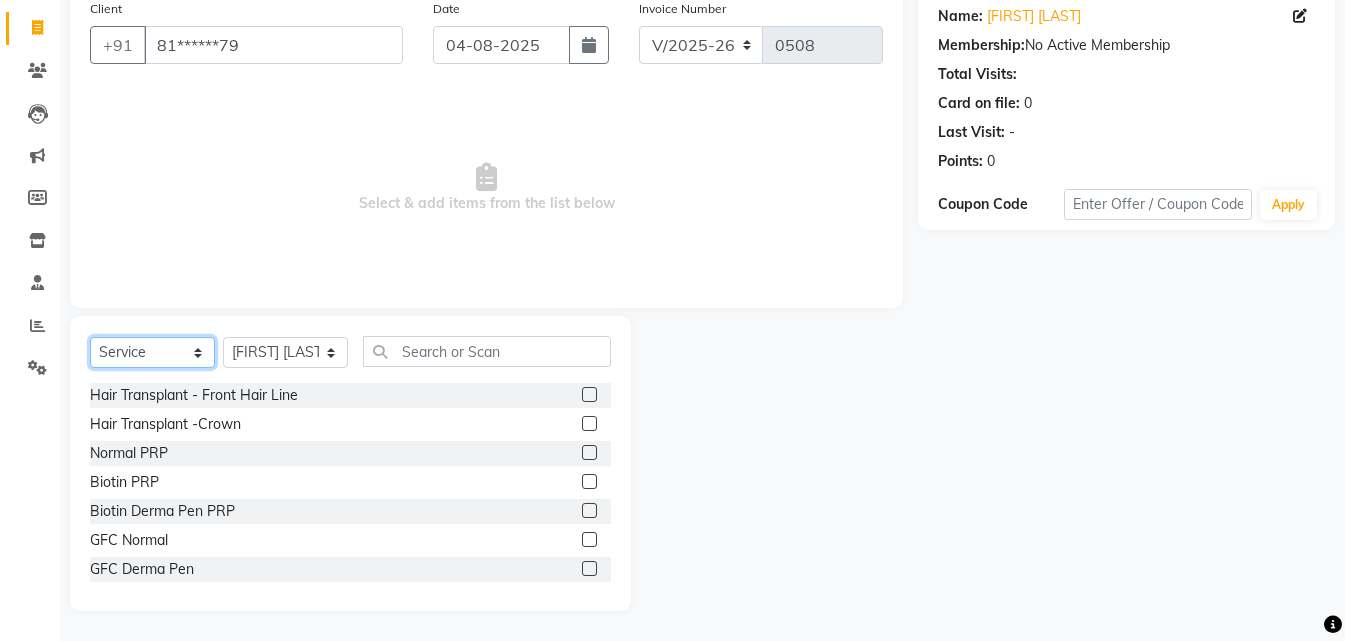 click on "Select  Service  Product  Membership  Package Voucher Prepaid Gift Card" 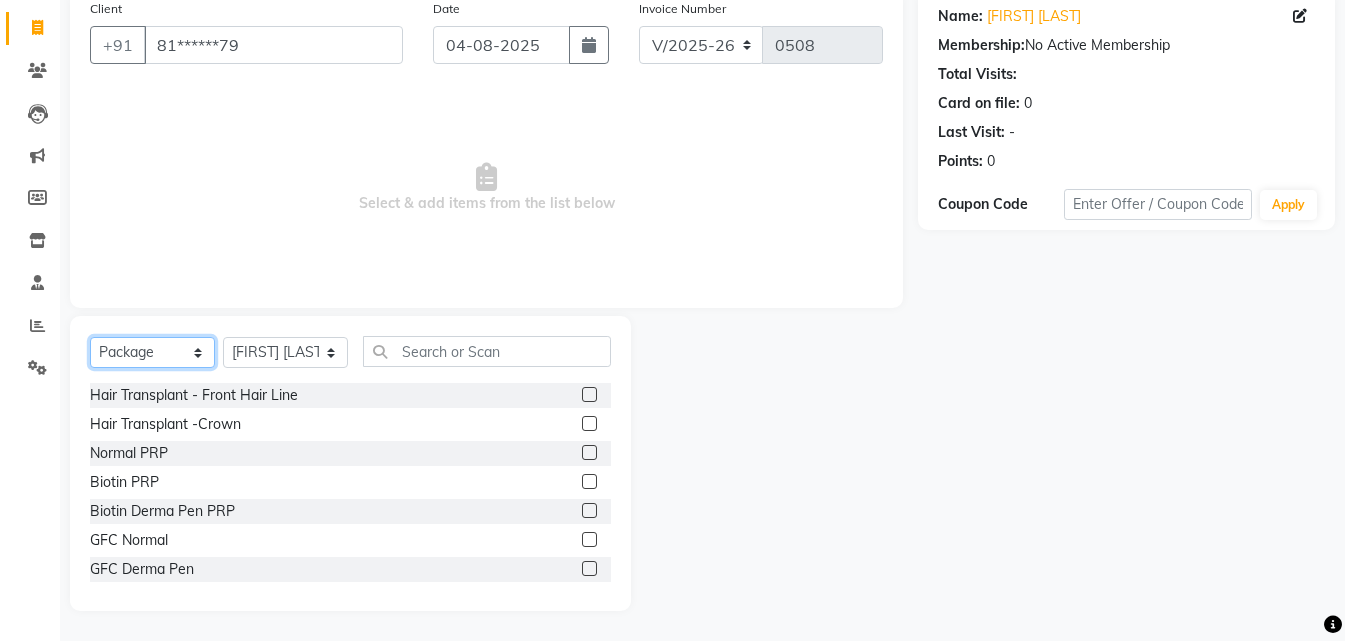 click on "Select  Service  Product  Membership  Package Voucher Prepaid Gift Card" 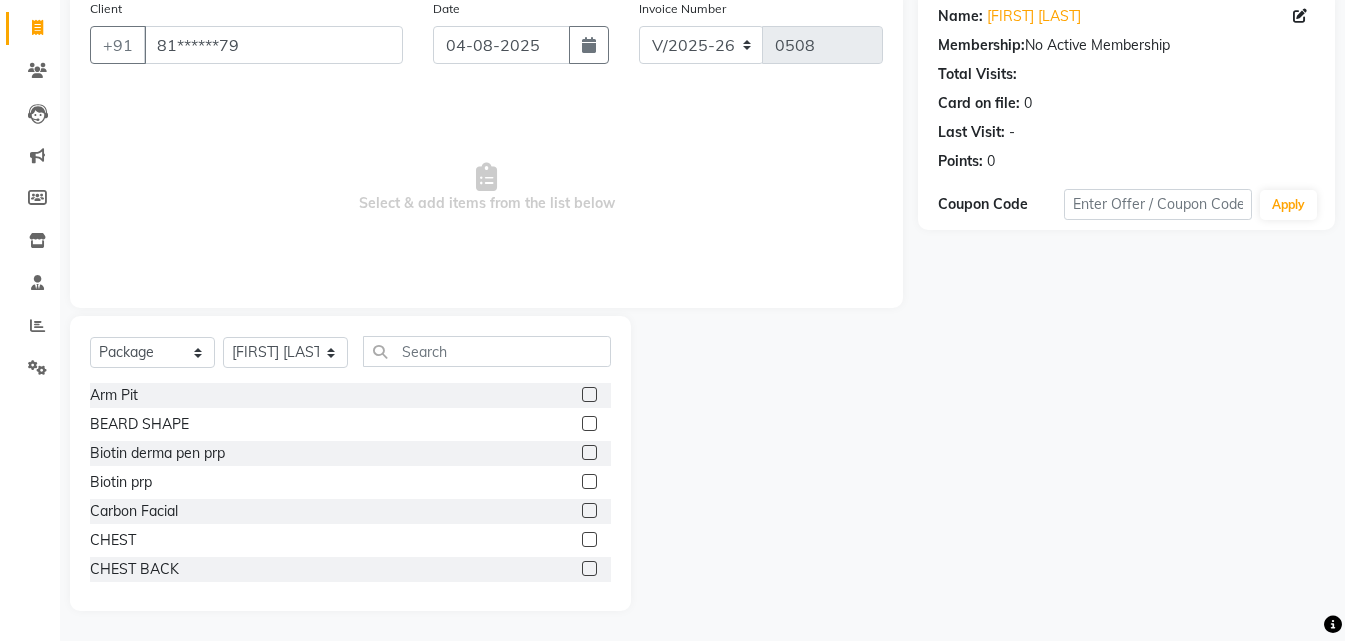 click 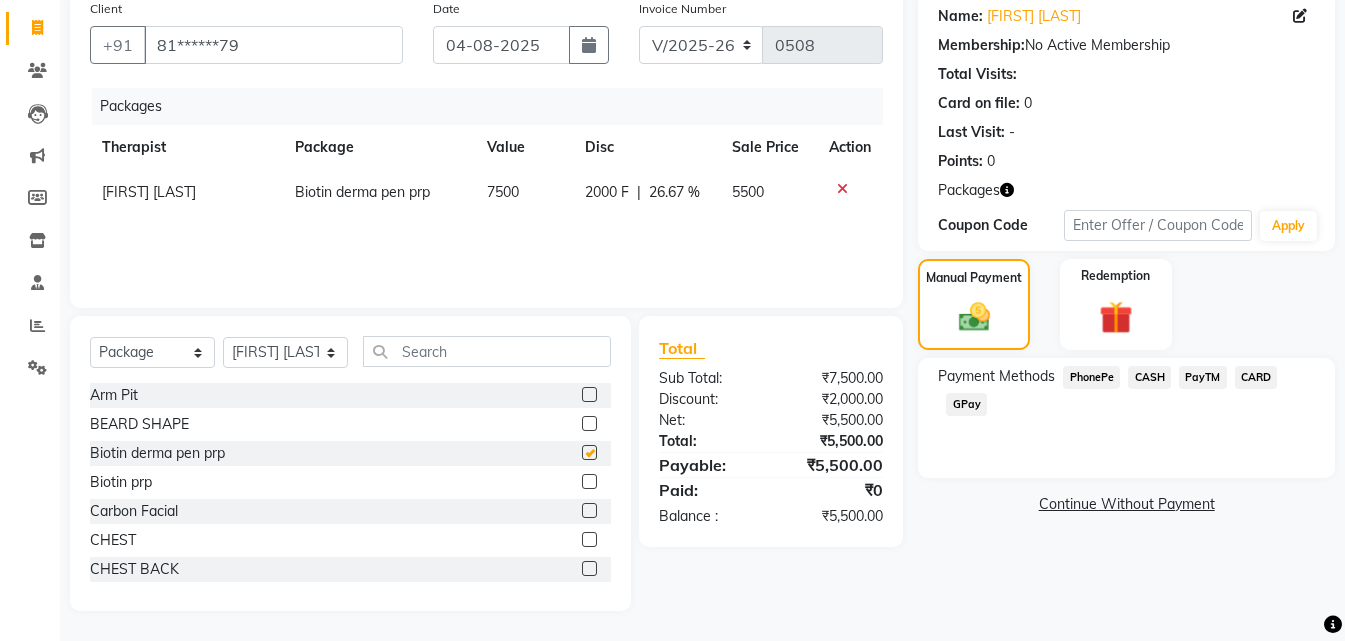 checkbox on "false" 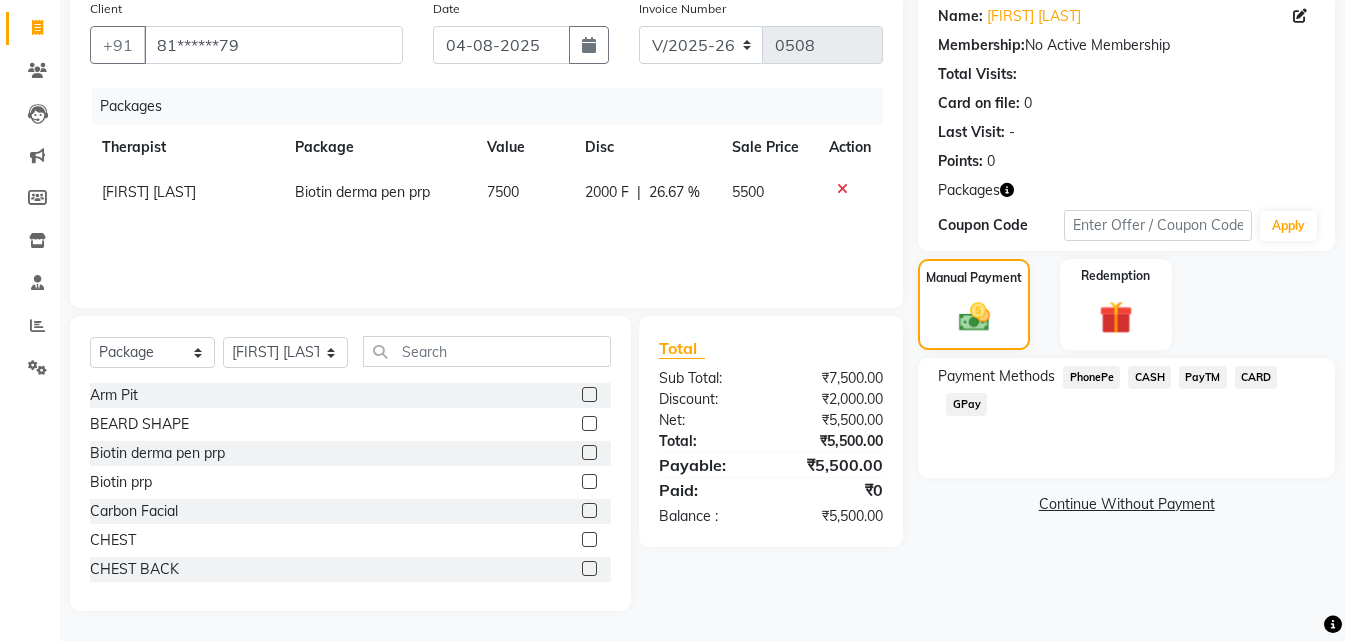 click on "CASH" 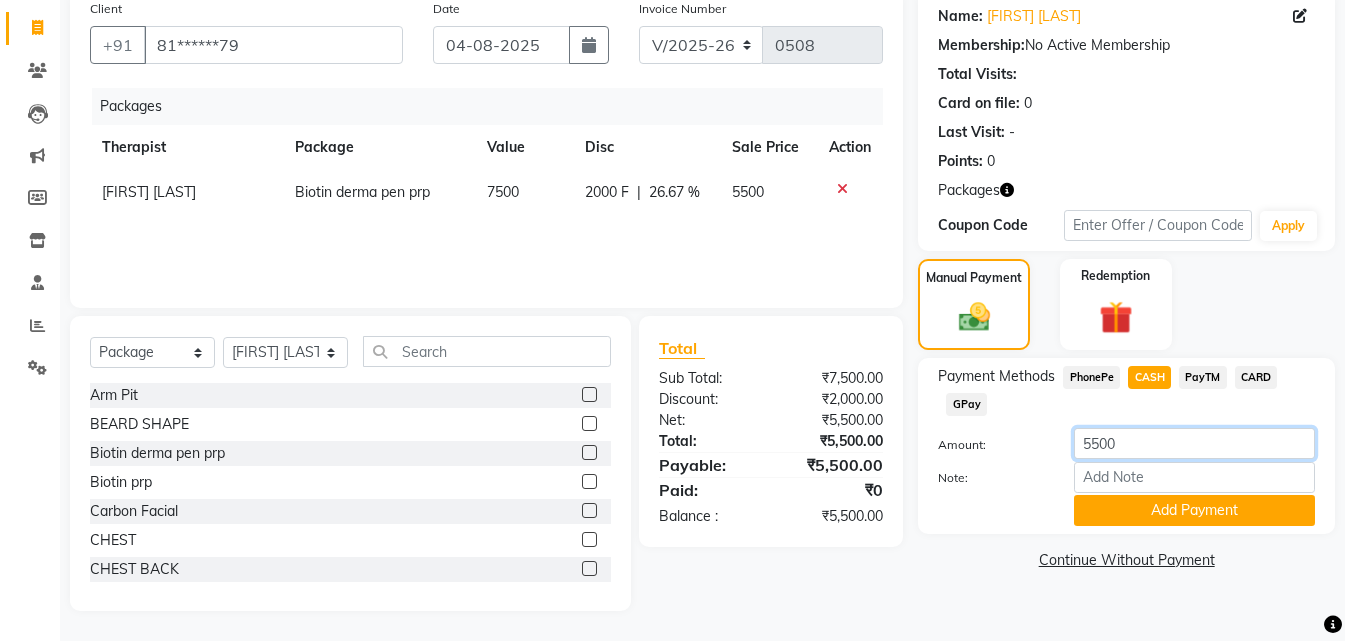 click on "5500" 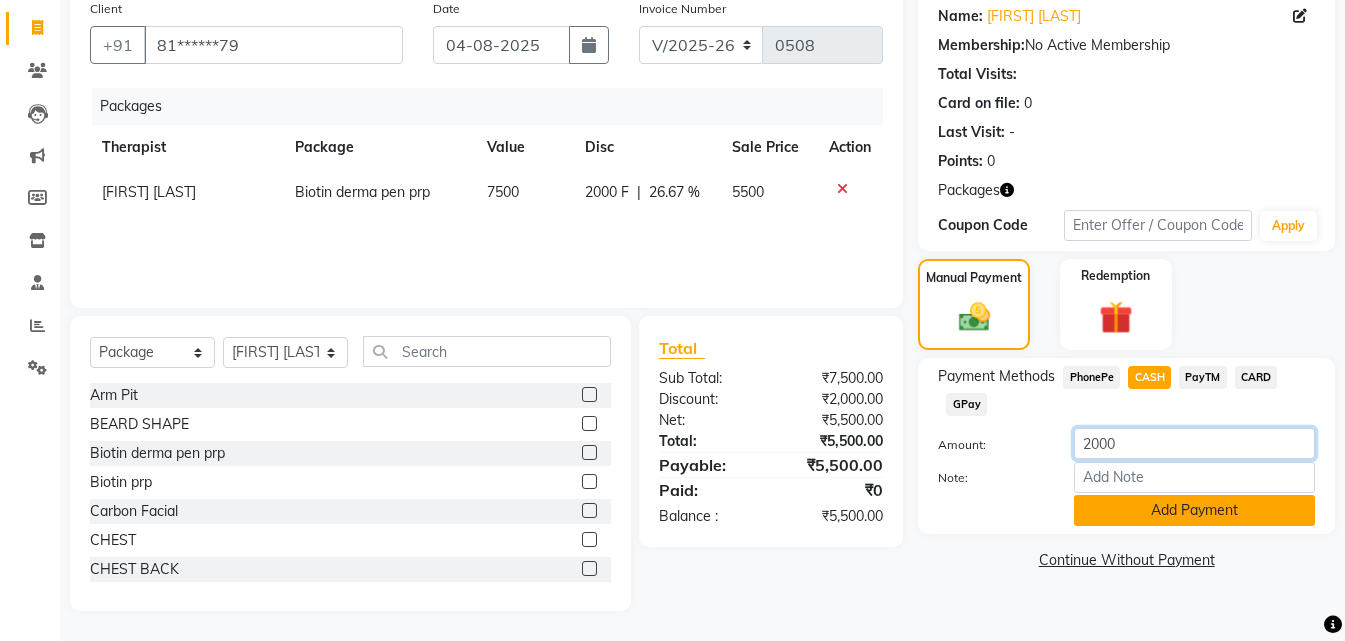 type on "2000" 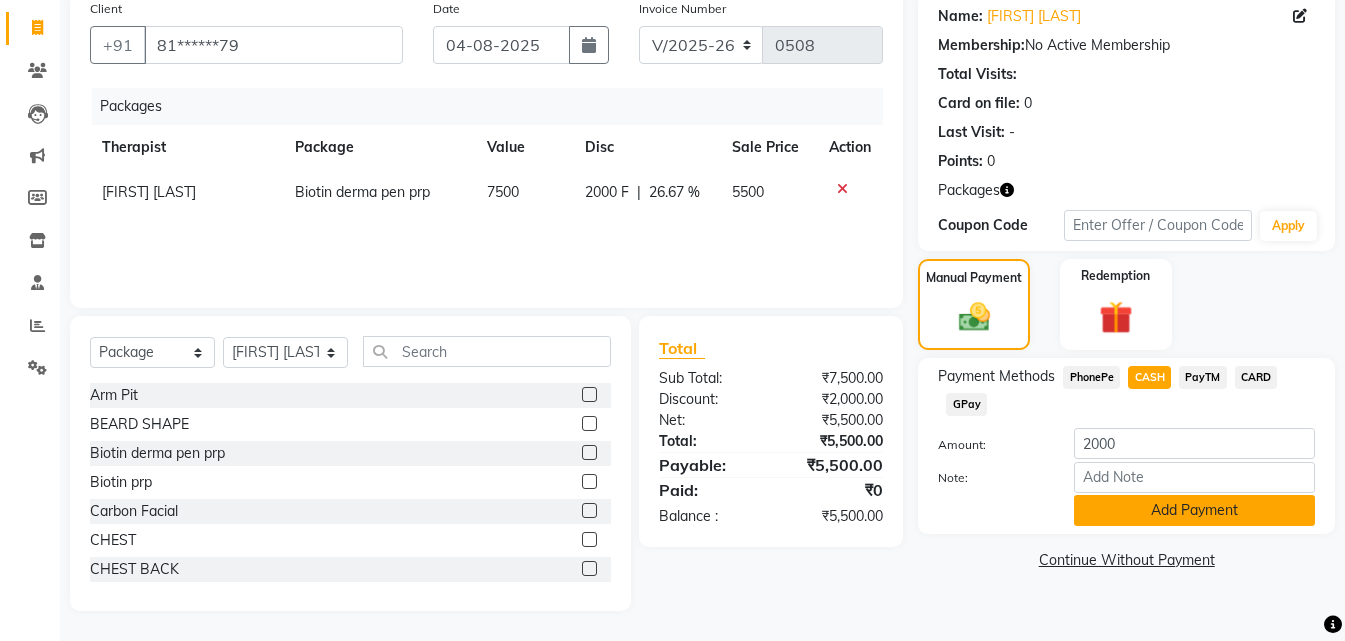click on "Add Payment" 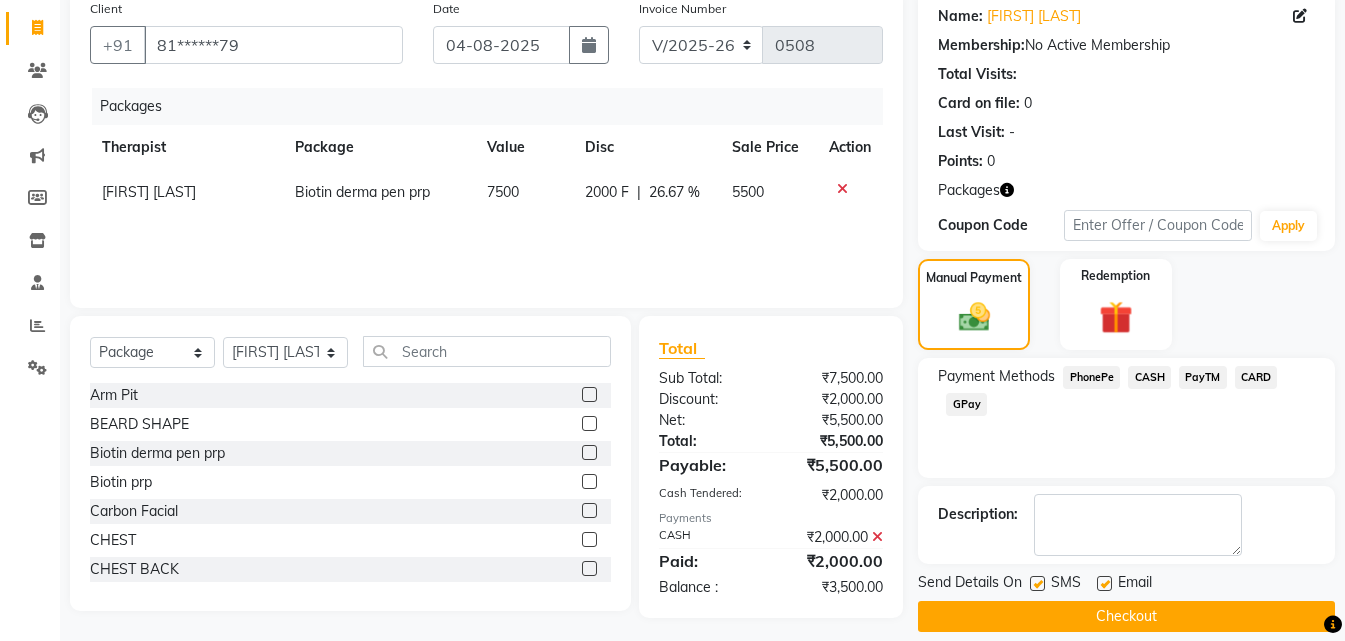 click on "GPay" 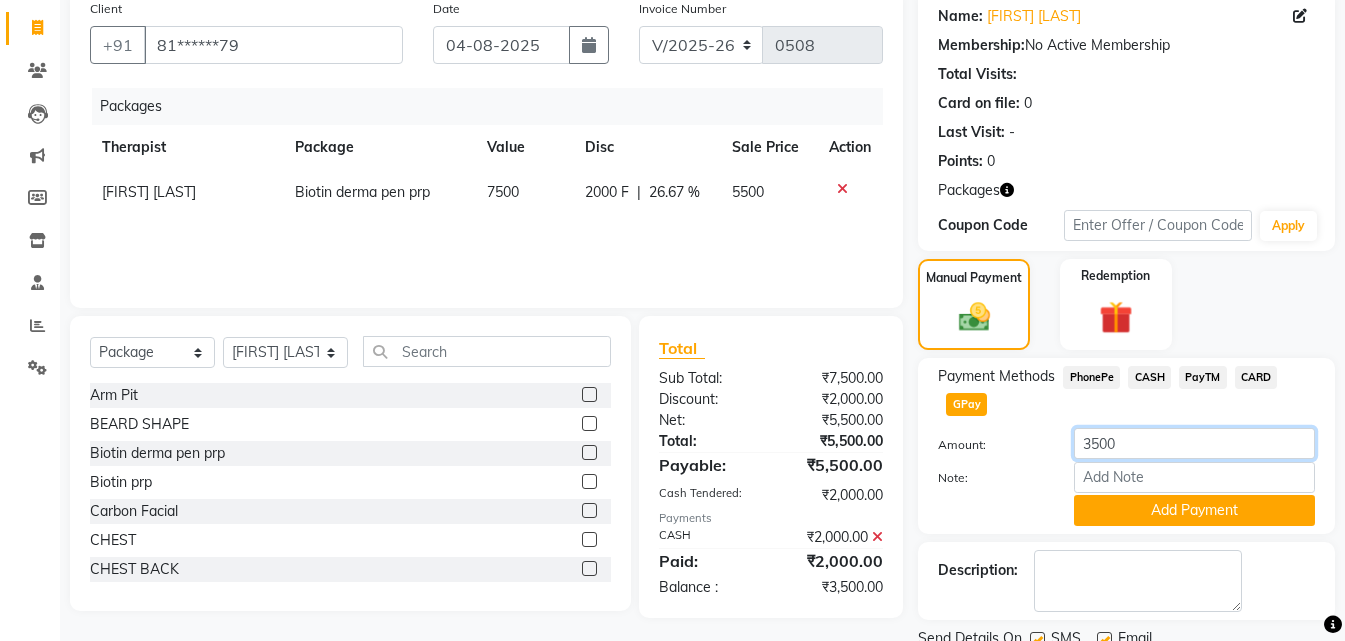 click on "3500" 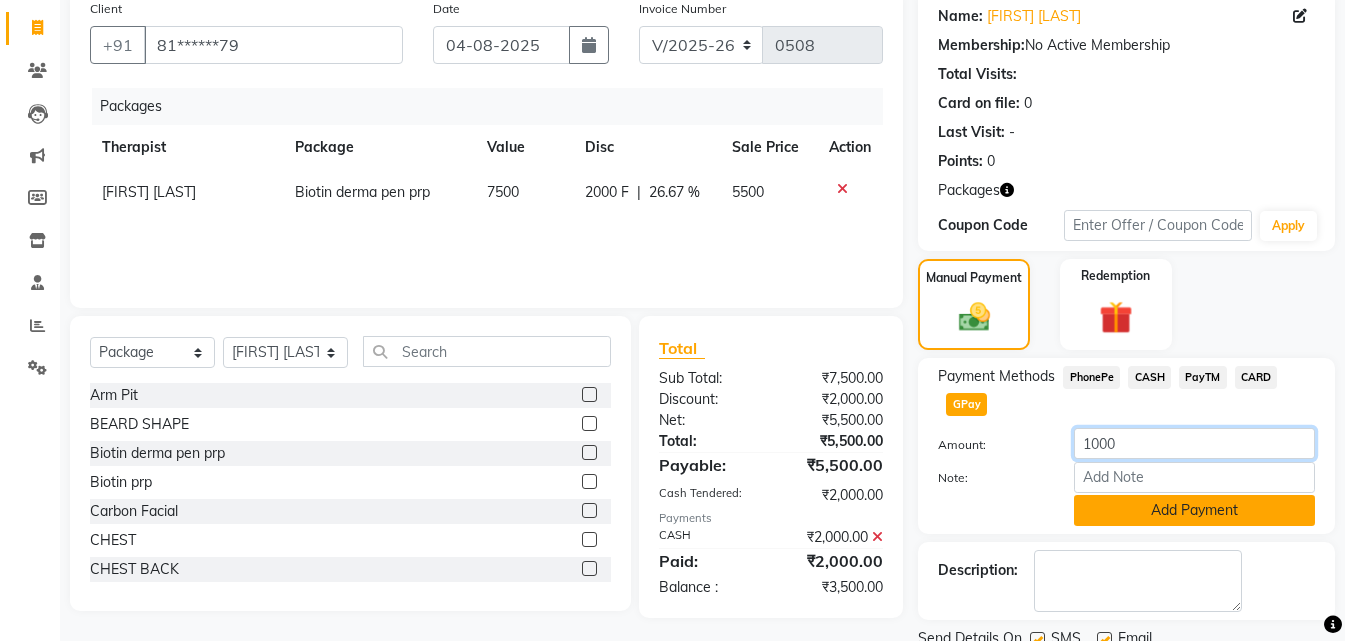 type on "1000" 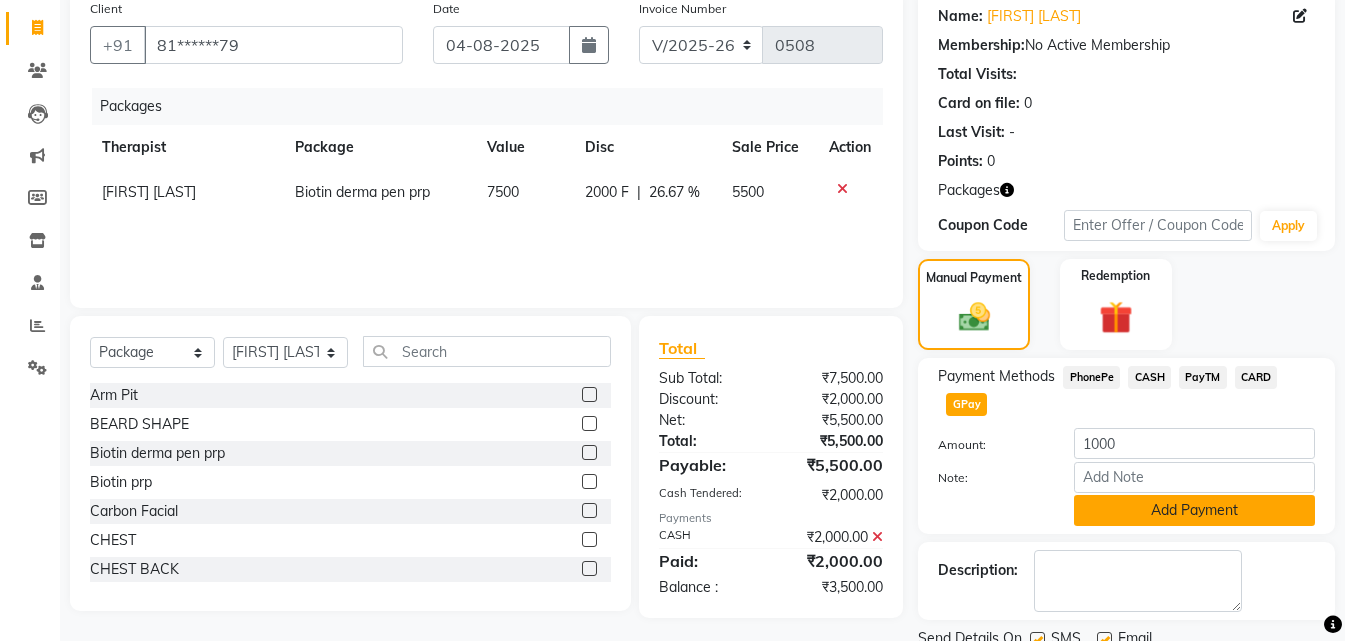 click on "Add Payment" 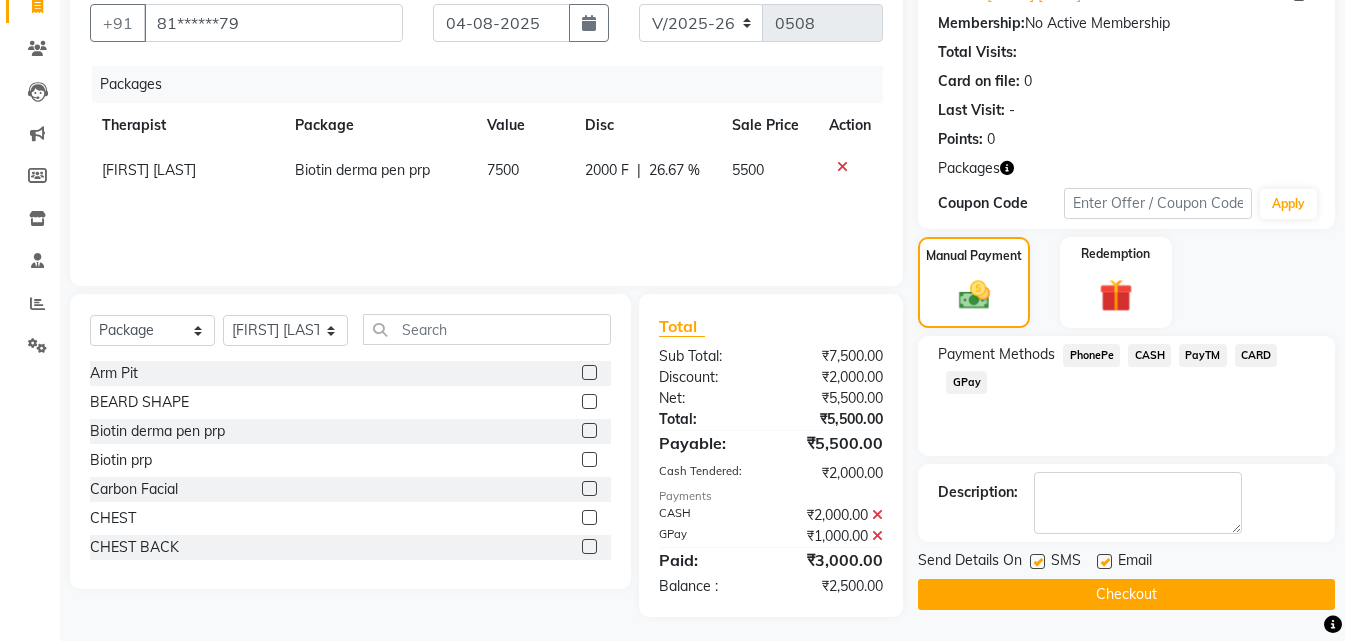 scroll, scrollTop: 188, scrollLeft: 0, axis: vertical 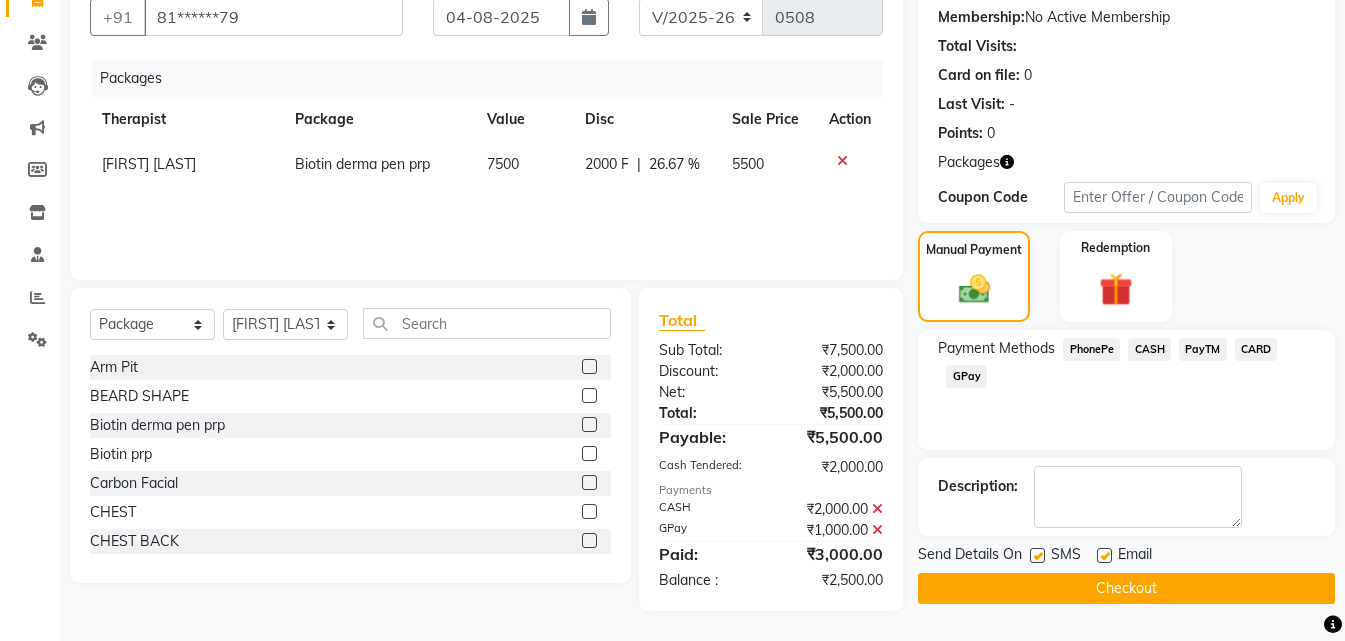 click 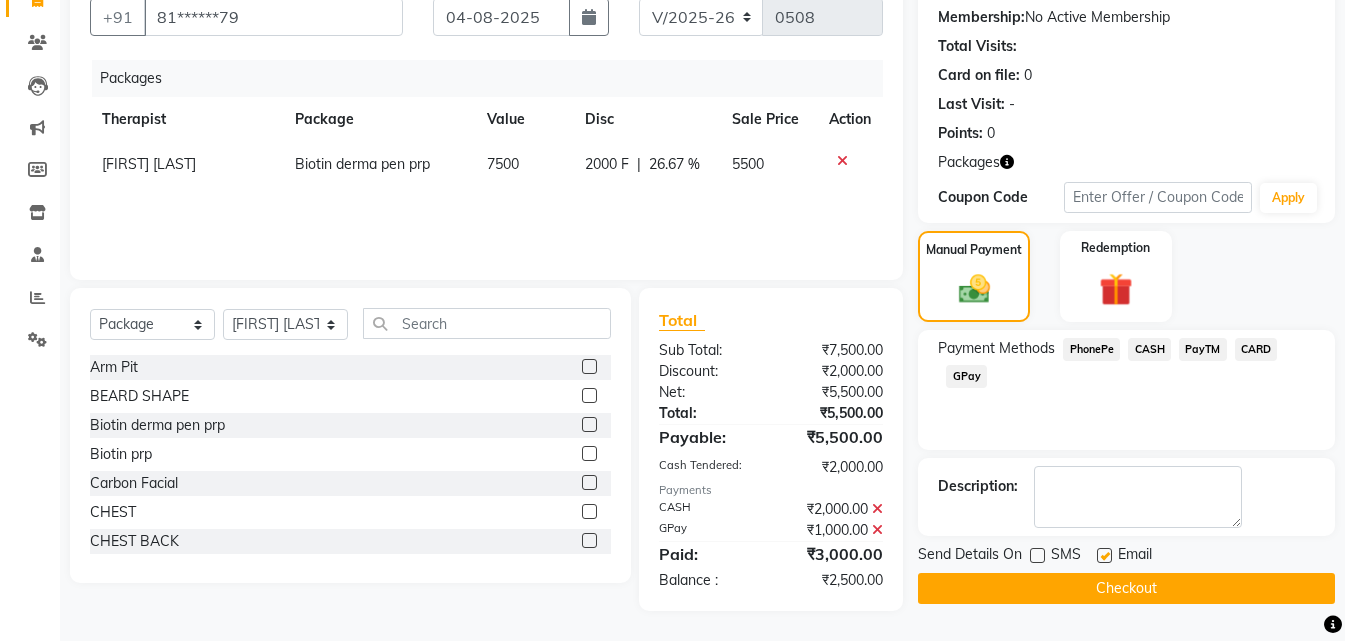 click on "Checkout" 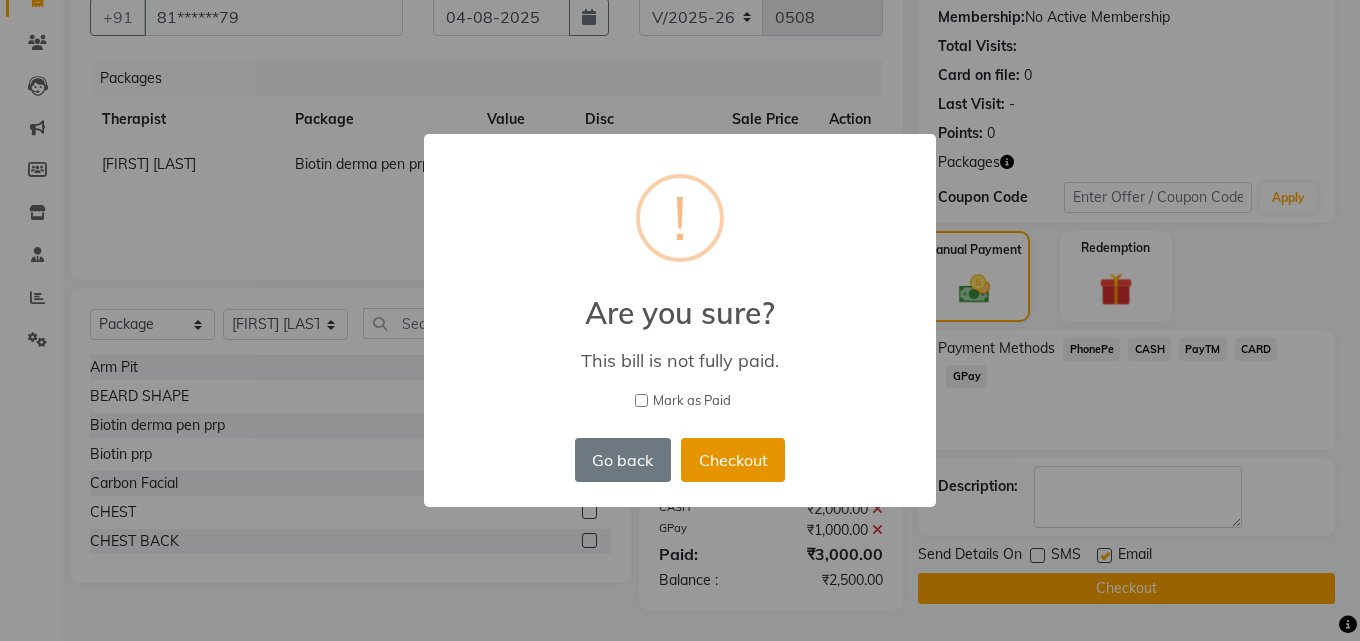 click on "Checkout" at bounding box center (733, 460) 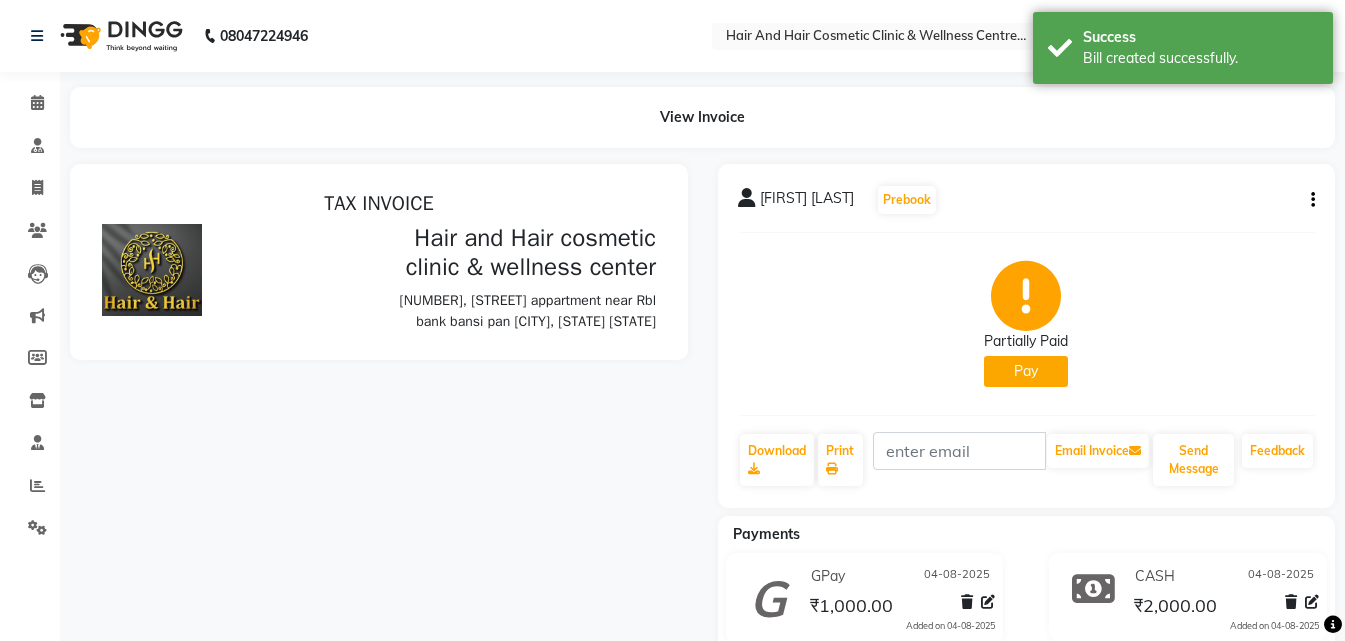 scroll, scrollTop: 0, scrollLeft: 0, axis: both 